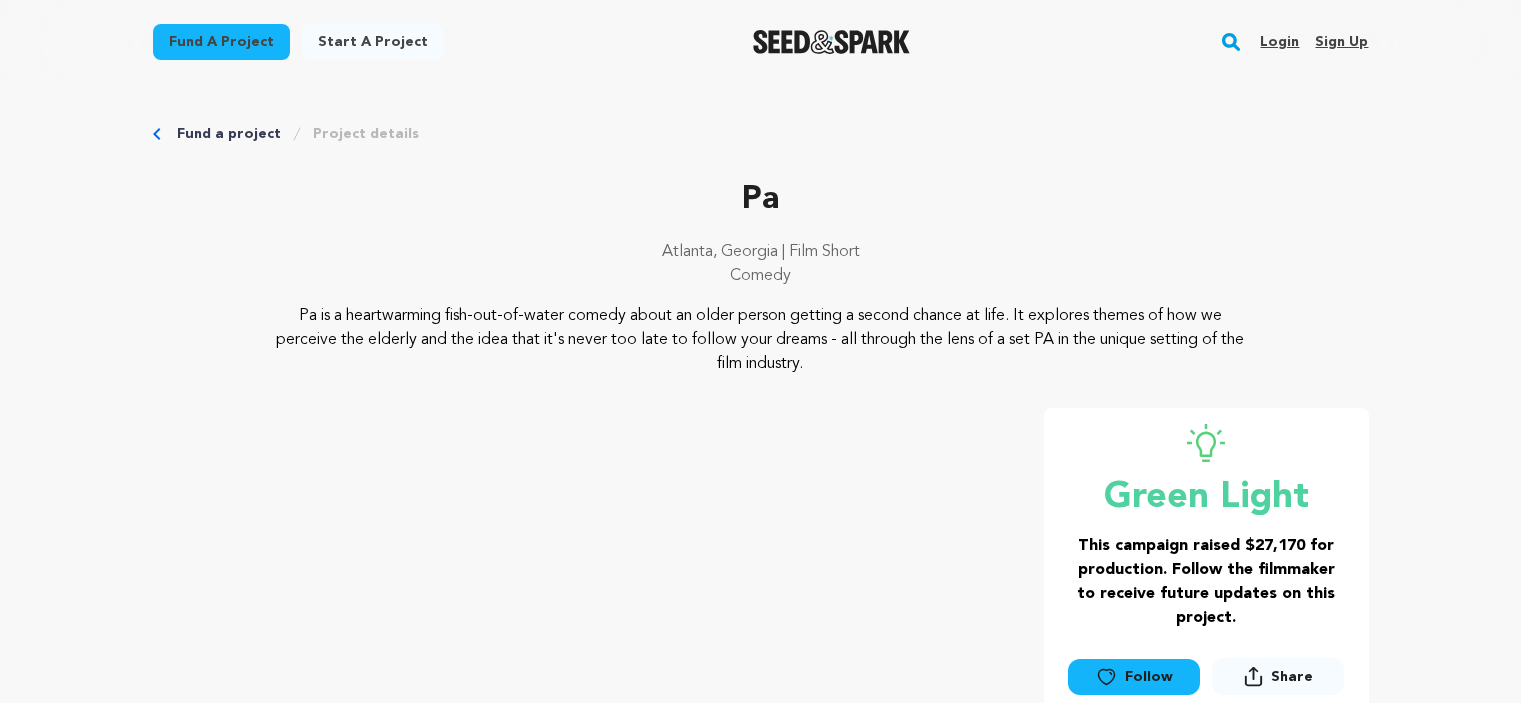 scroll, scrollTop: 0, scrollLeft: 0, axis: both 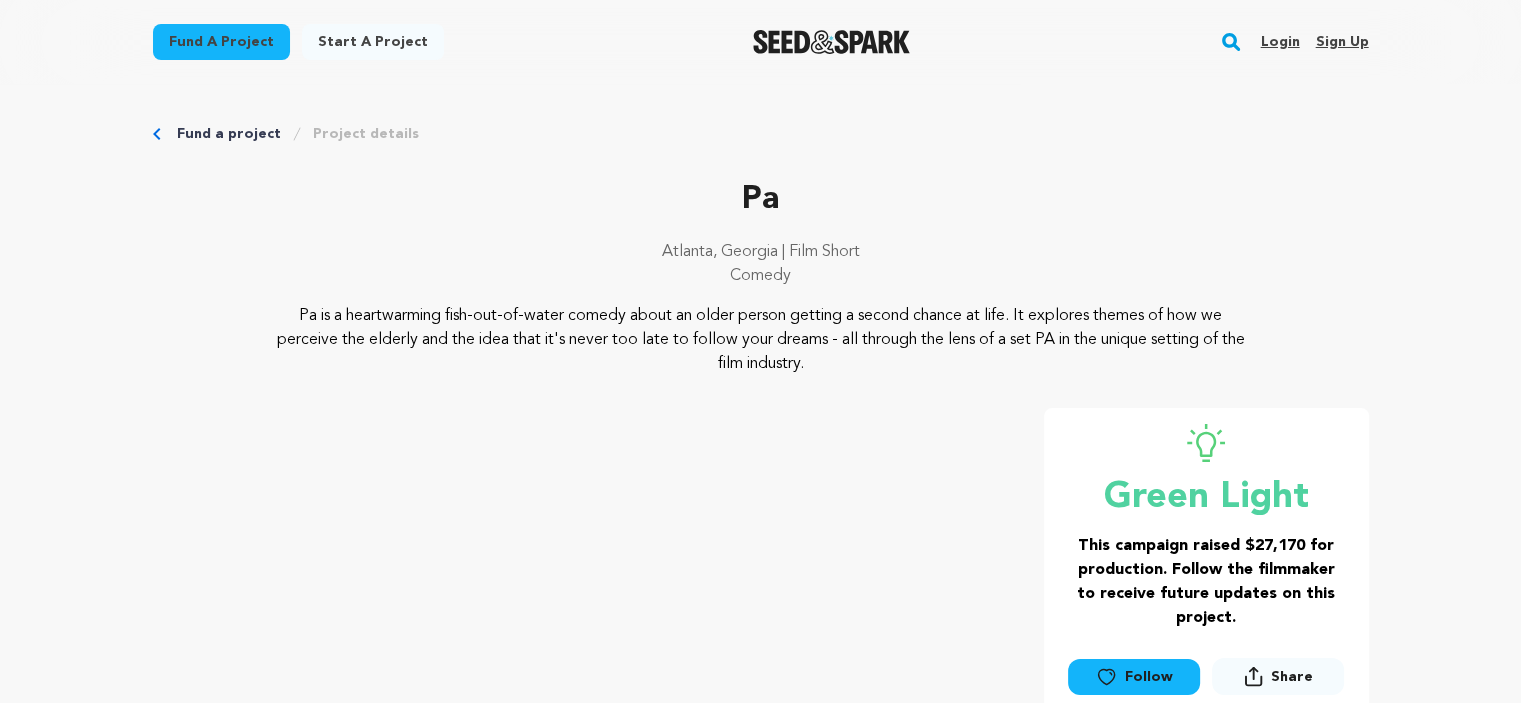 click on "Login" at bounding box center [1279, 42] 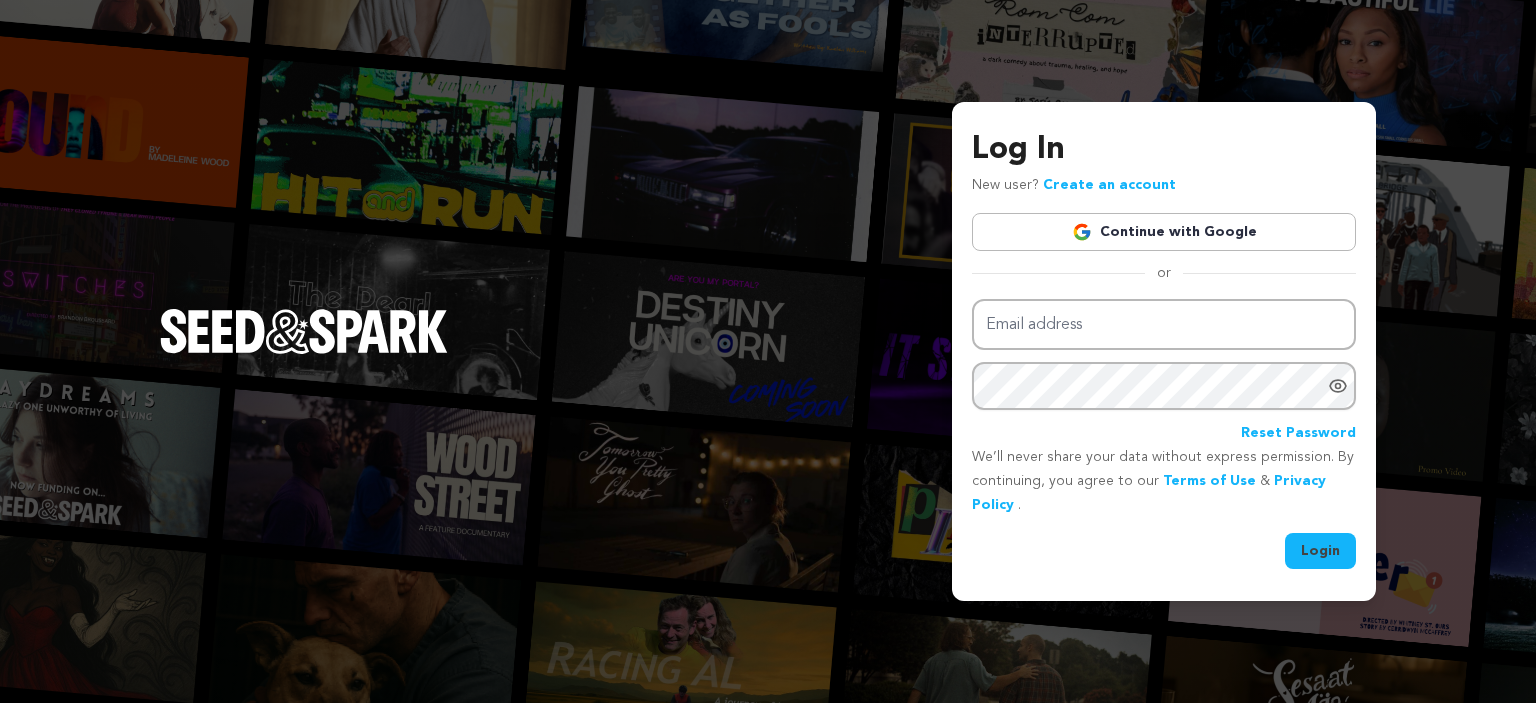 scroll, scrollTop: 0, scrollLeft: 0, axis: both 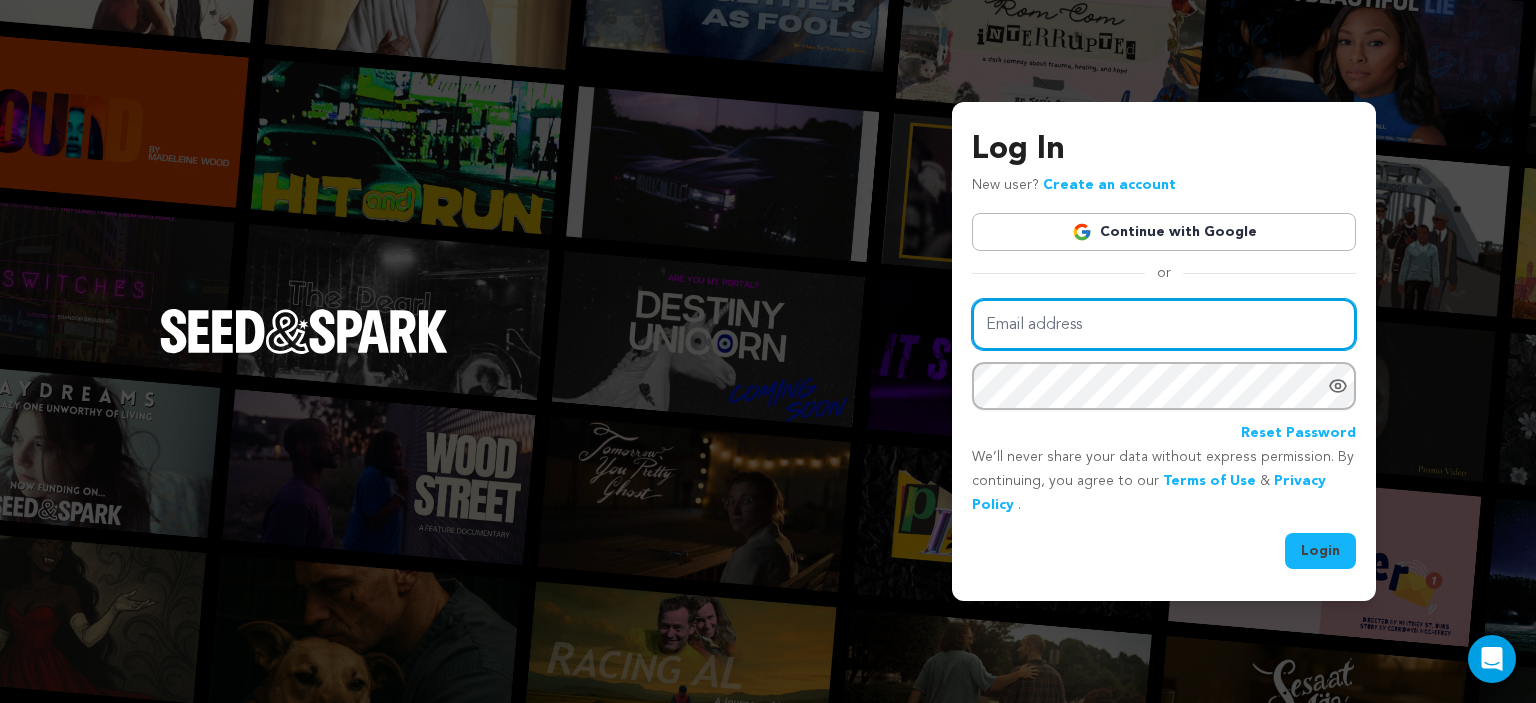 click on "Email address" at bounding box center (1164, 324) 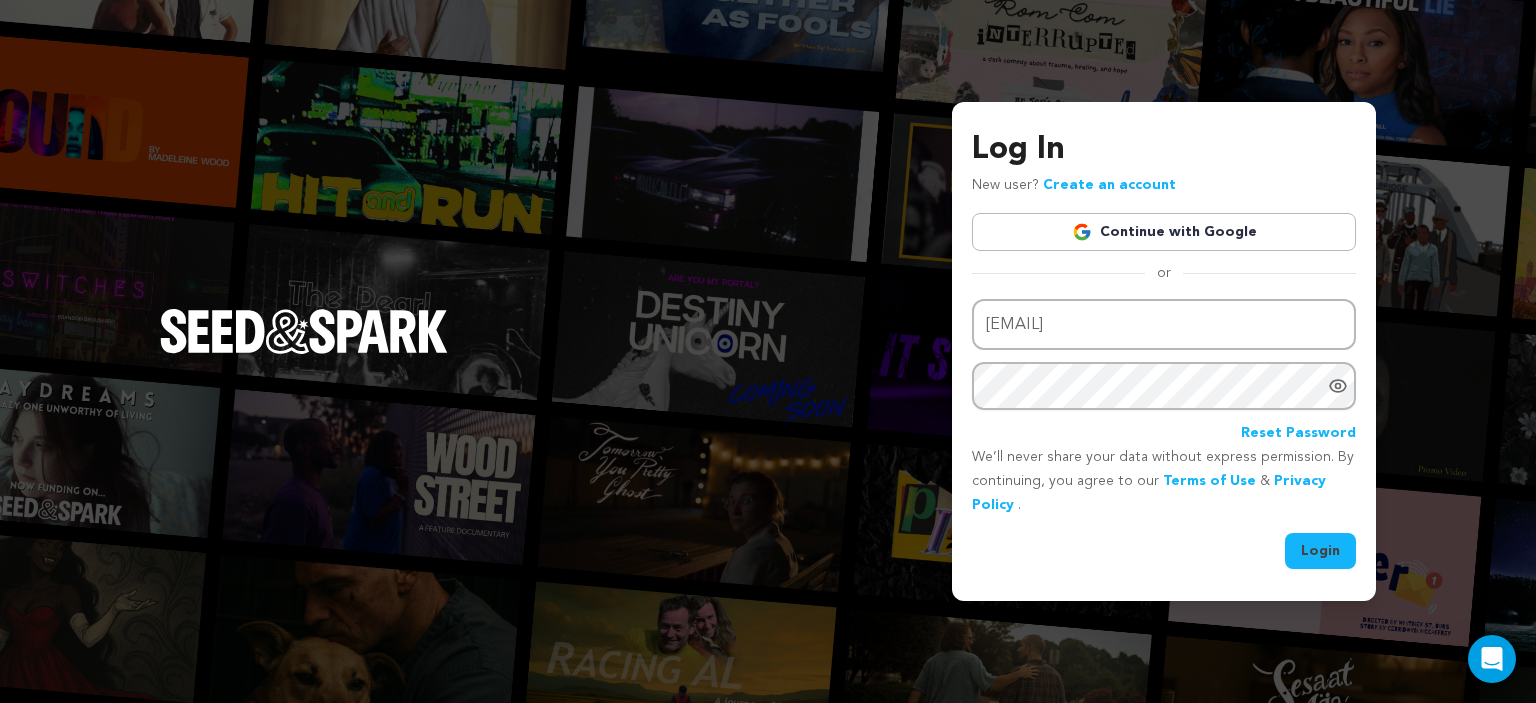 click 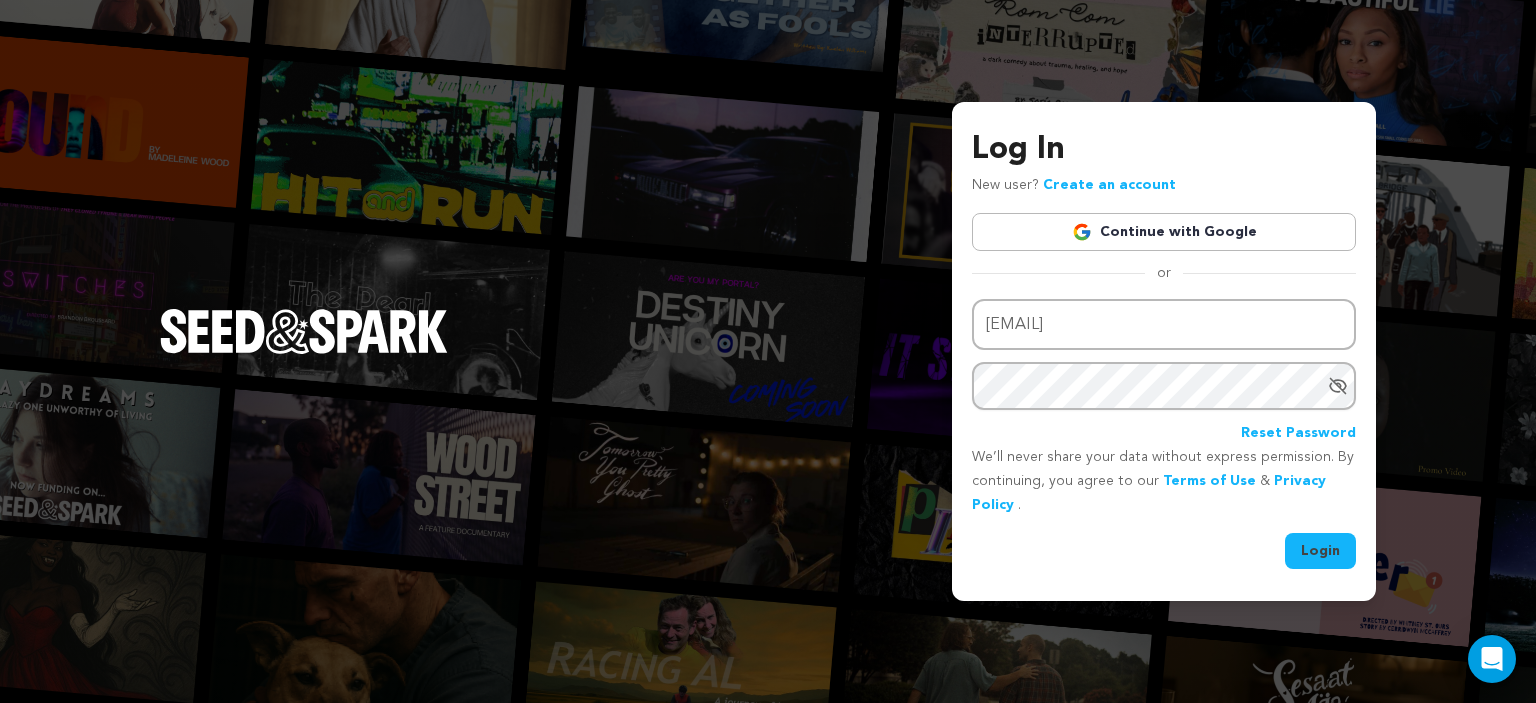 click 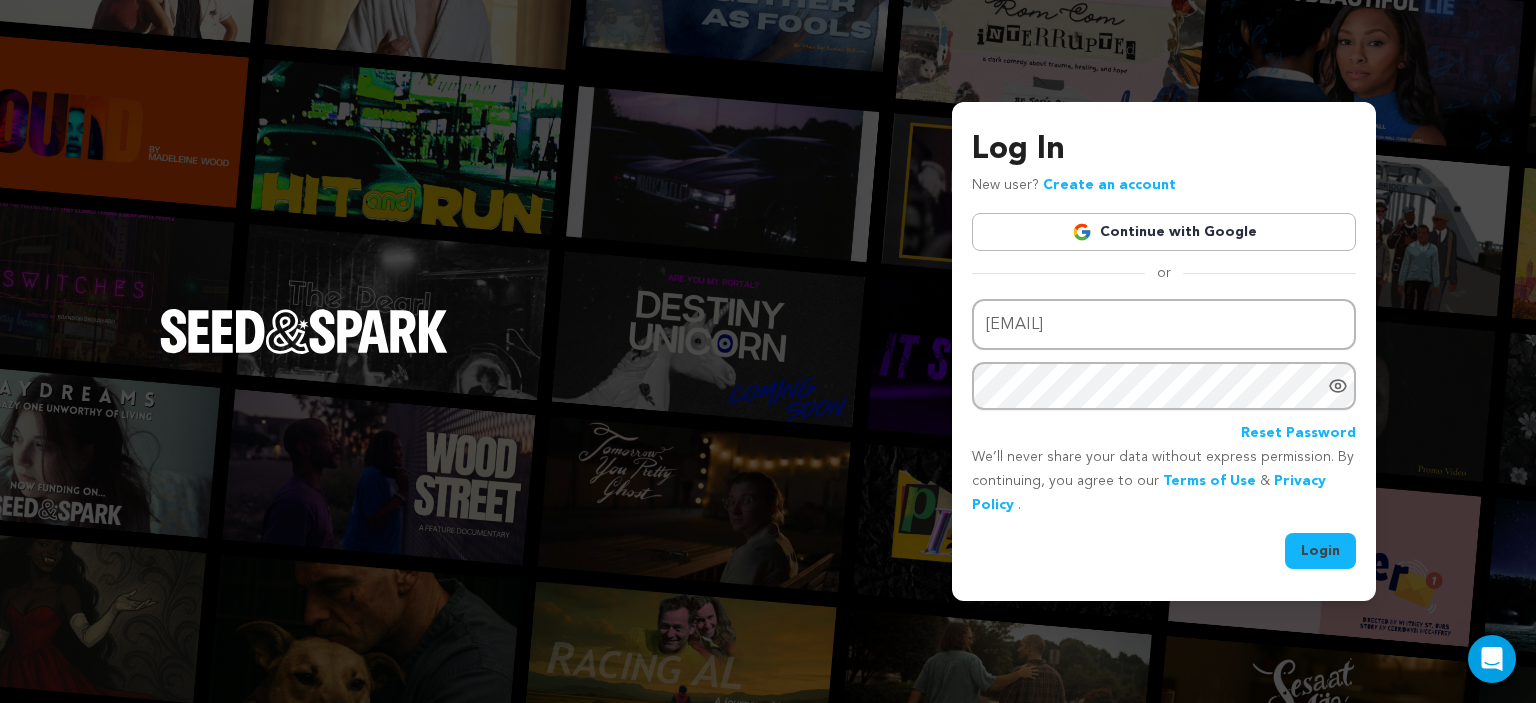 click on "Login" at bounding box center (1320, 551) 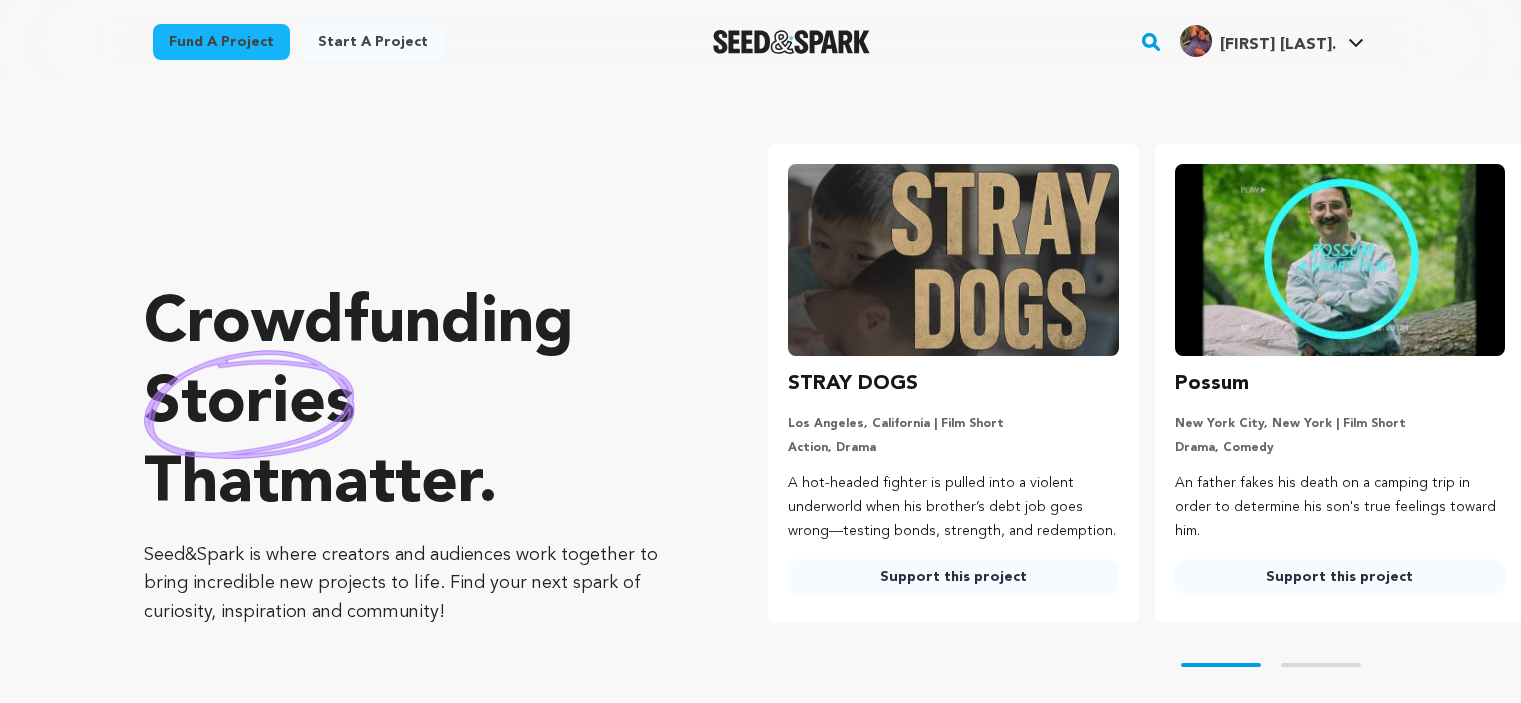 scroll, scrollTop: 0, scrollLeft: 0, axis: both 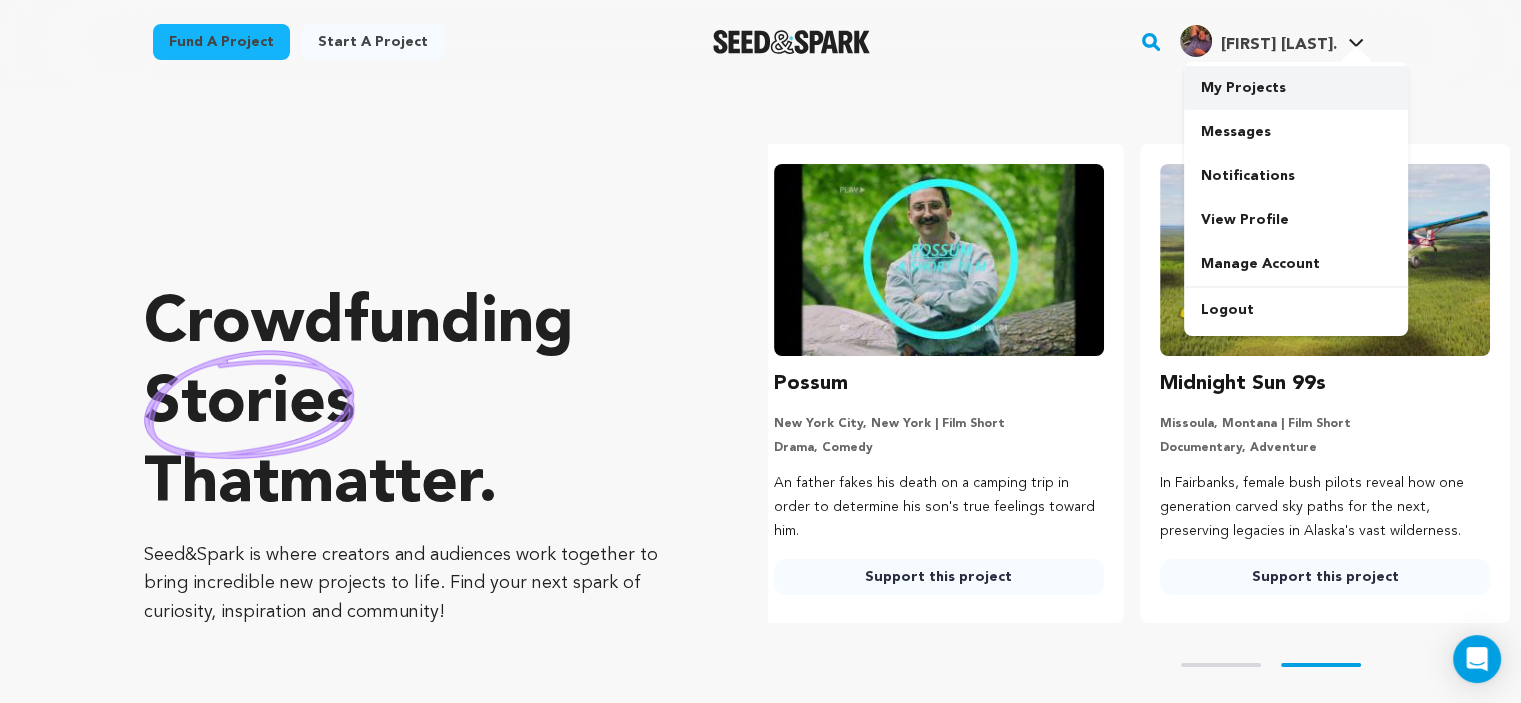 click on "My Projects" at bounding box center (1296, 88) 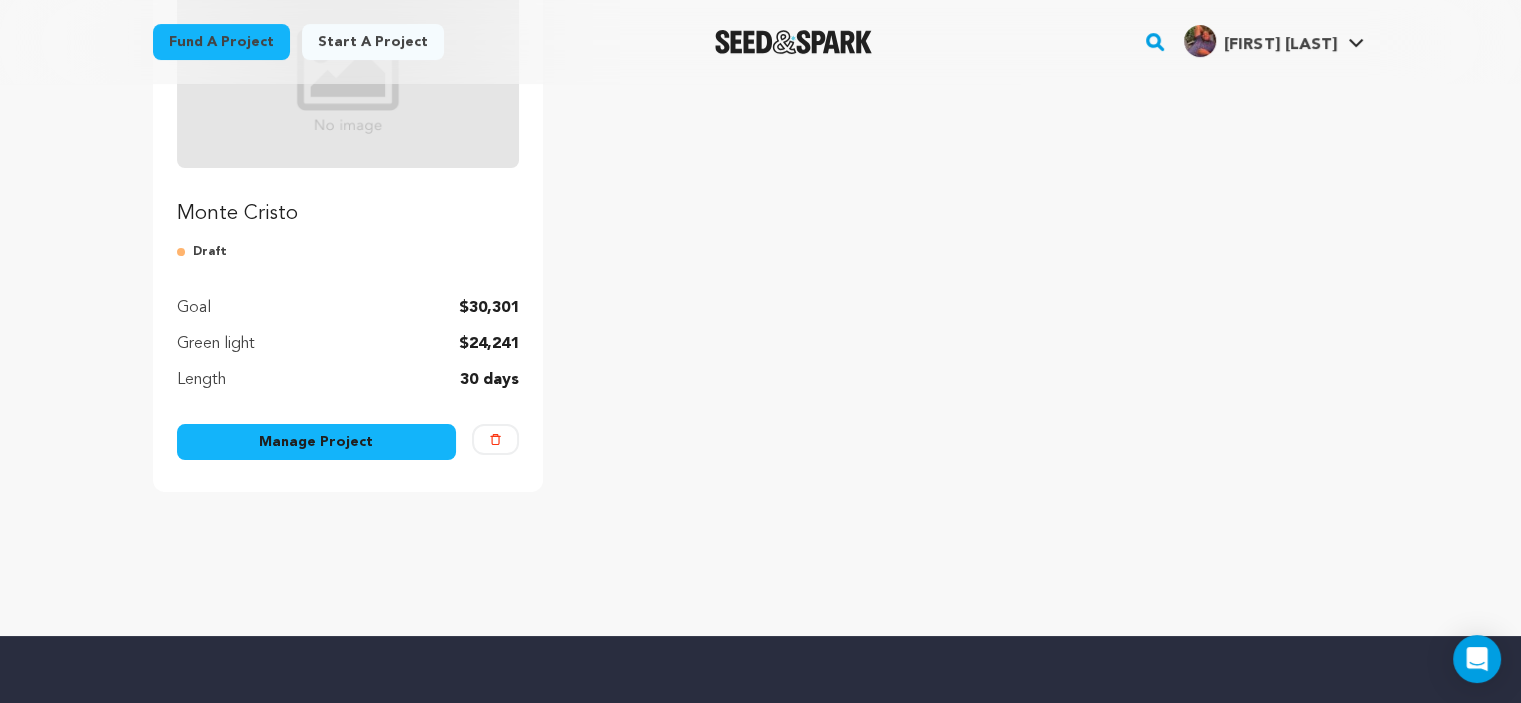 scroll, scrollTop: 387, scrollLeft: 0, axis: vertical 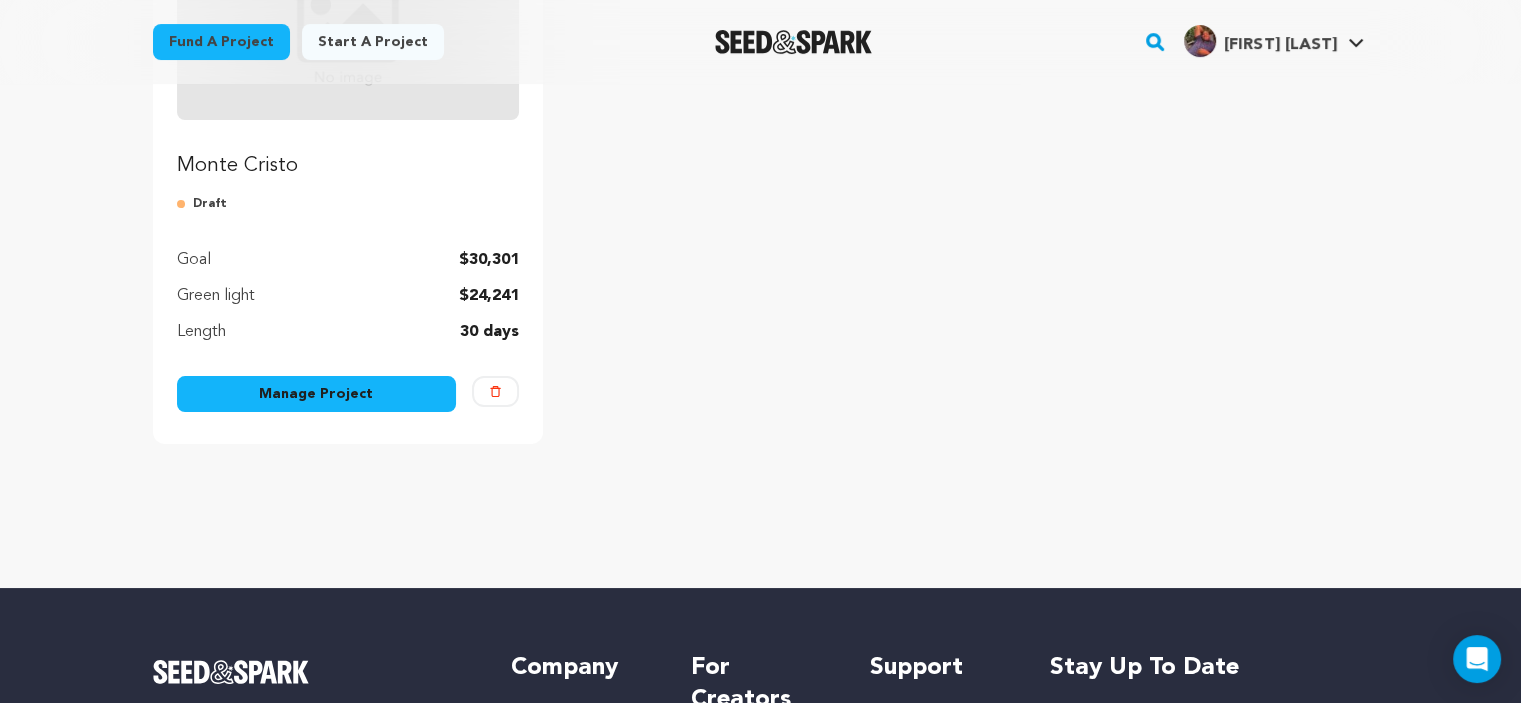 click on "Manage Project" at bounding box center (317, 394) 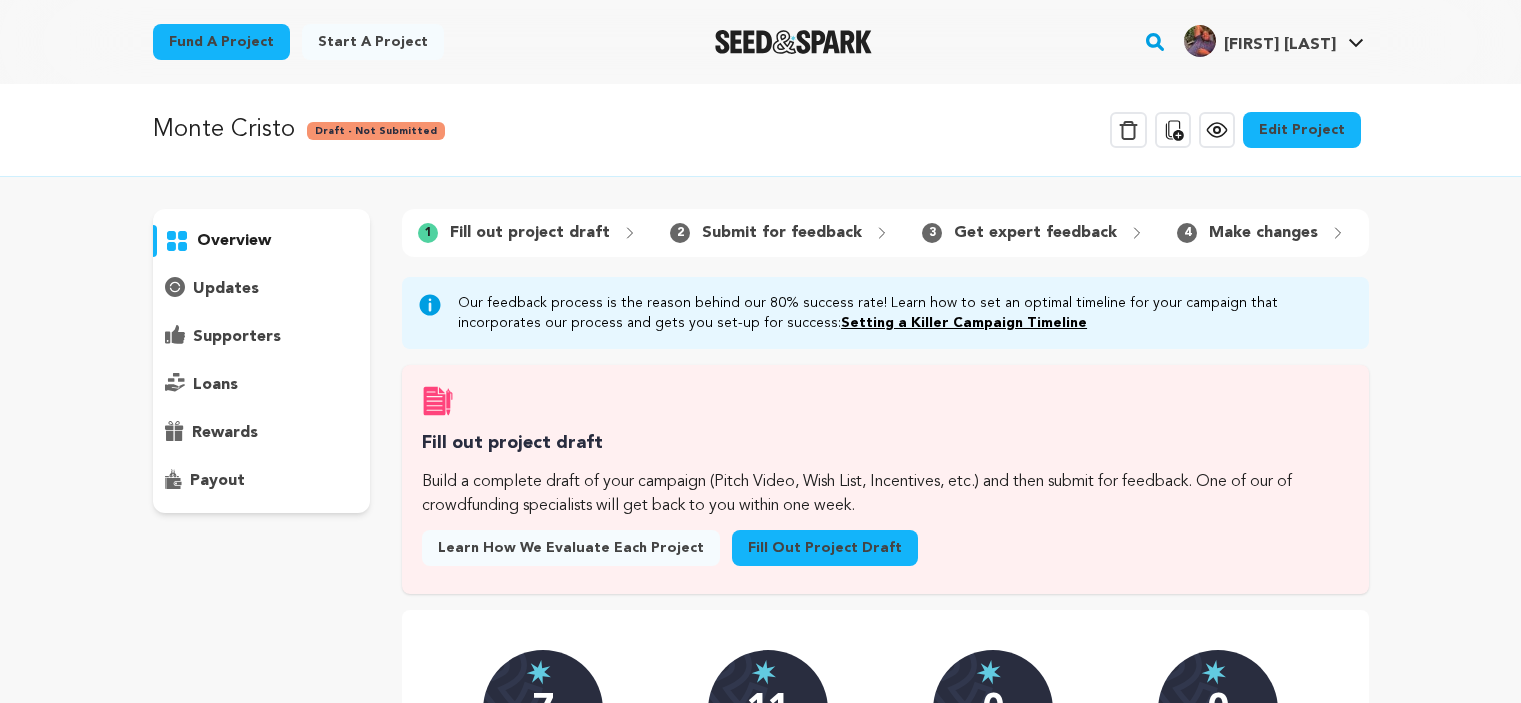 scroll, scrollTop: 0, scrollLeft: 0, axis: both 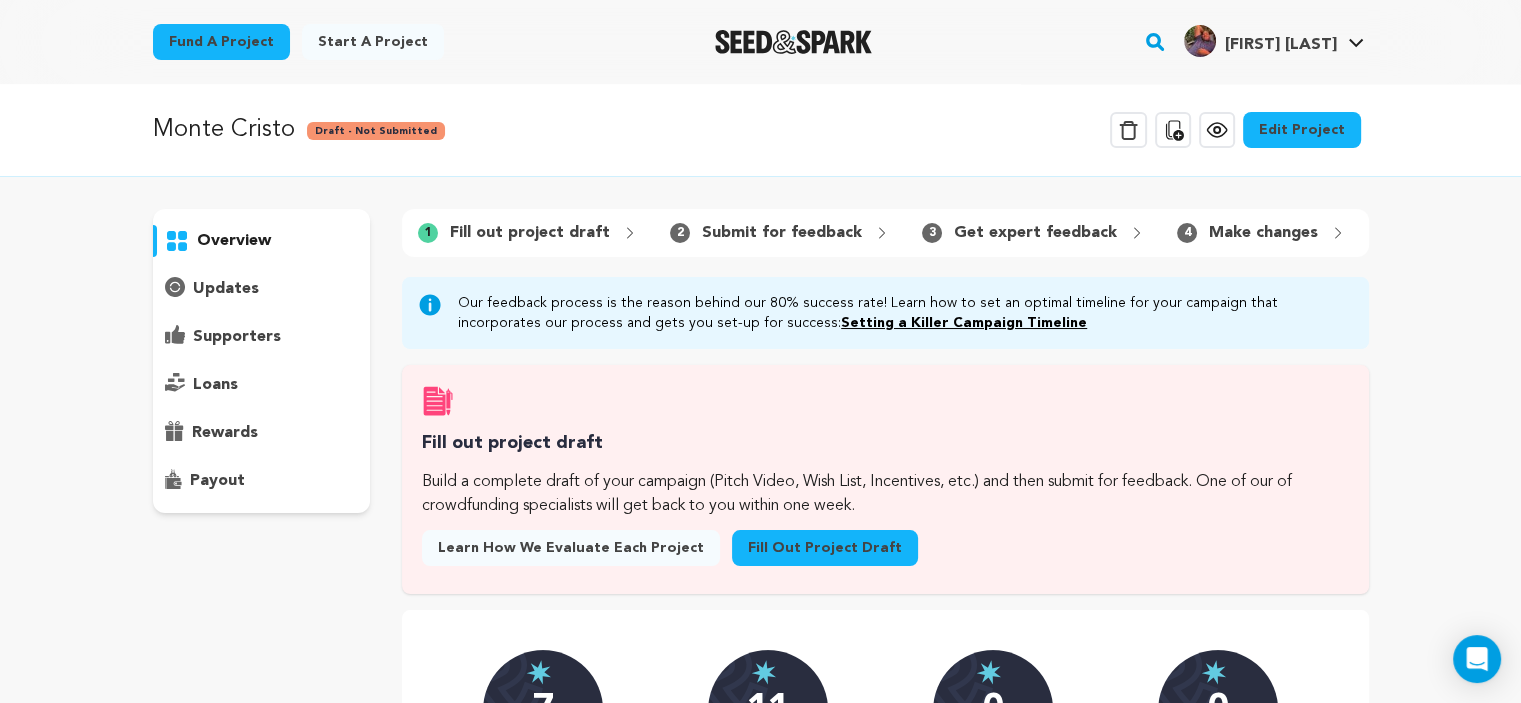 click on "Fill out project draft" at bounding box center [825, 548] 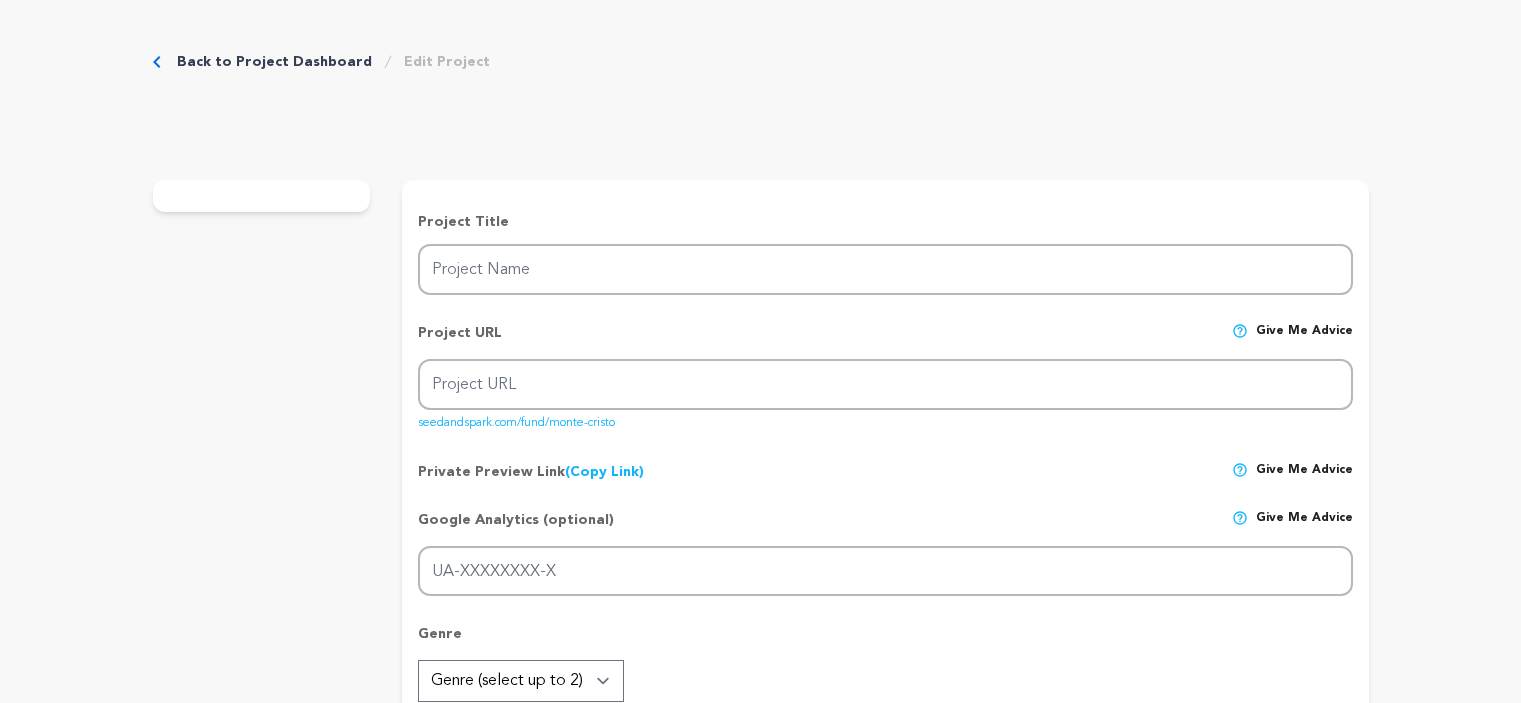 scroll, scrollTop: 0, scrollLeft: 0, axis: both 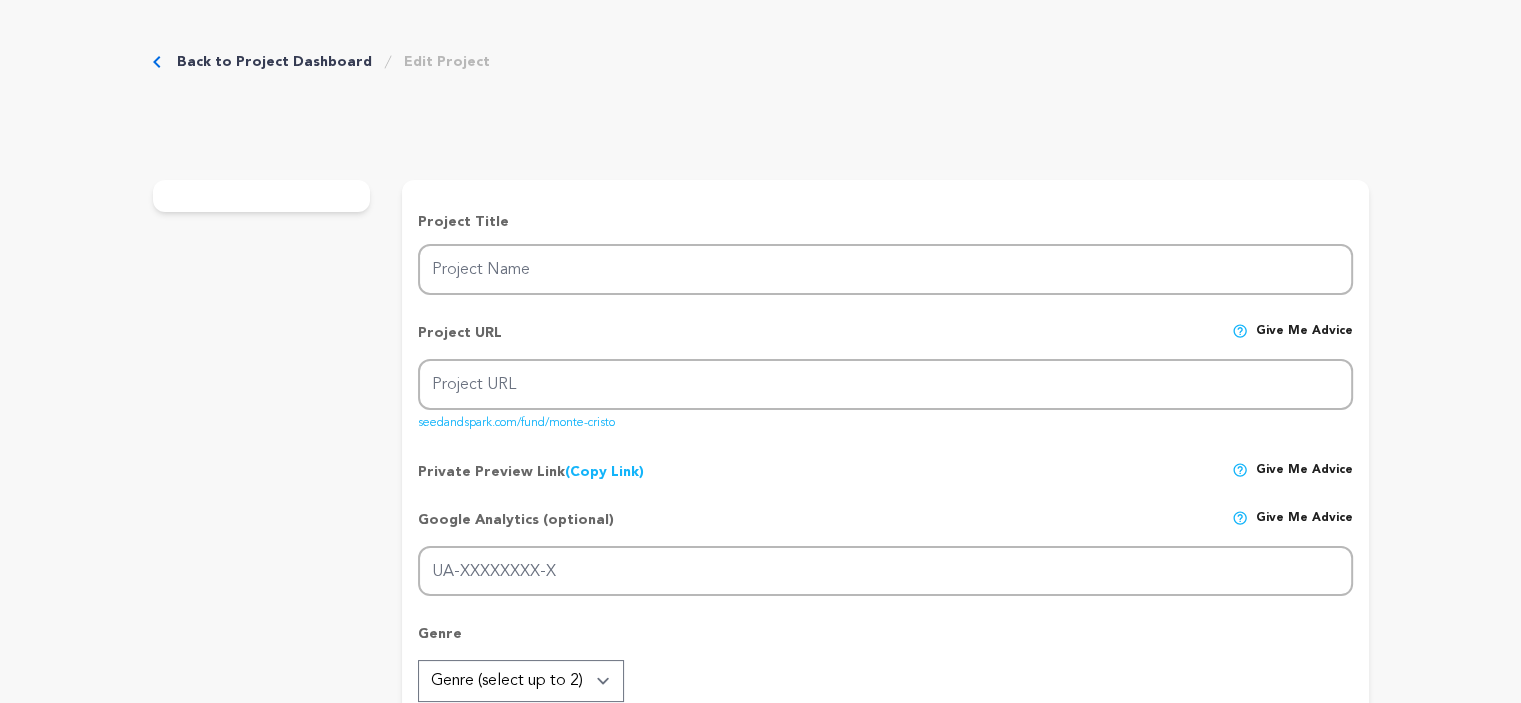 type on "Monte Cristo" 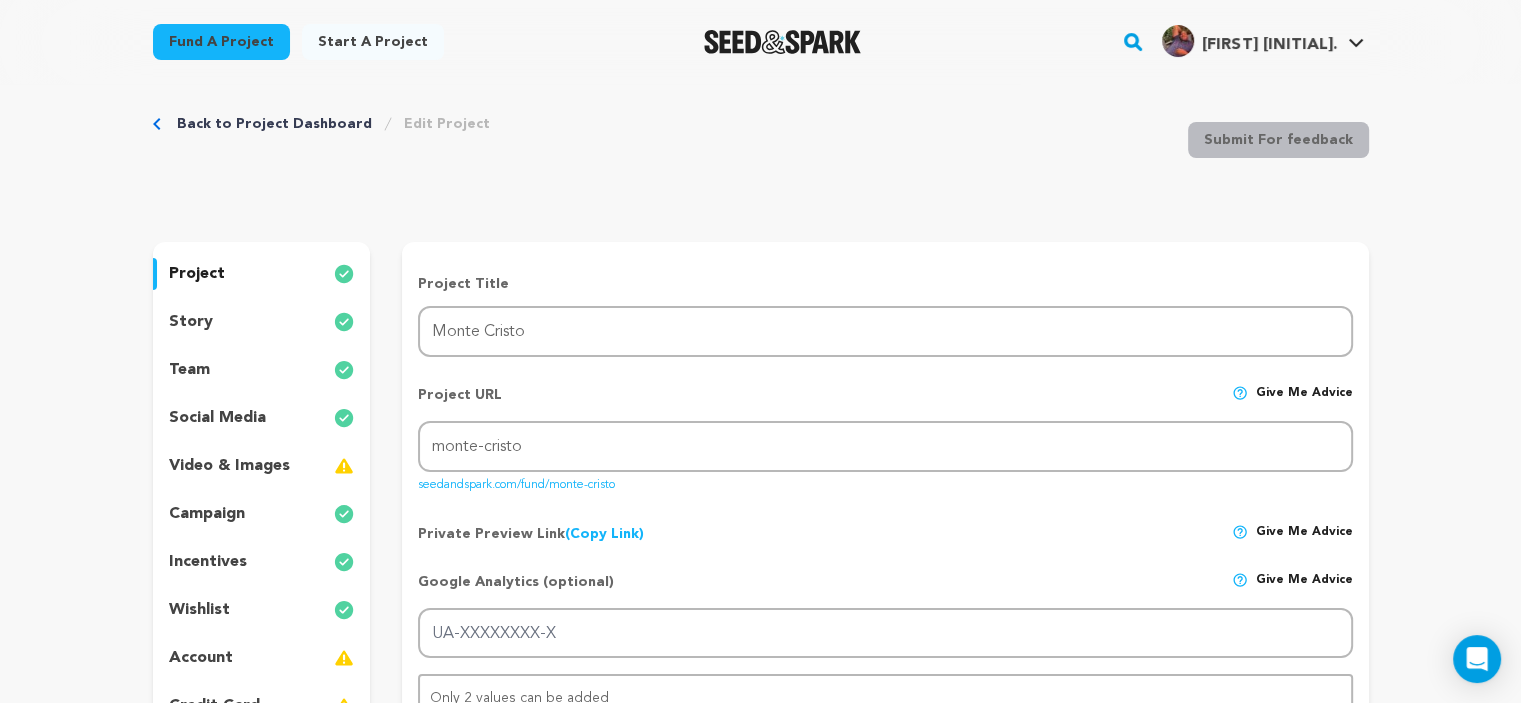 scroll, scrollTop: 23, scrollLeft: 0, axis: vertical 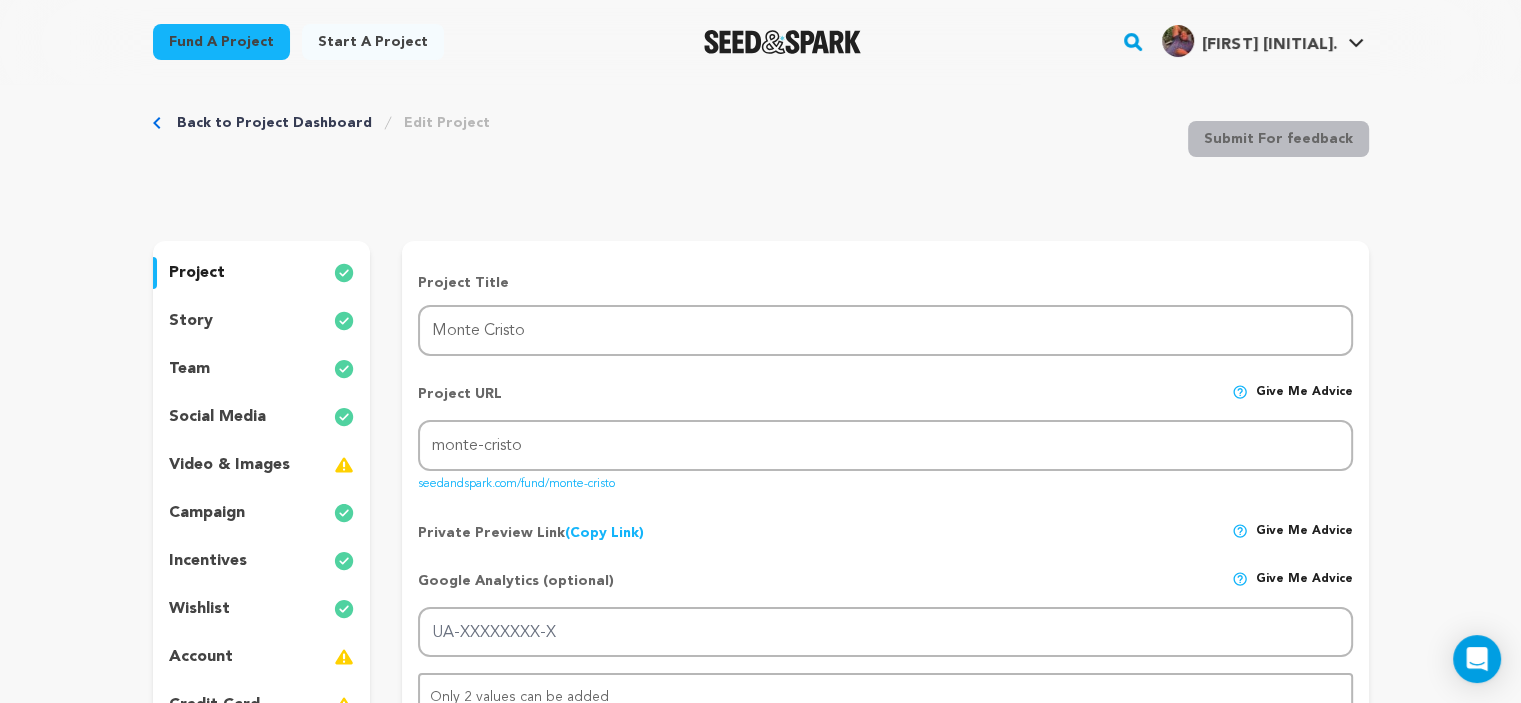click on "team" at bounding box center [189, 369] 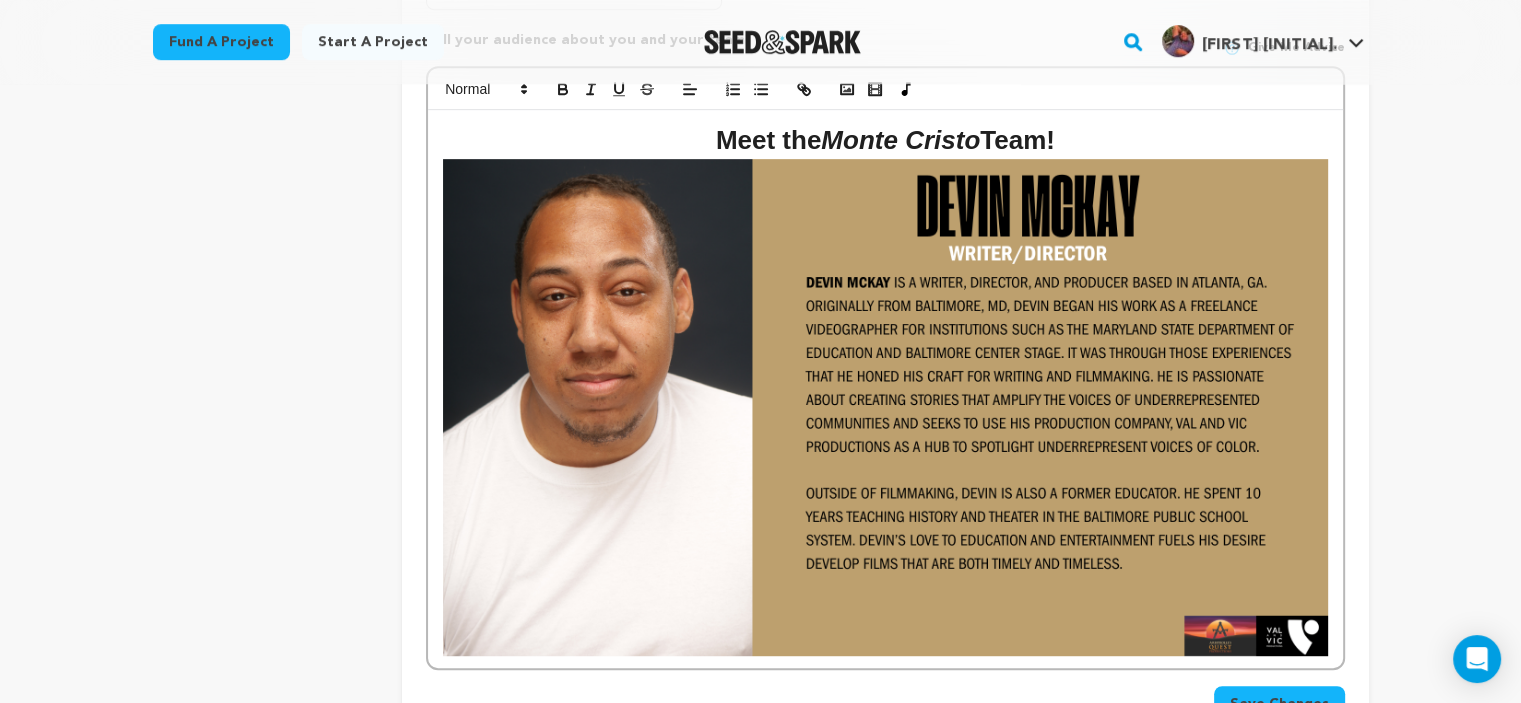 scroll, scrollTop: 1031, scrollLeft: 0, axis: vertical 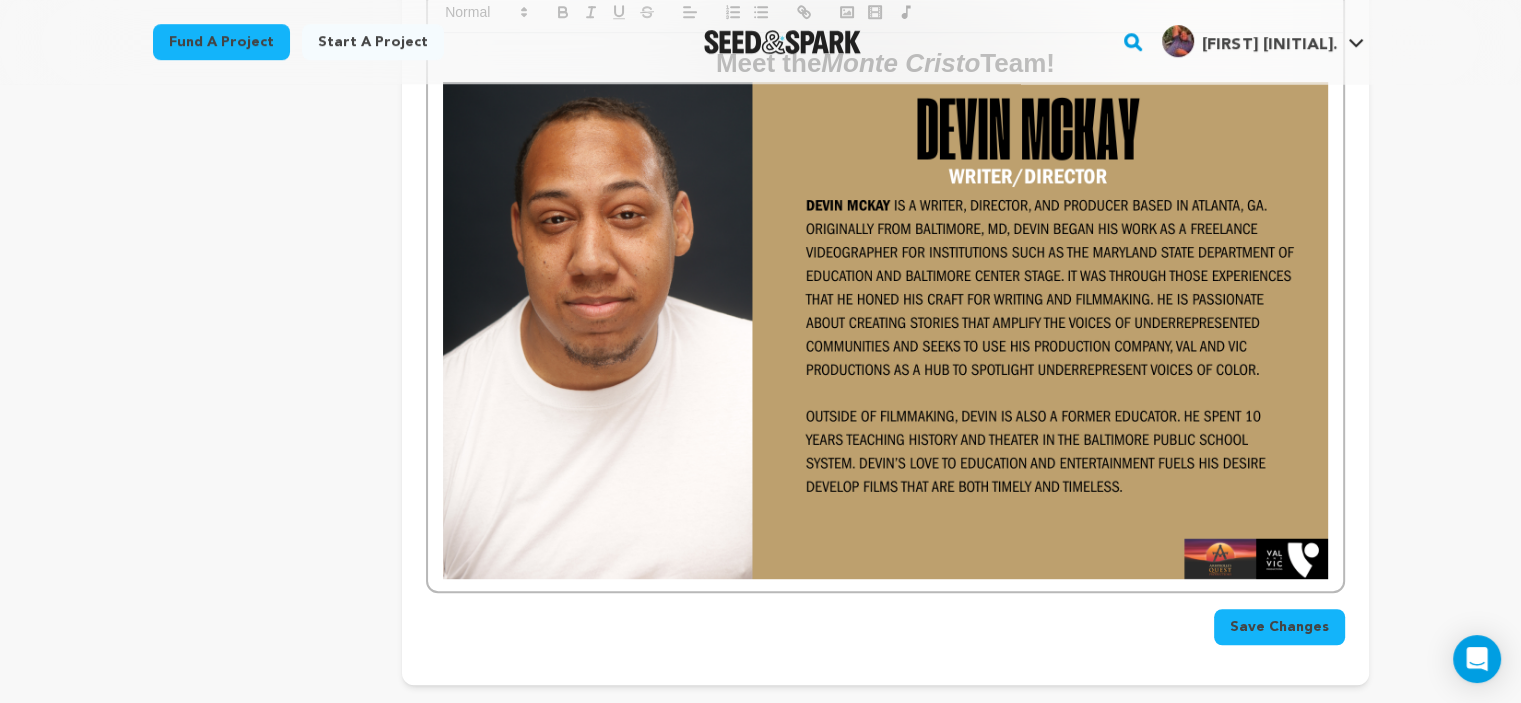 click on "Meet the  Monte Cristo  Team!" at bounding box center (885, 312) 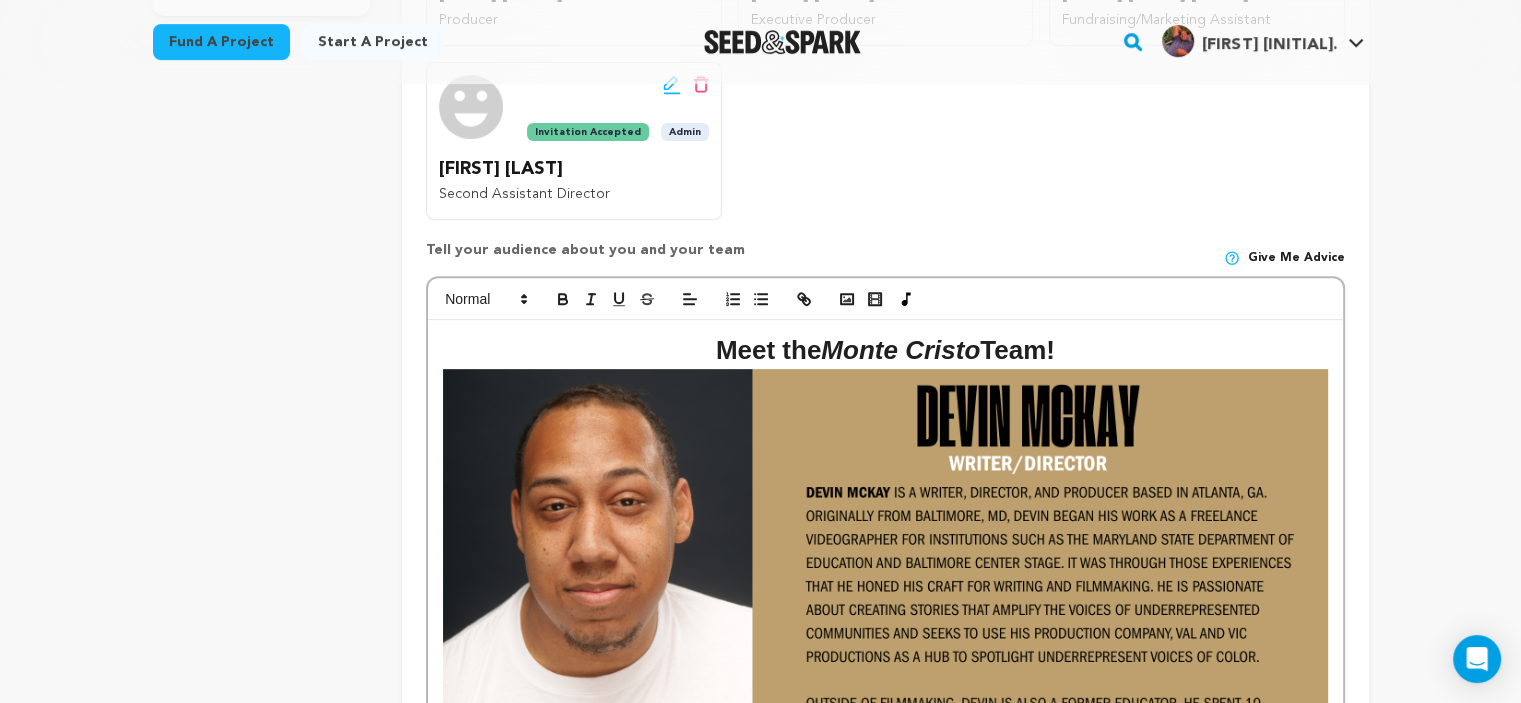 scroll, scrollTop: 744, scrollLeft: 0, axis: vertical 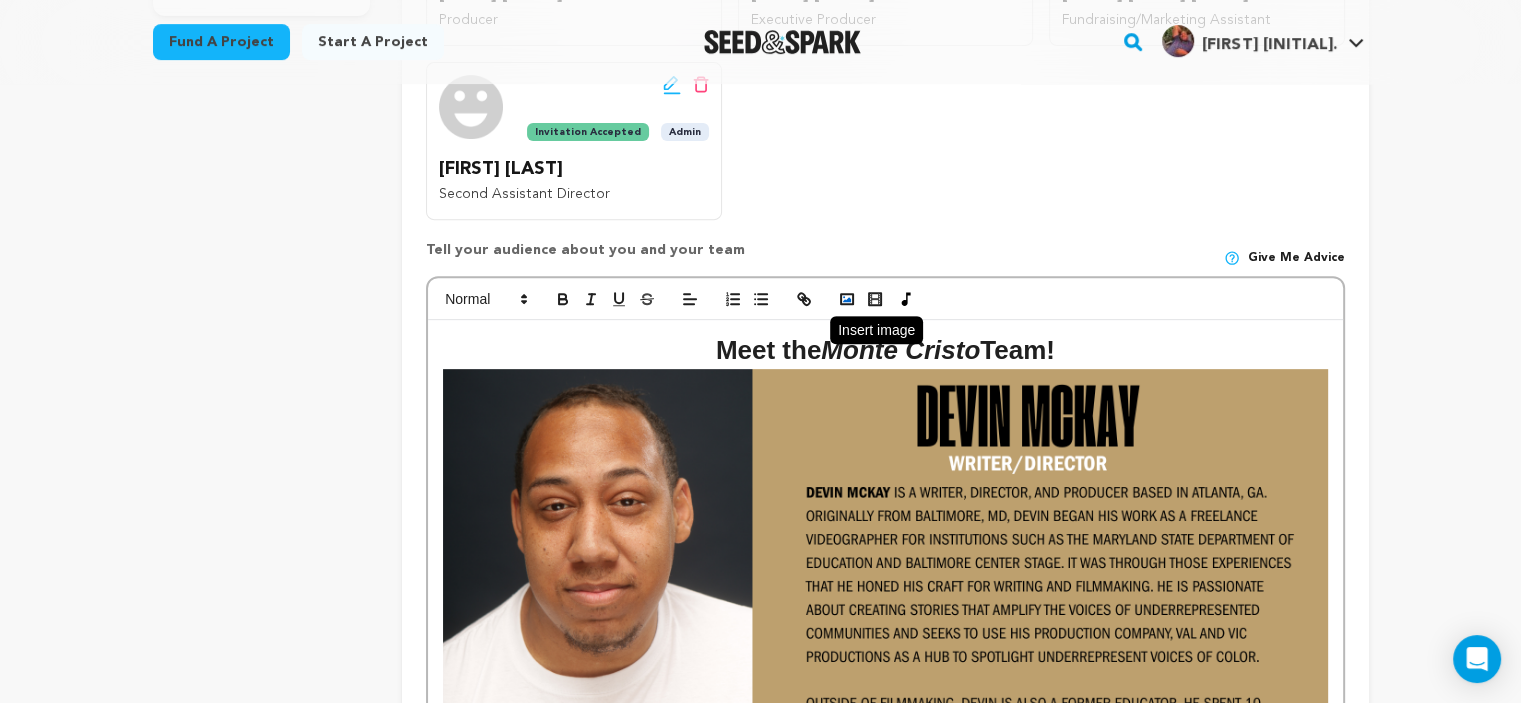 click 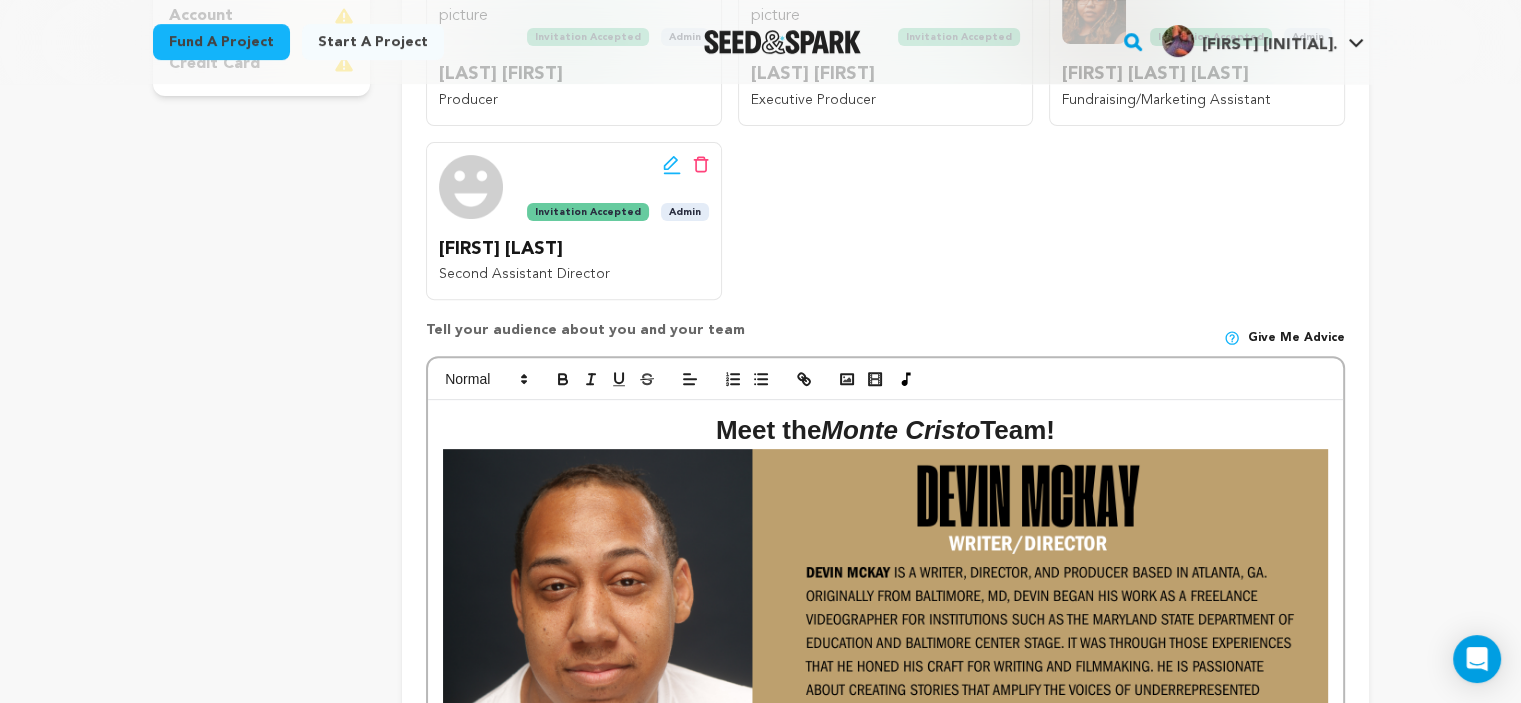 scroll, scrollTop: 665, scrollLeft: 0, axis: vertical 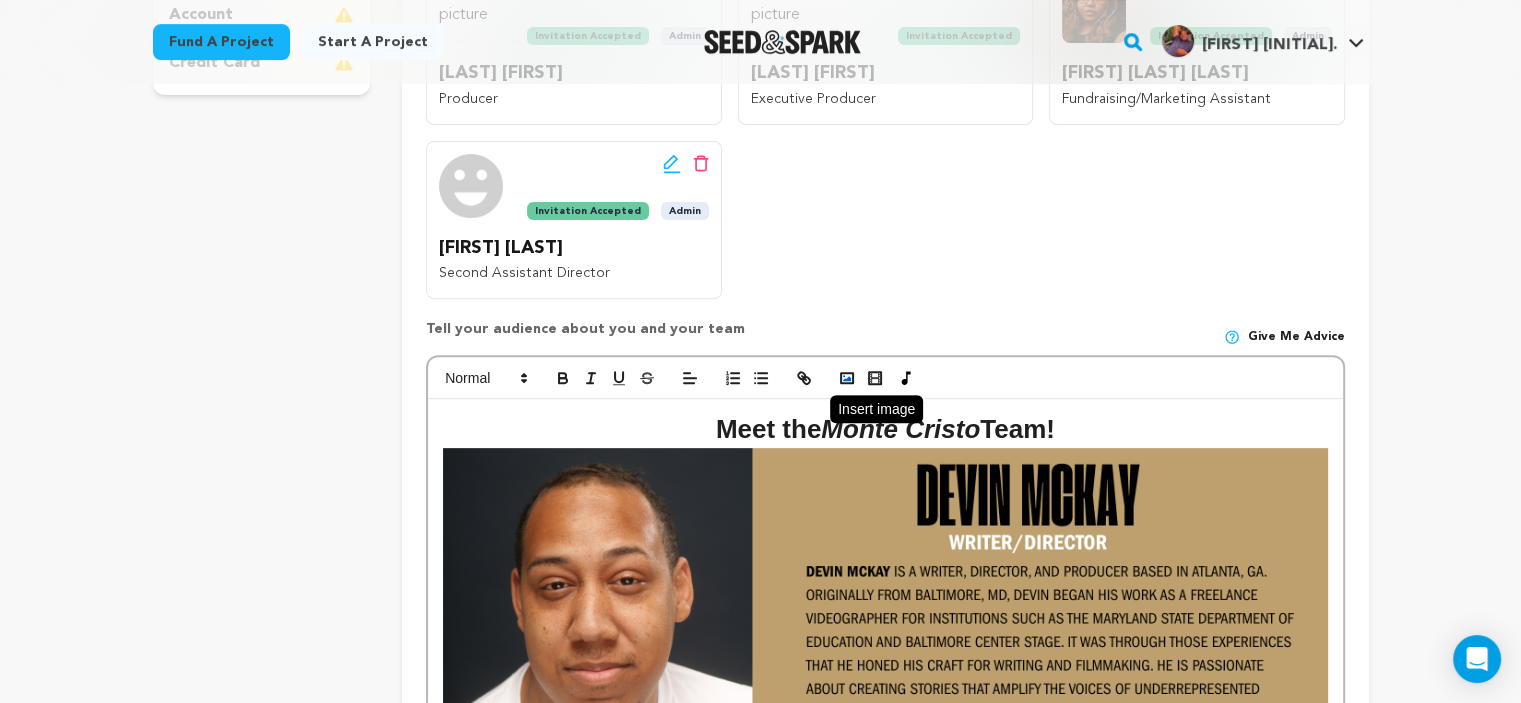 click 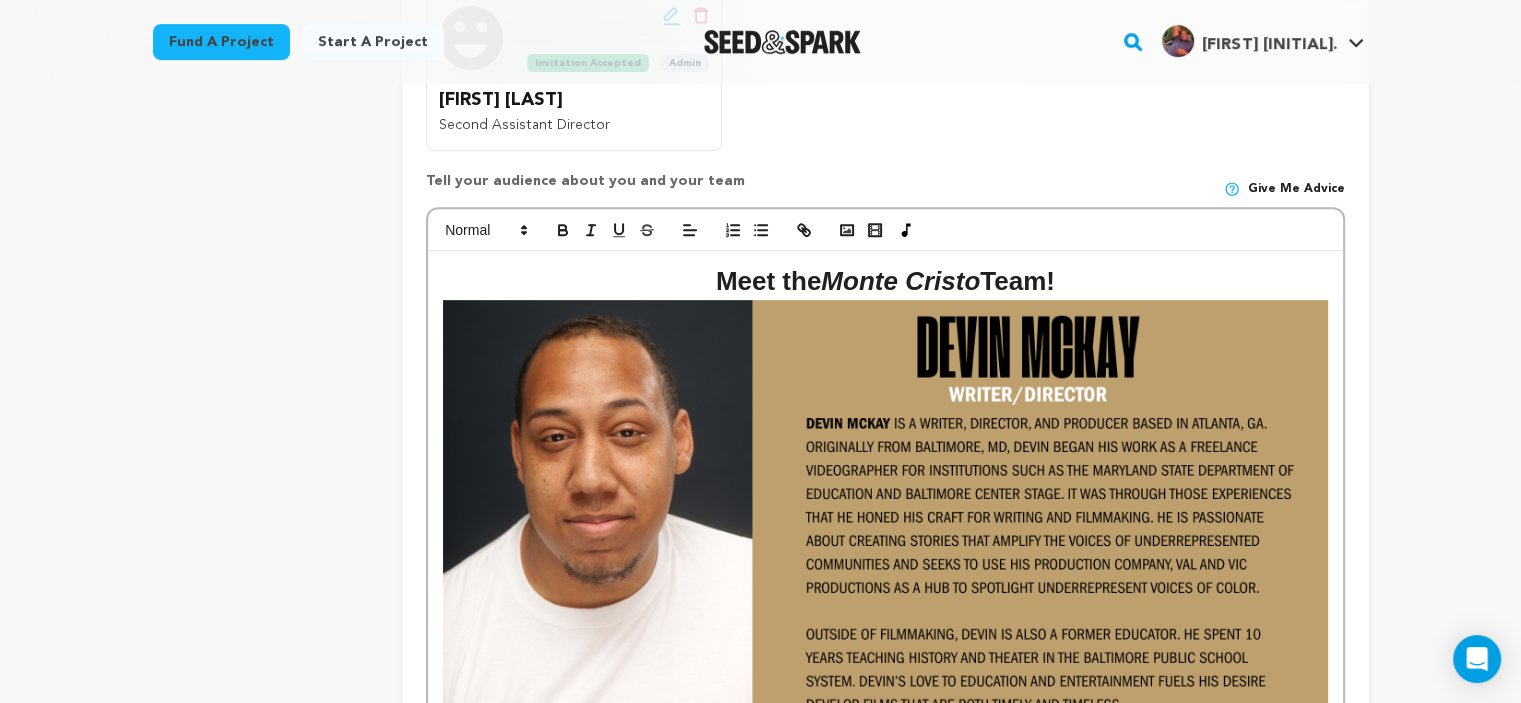 scroll, scrollTop: 740, scrollLeft: 0, axis: vertical 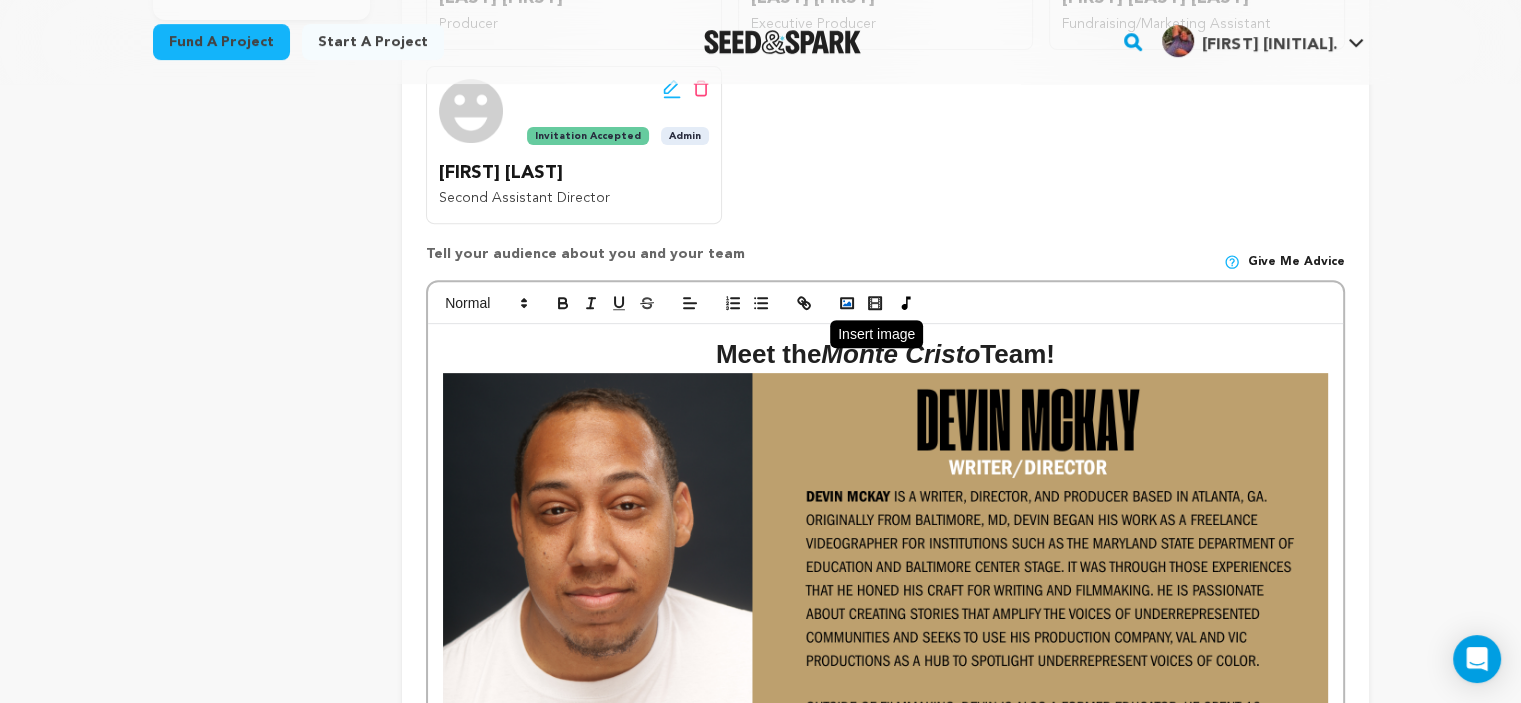 click 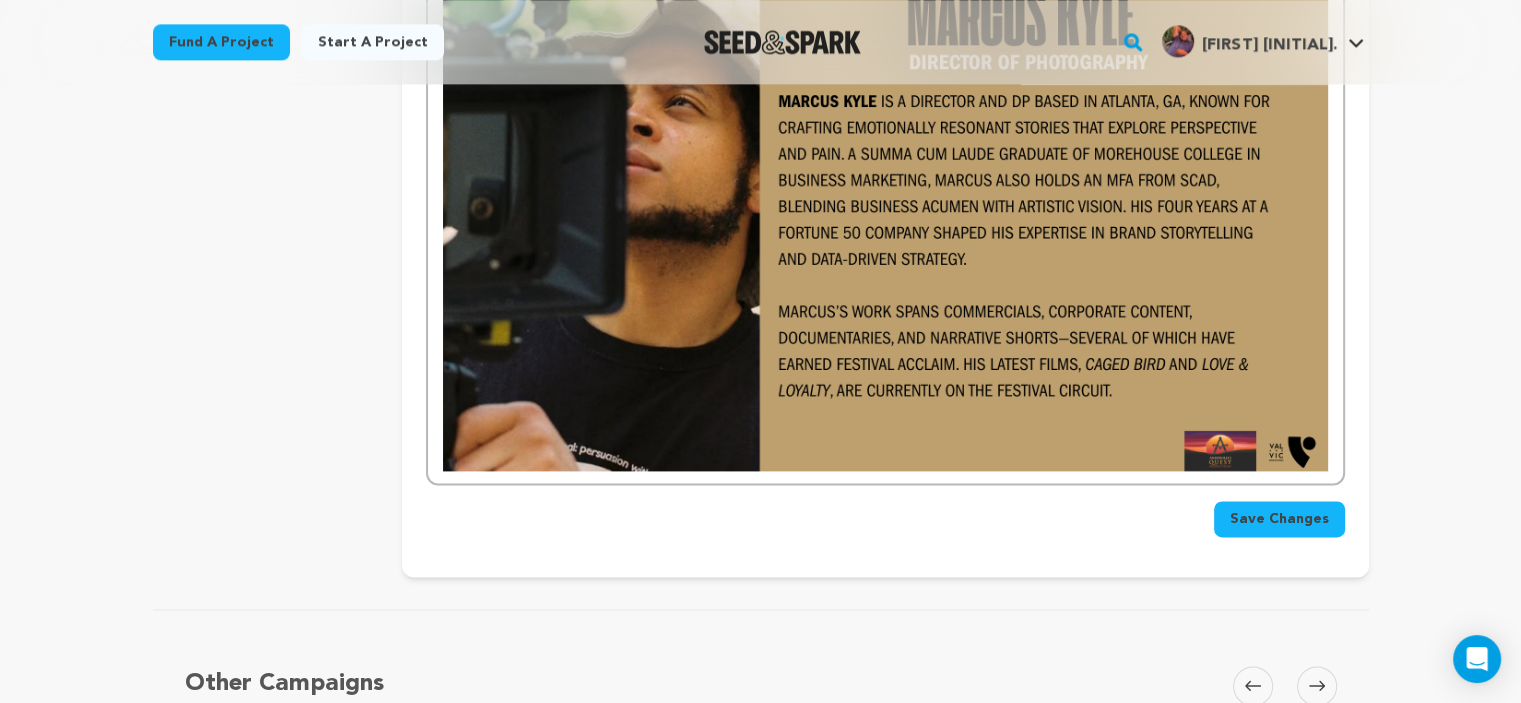 scroll, scrollTop: 2631, scrollLeft: 0, axis: vertical 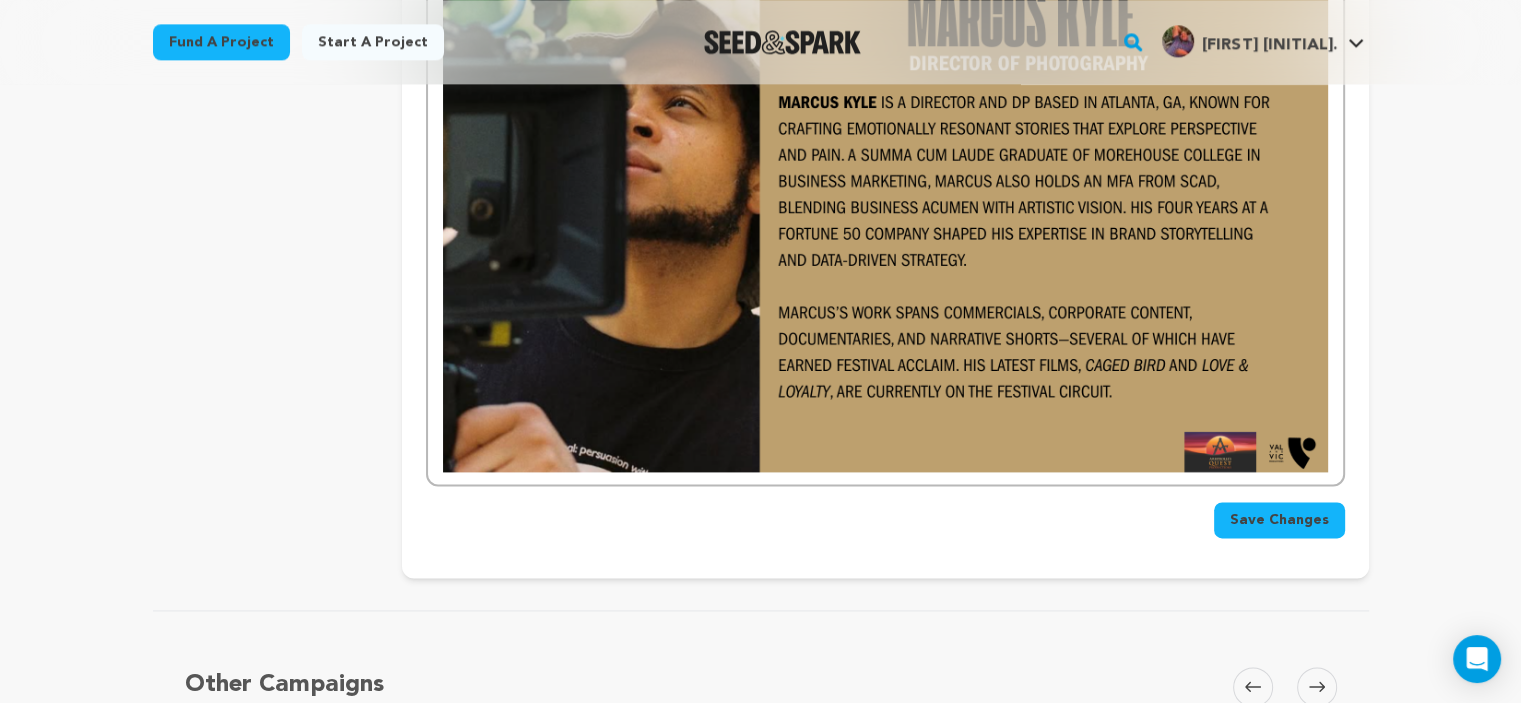 click on "Save Changes" at bounding box center [1279, 520] 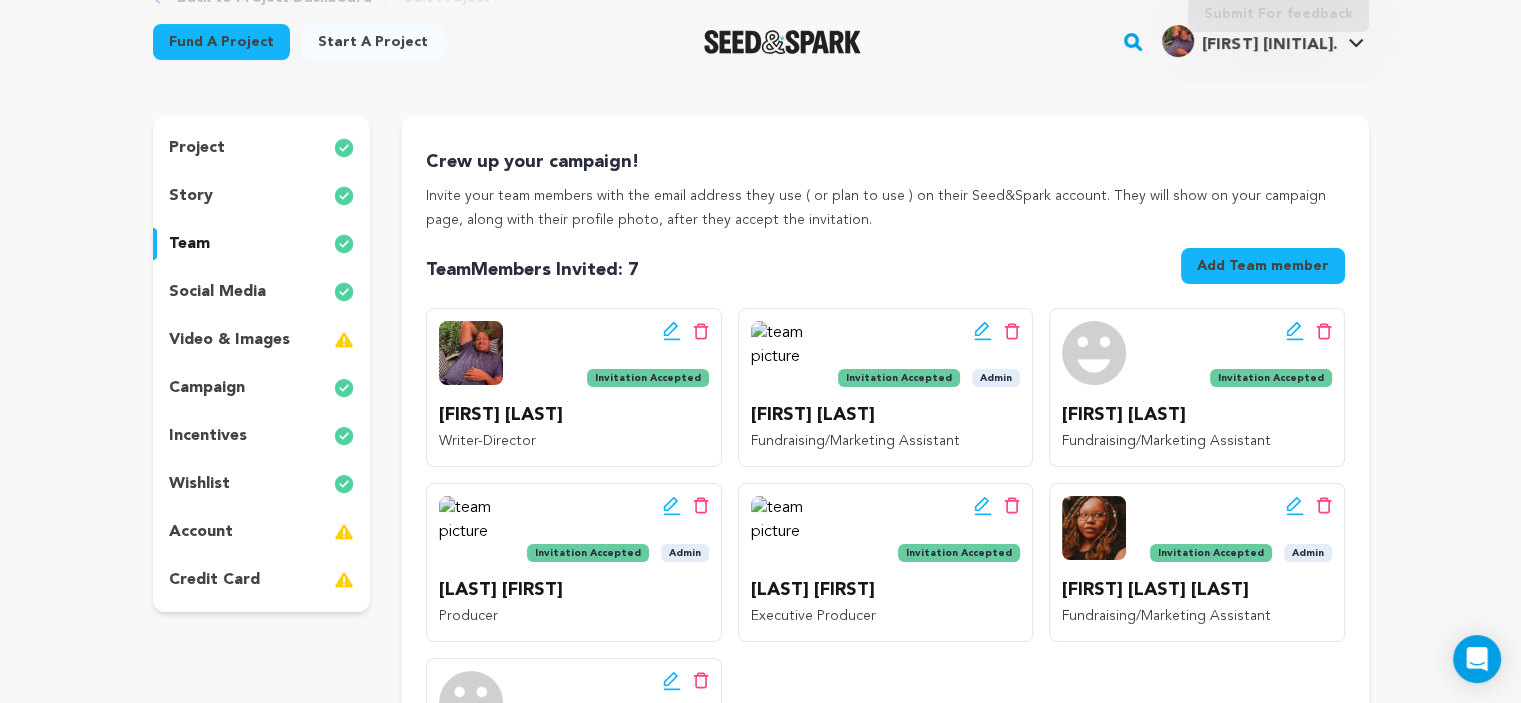 scroll, scrollTop: 0, scrollLeft: 0, axis: both 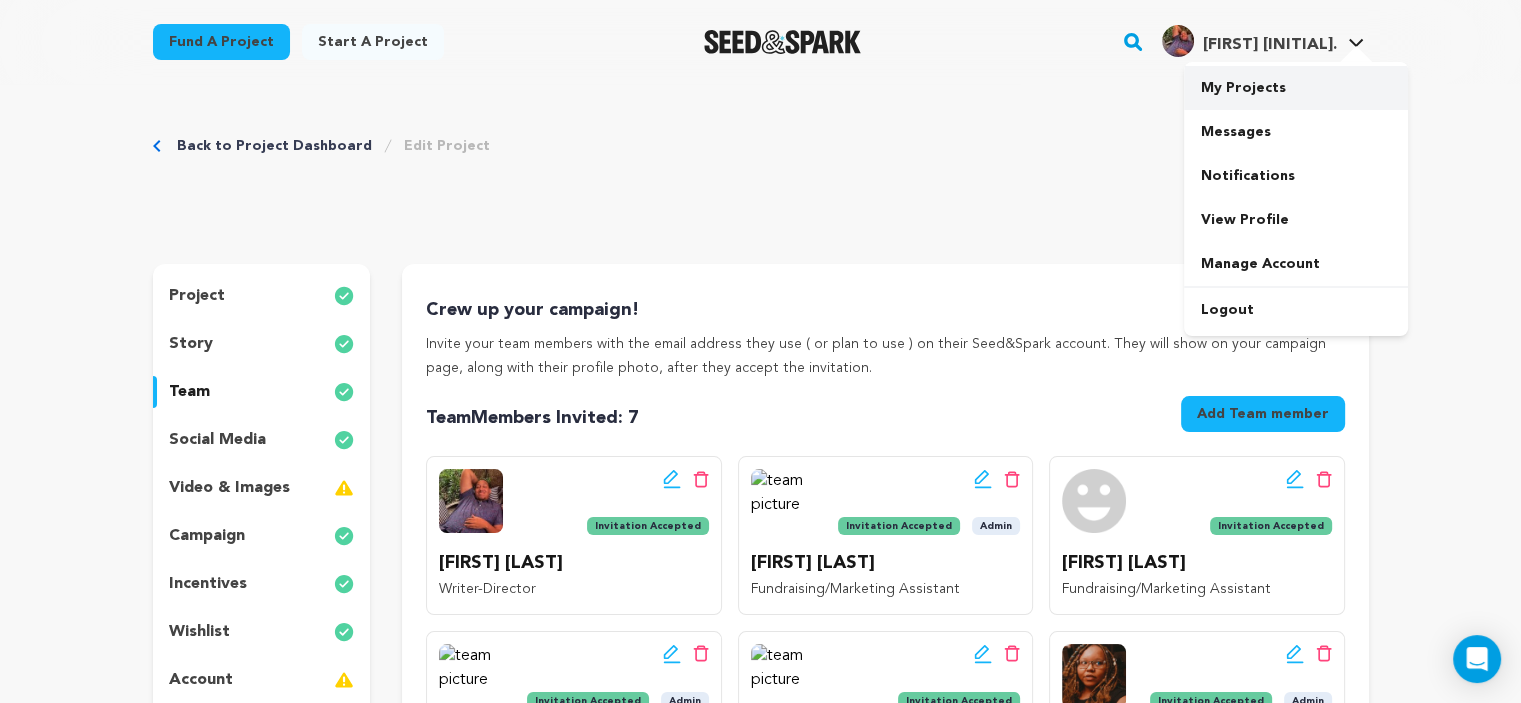 click on "My Projects" at bounding box center (1296, 88) 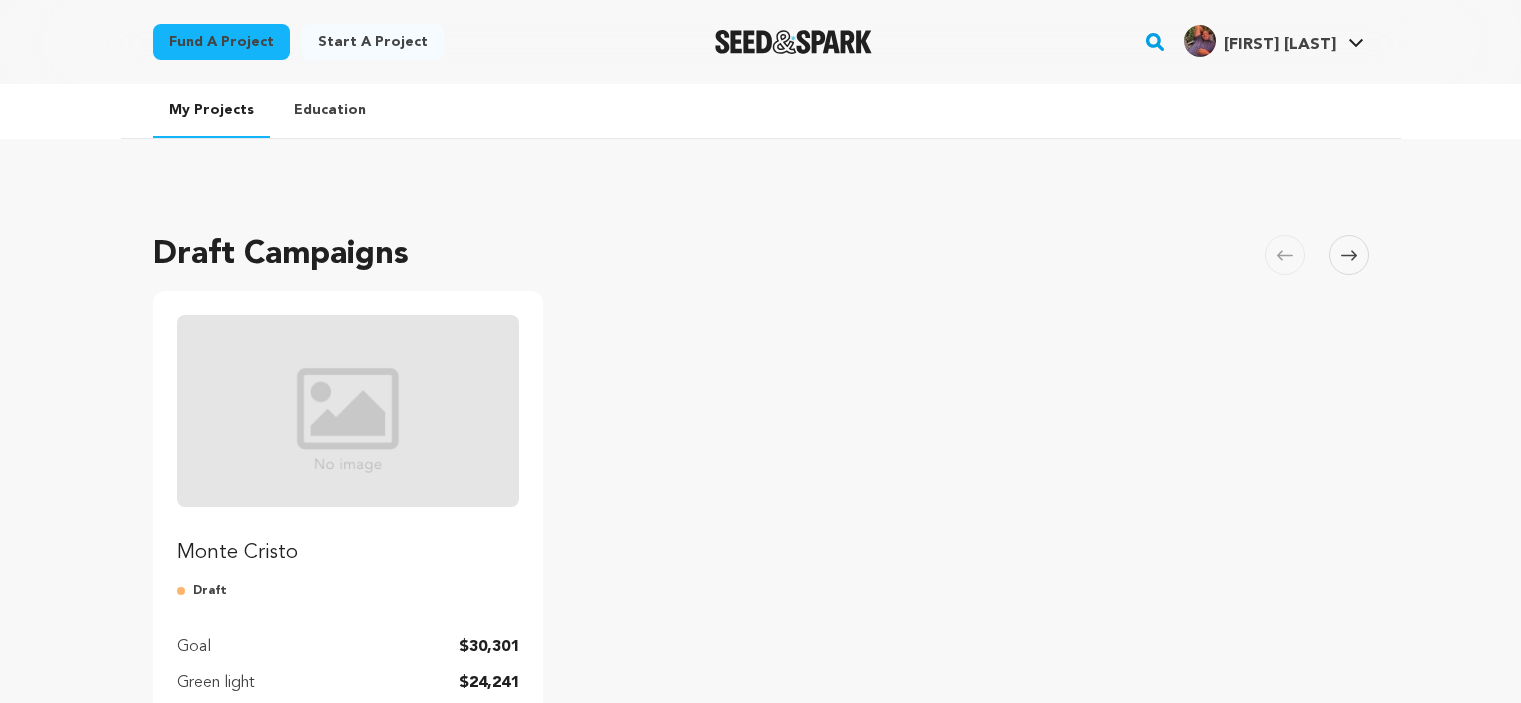 scroll, scrollTop: 0, scrollLeft: 0, axis: both 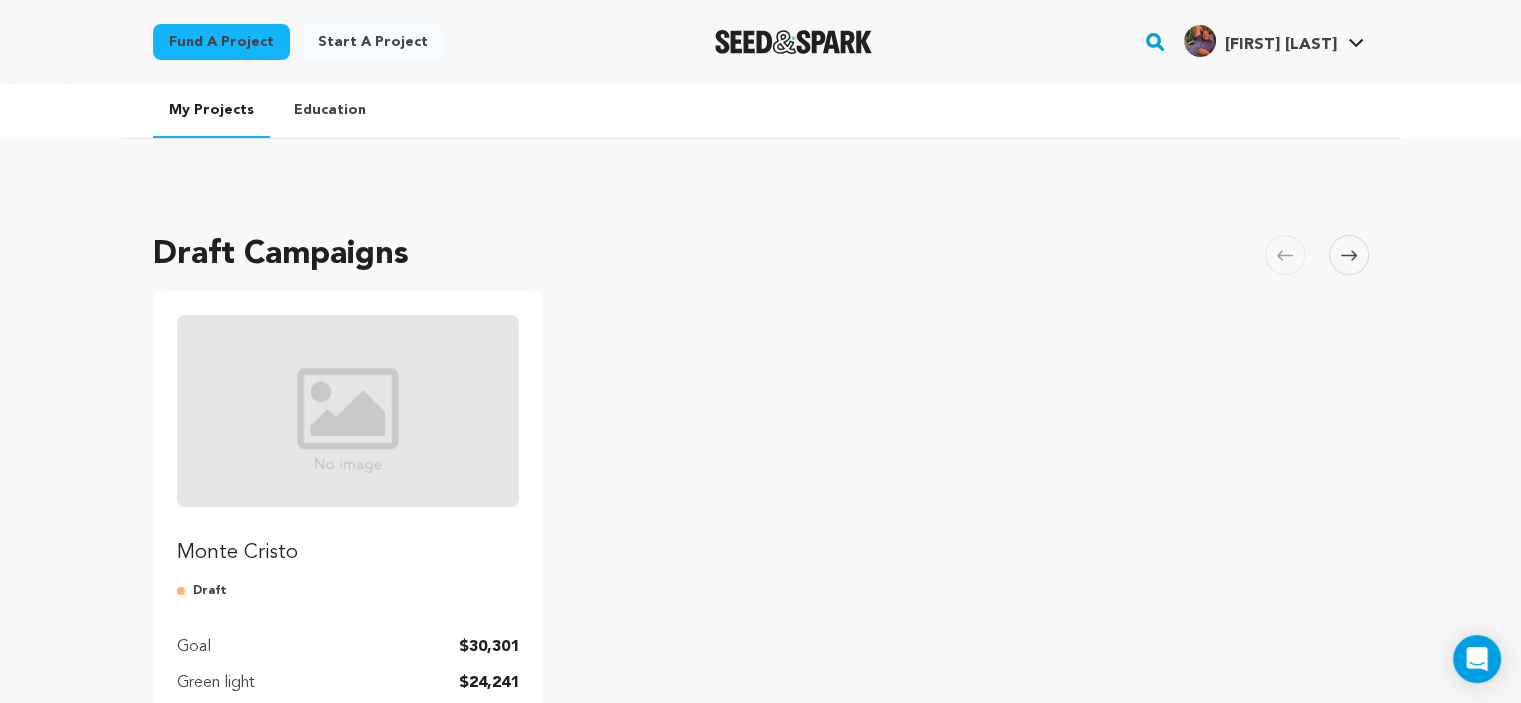 click at bounding box center [348, 411] 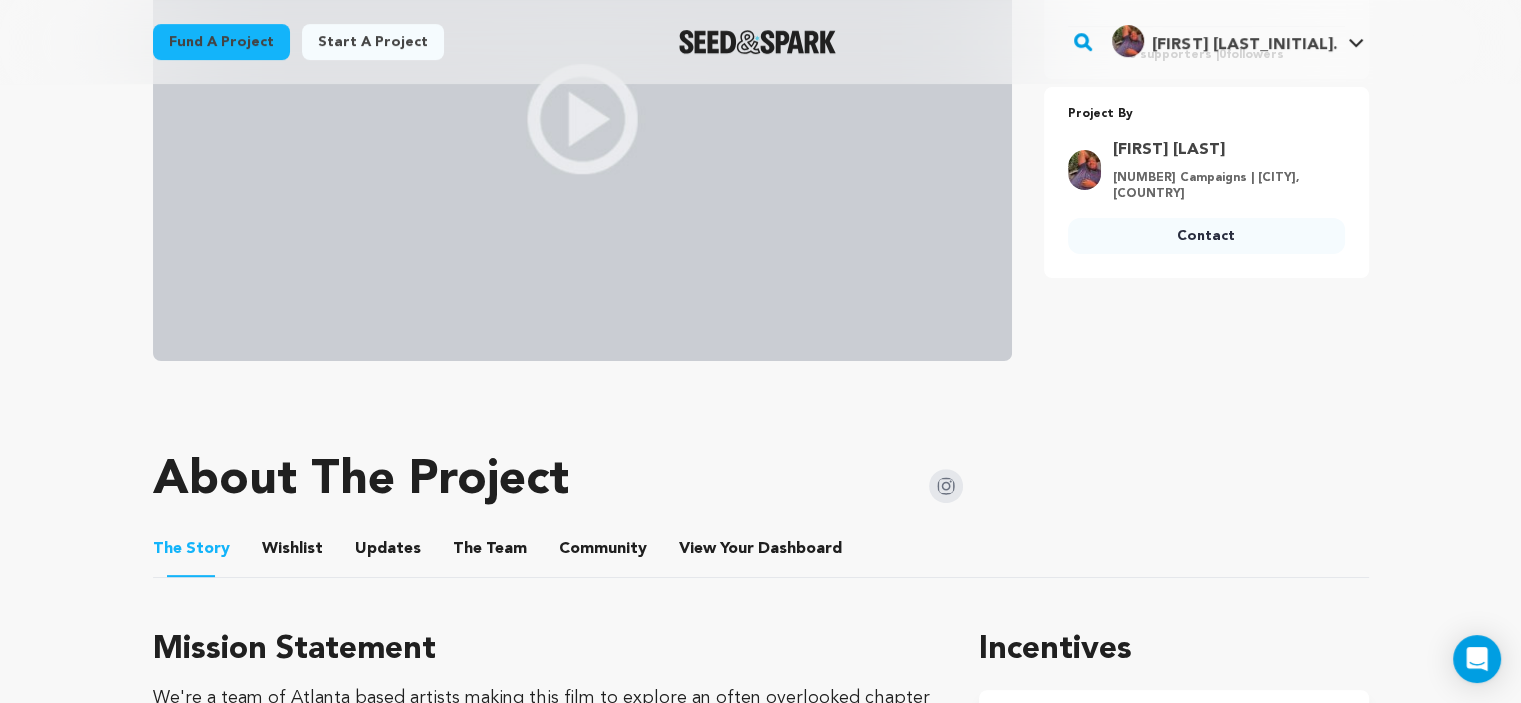 scroll, scrollTop: 536, scrollLeft: 0, axis: vertical 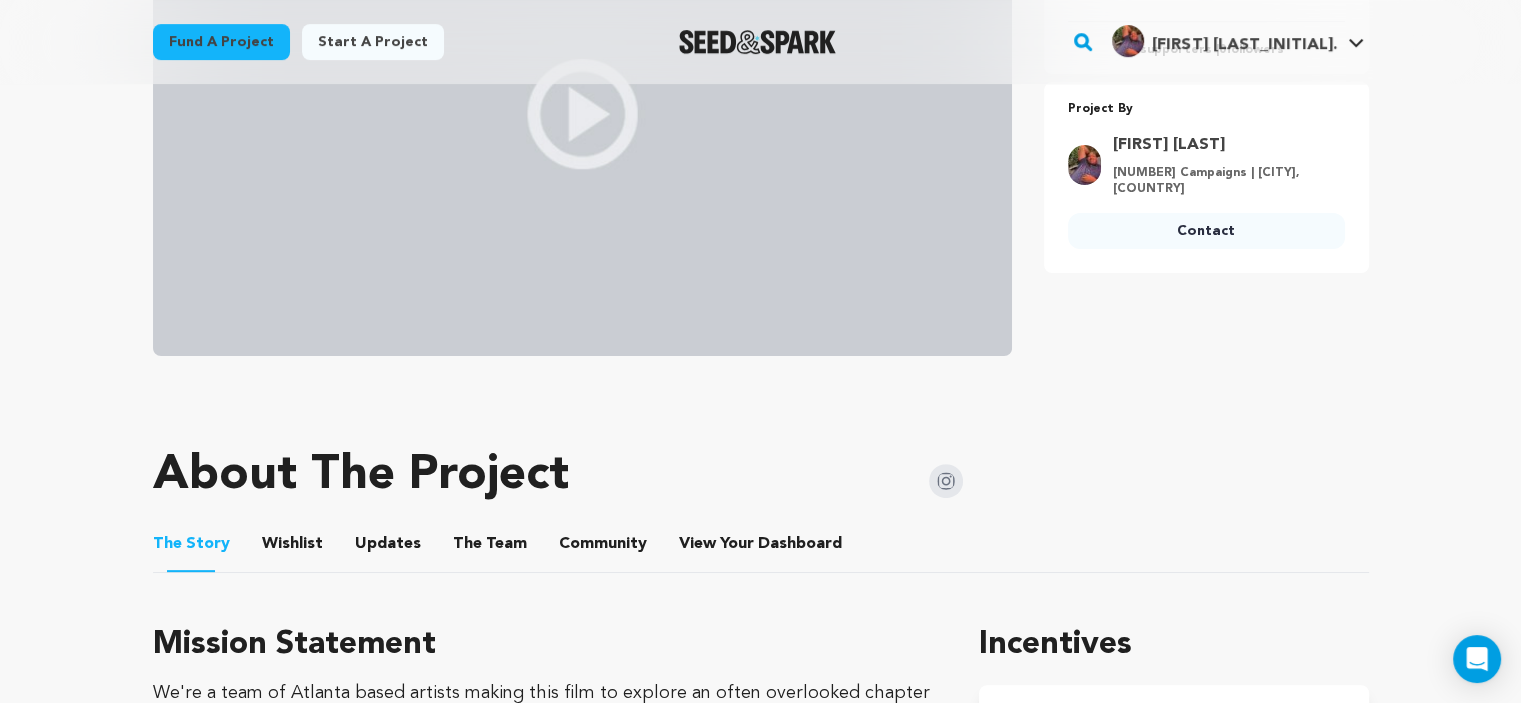click on "The Team" at bounding box center (490, 548) 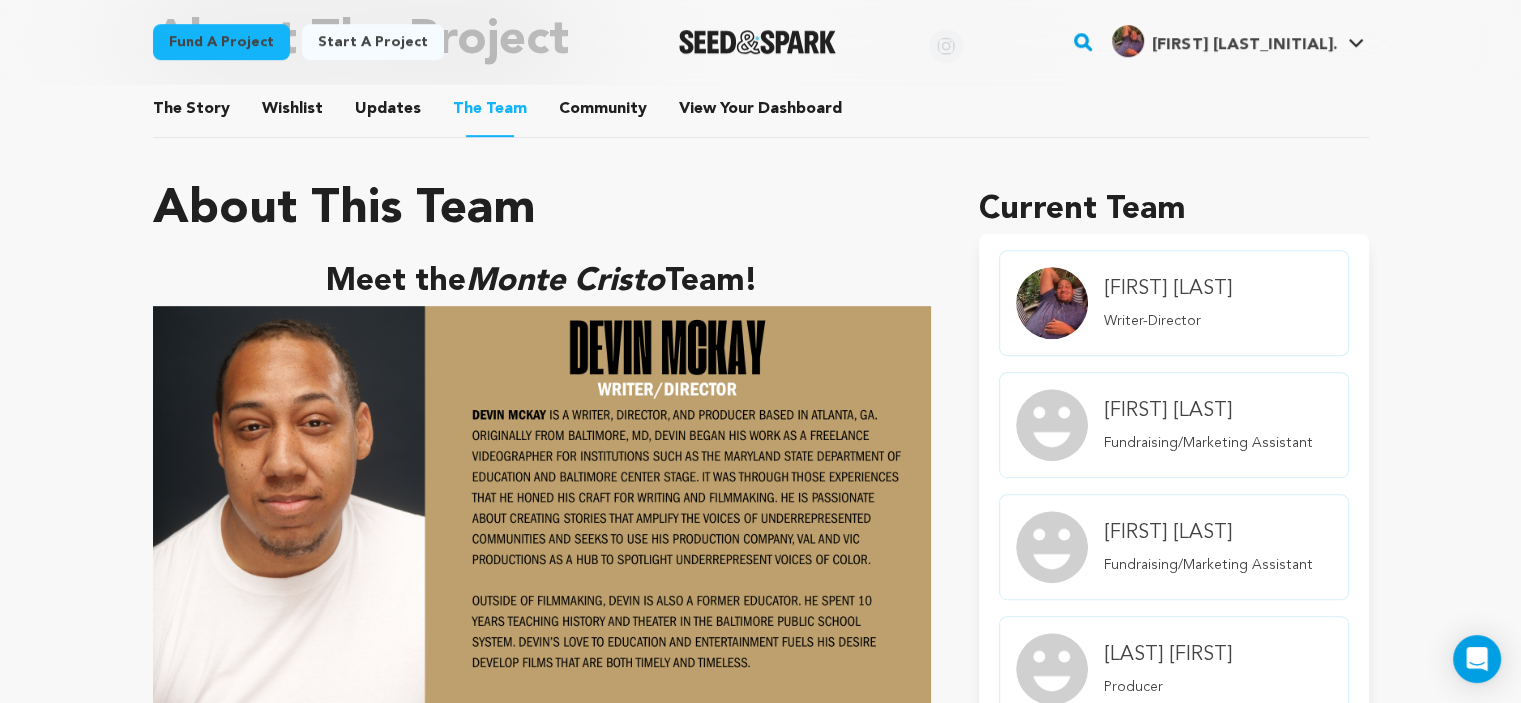 scroll, scrollTop: 972, scrollLeft: 0, axis: vertical 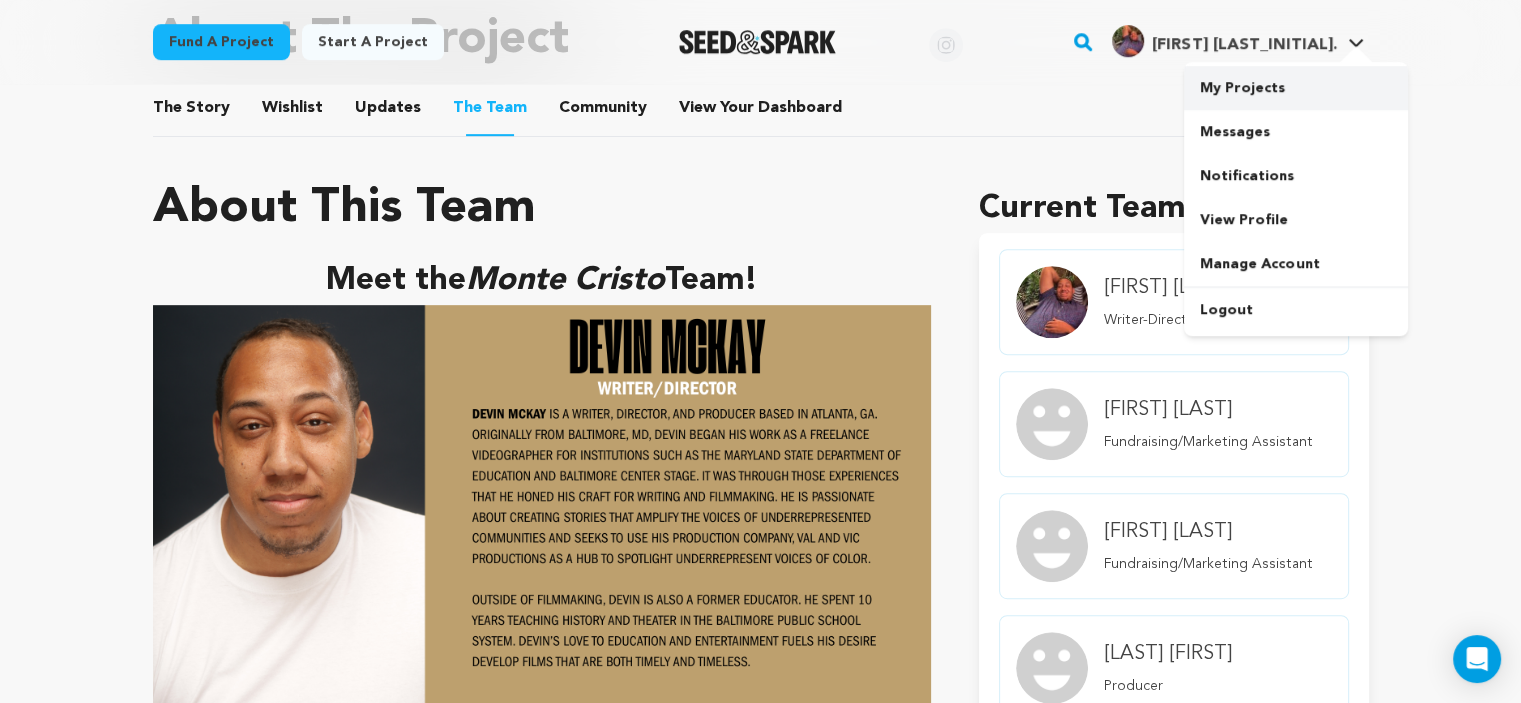 click on "My Projects" at bounding box center (1296, 88) 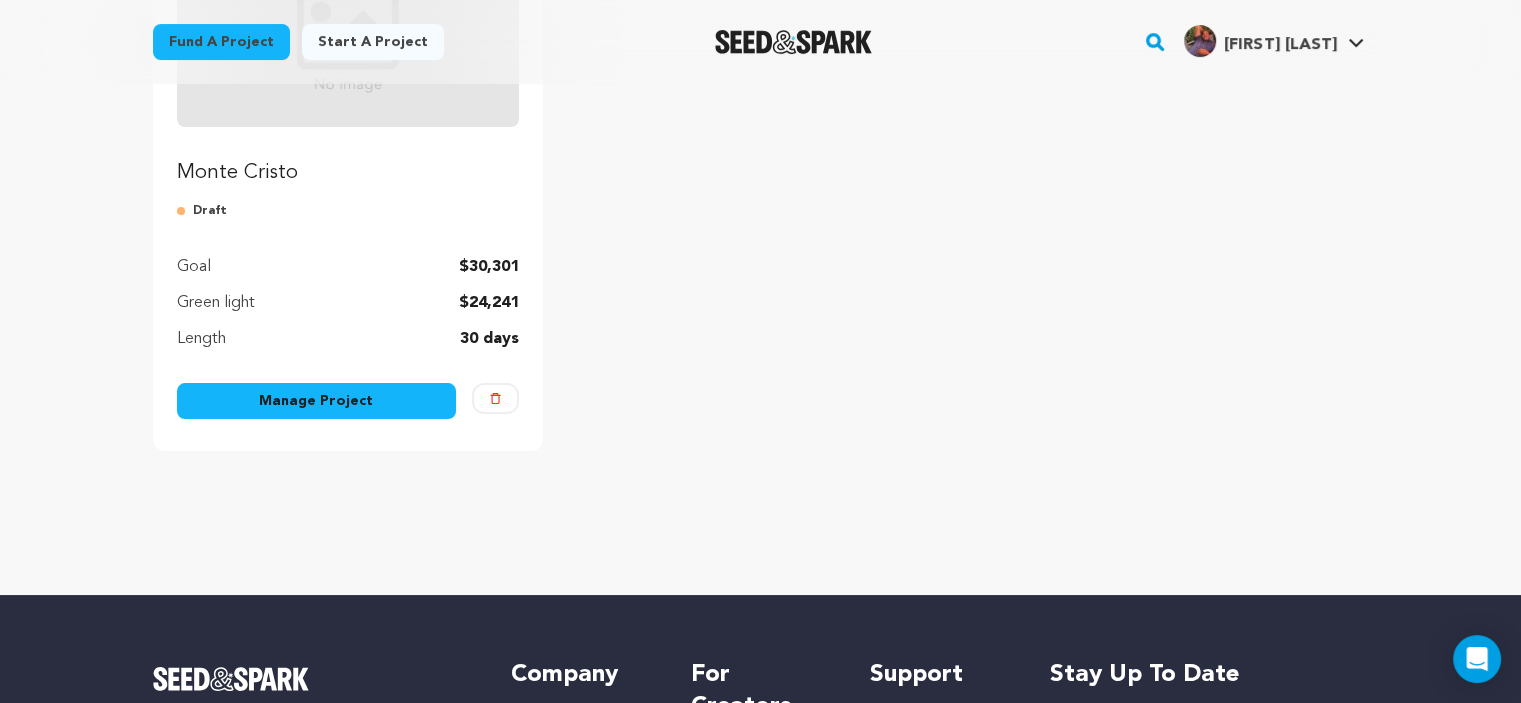 scroll, scrollTop: 431, scrollLeft: 0, axis: vertical 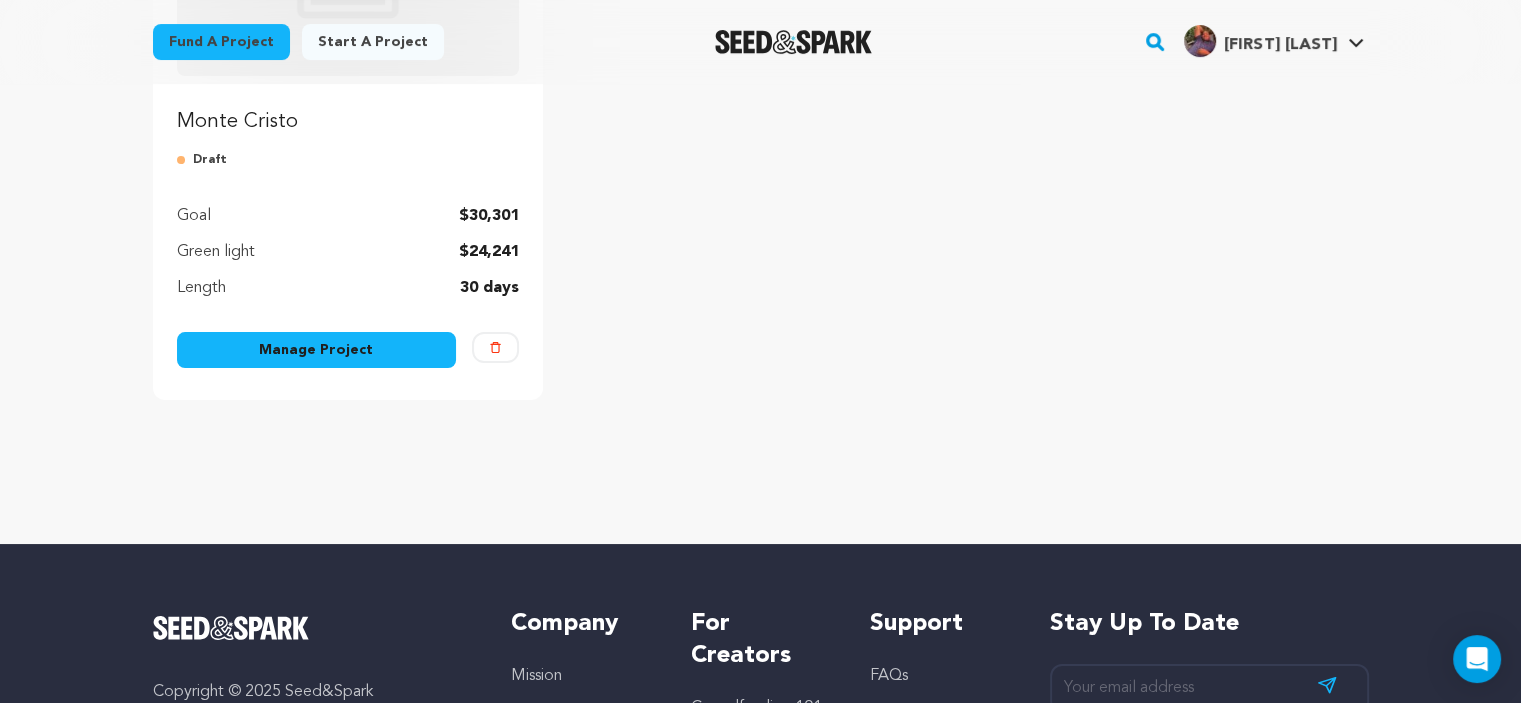 click on "Manage Project" at bounding box center [317, 350] 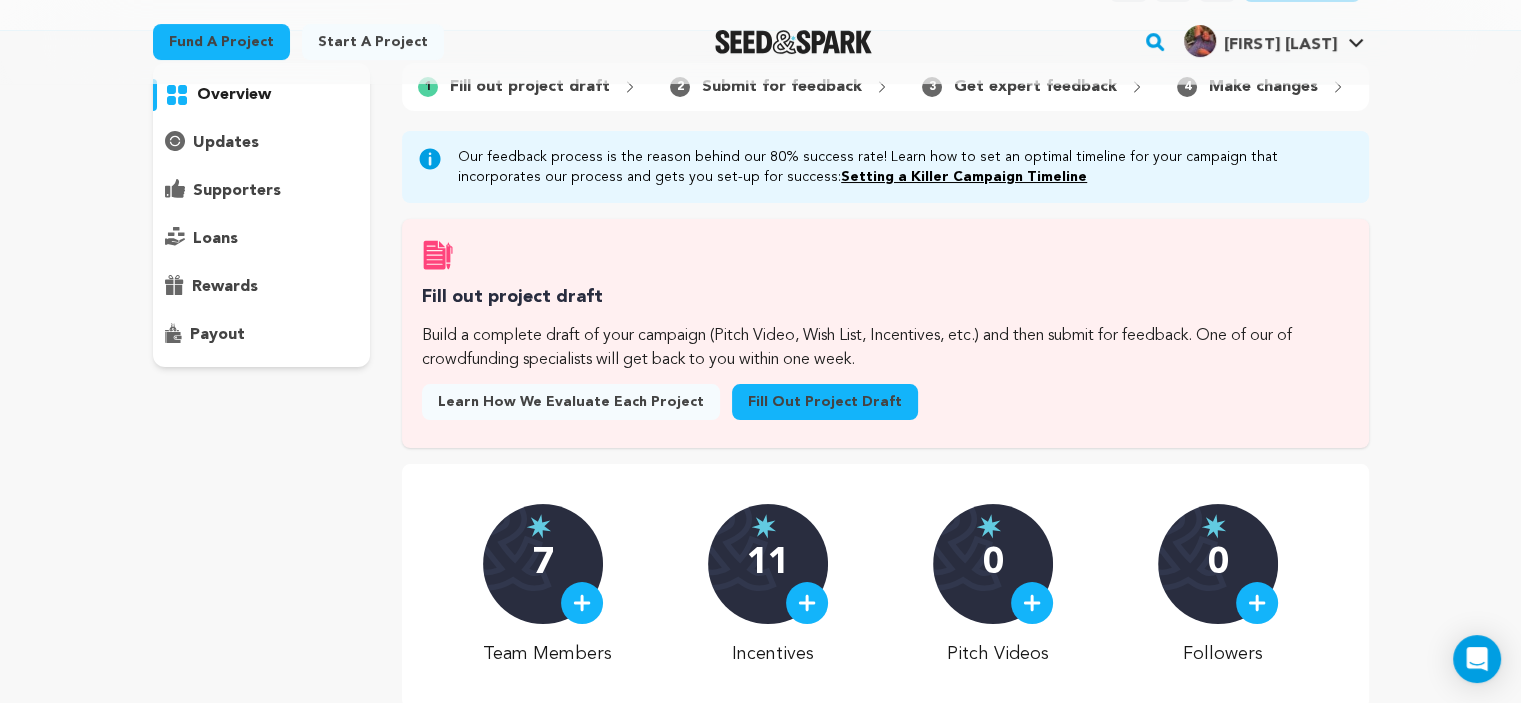 scroll, scrollTop: 202, scrollLeft: 0, axis: vertical 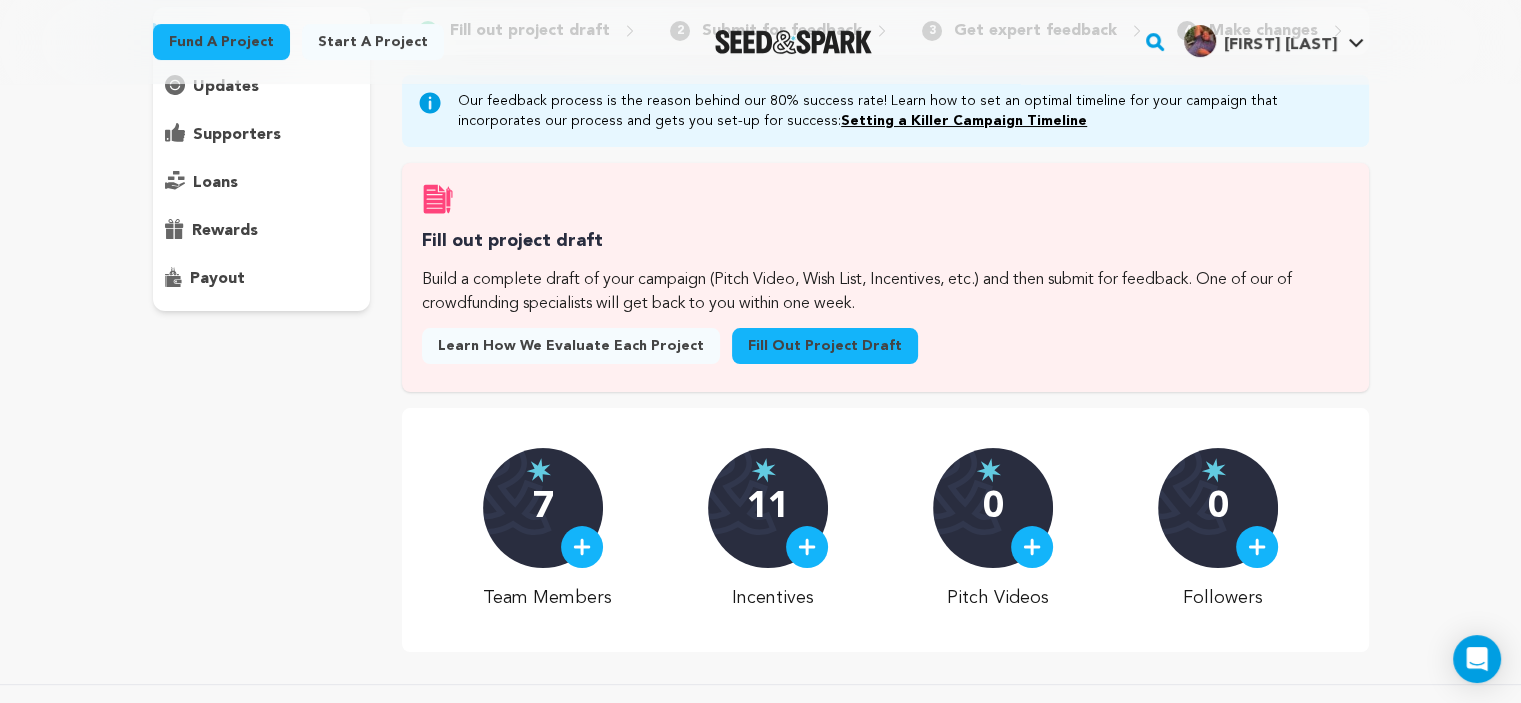 click at bounding box center (582, 547) 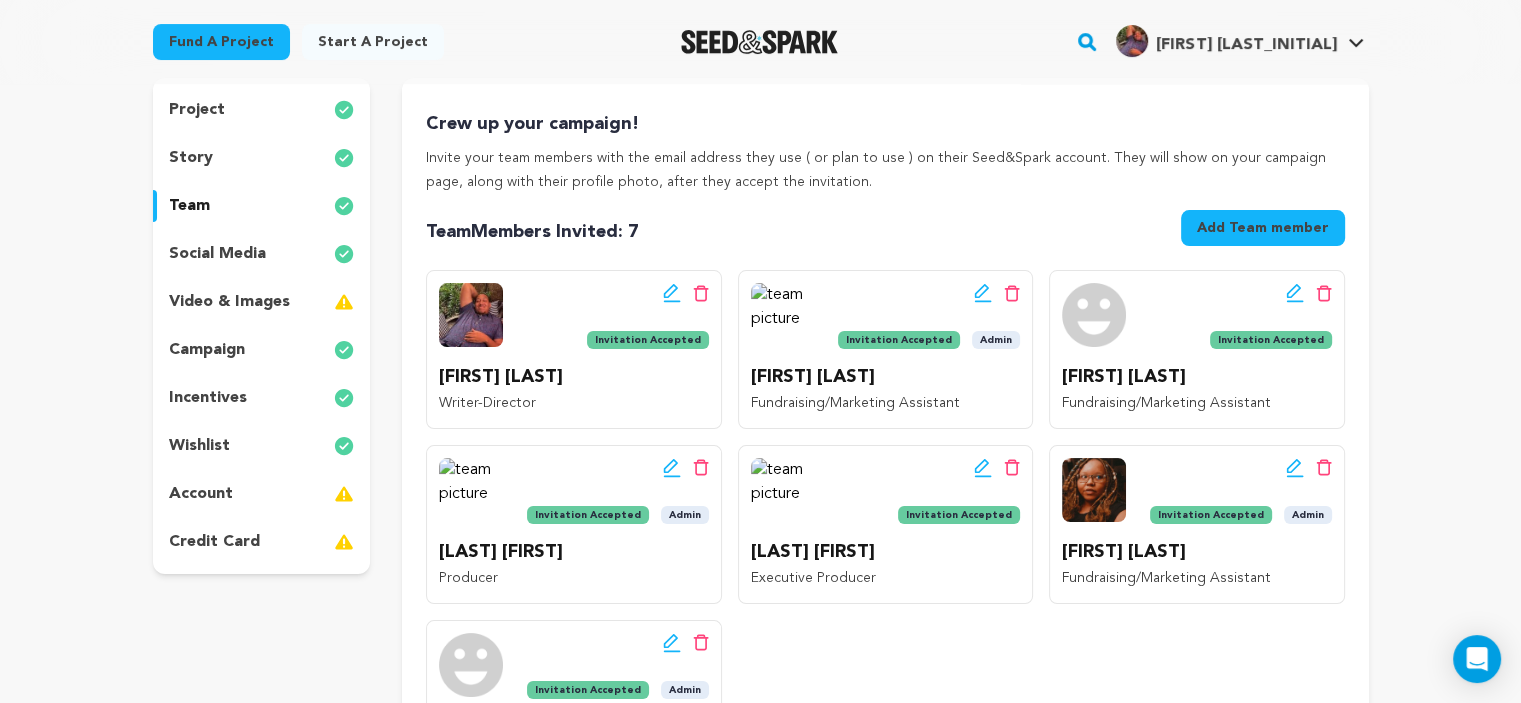 scroll, scrollTop: 163, scrollLeft: 0, axis: vertical 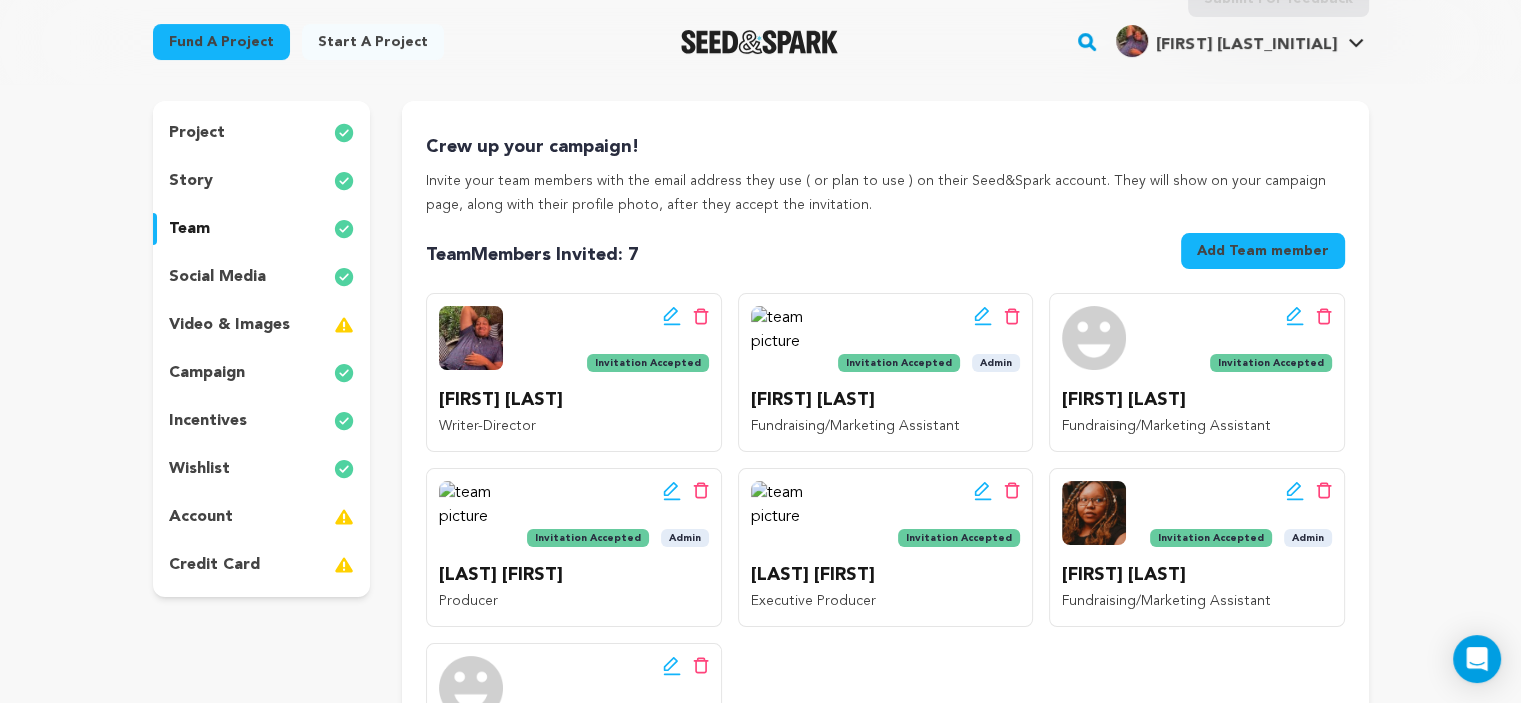 click on "Add Team member" at bounding box center (1263, 251) 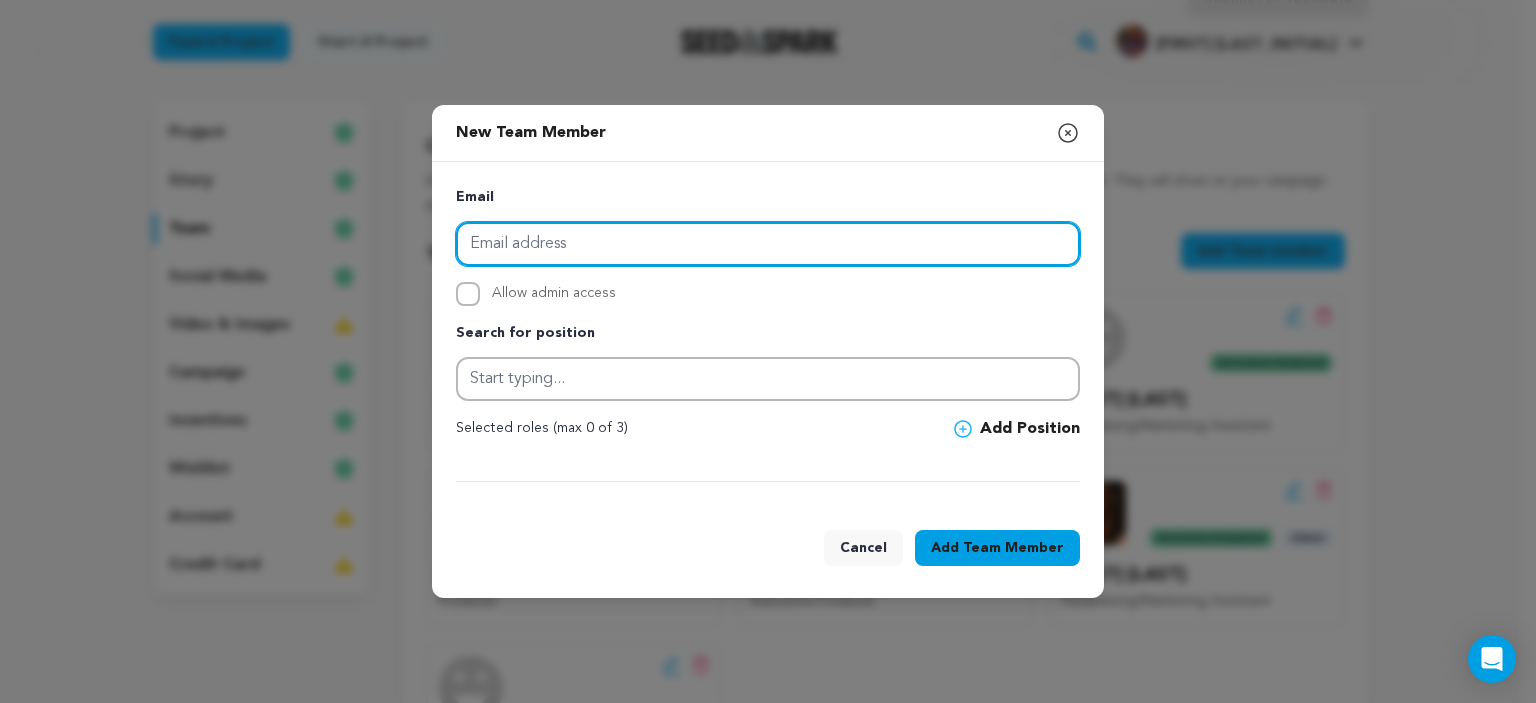 click at bounding box center [768, 244] 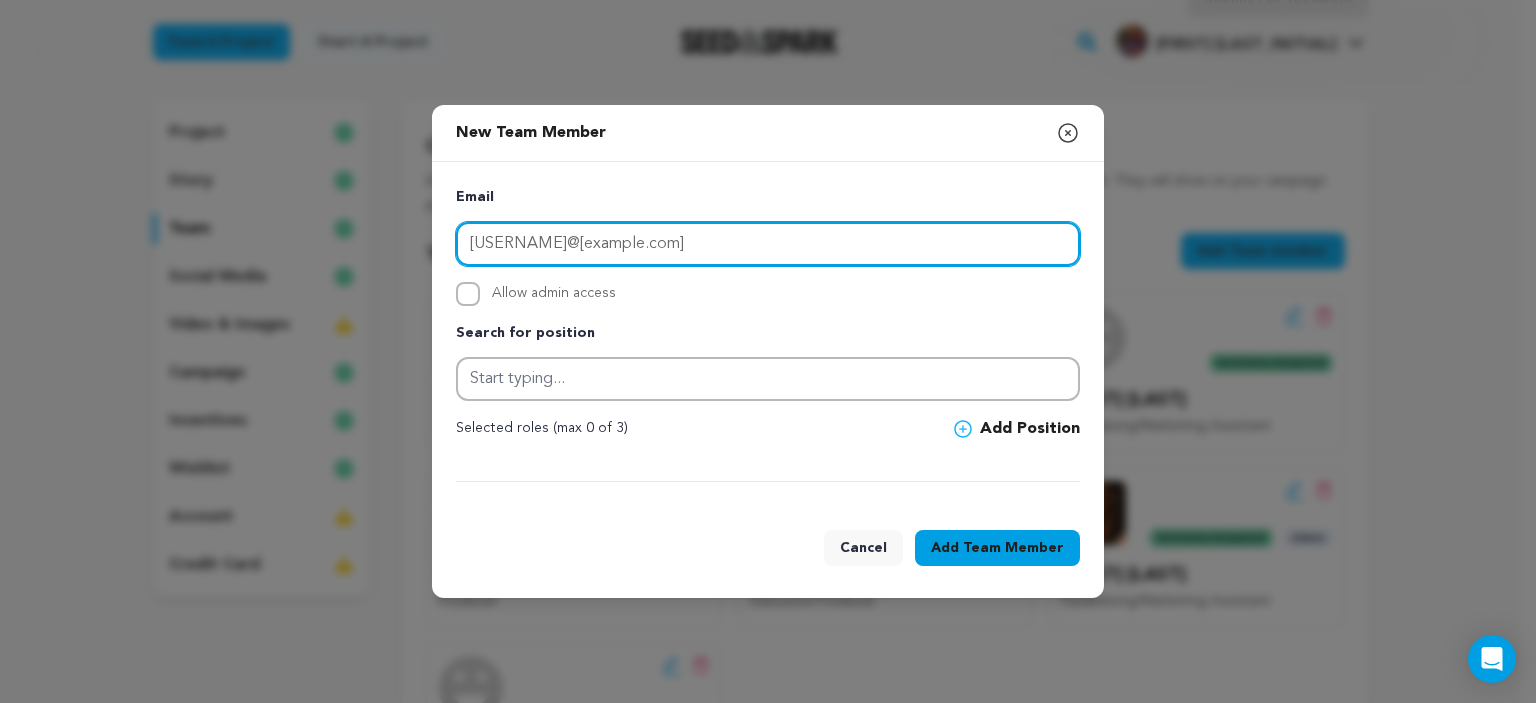 type on "marcuslkyle@gmail.com" 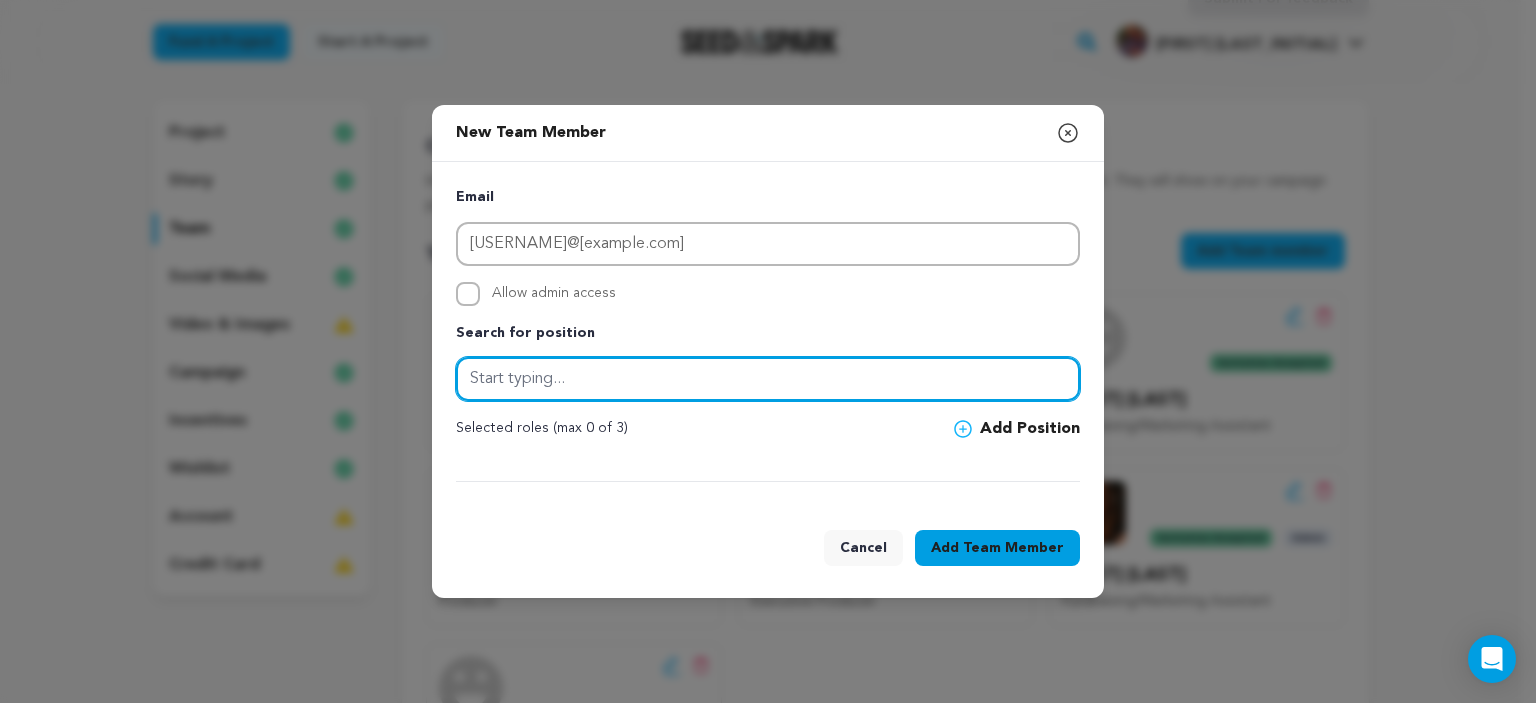 click at bounding box center (768, 379) 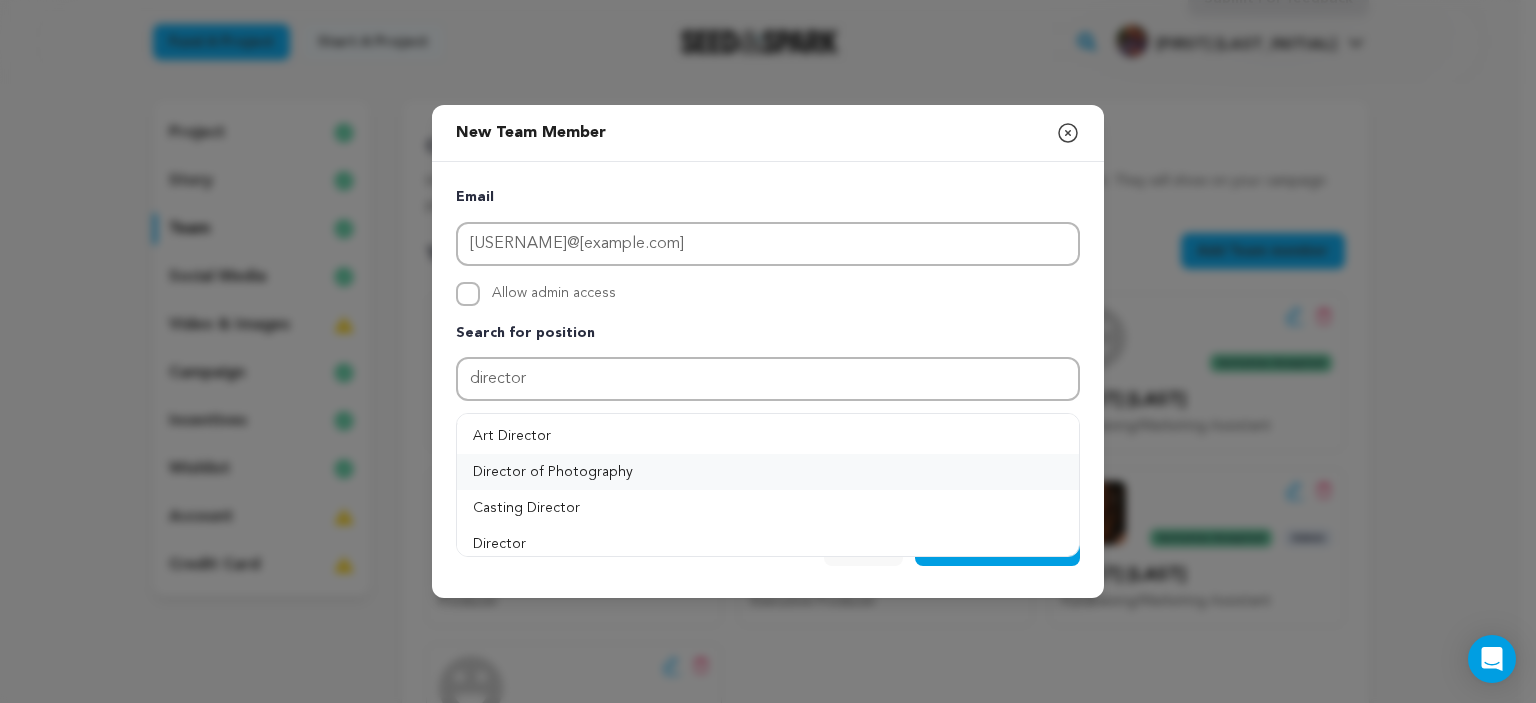 click on "Director of Photography" at bounding box center (768, 472) 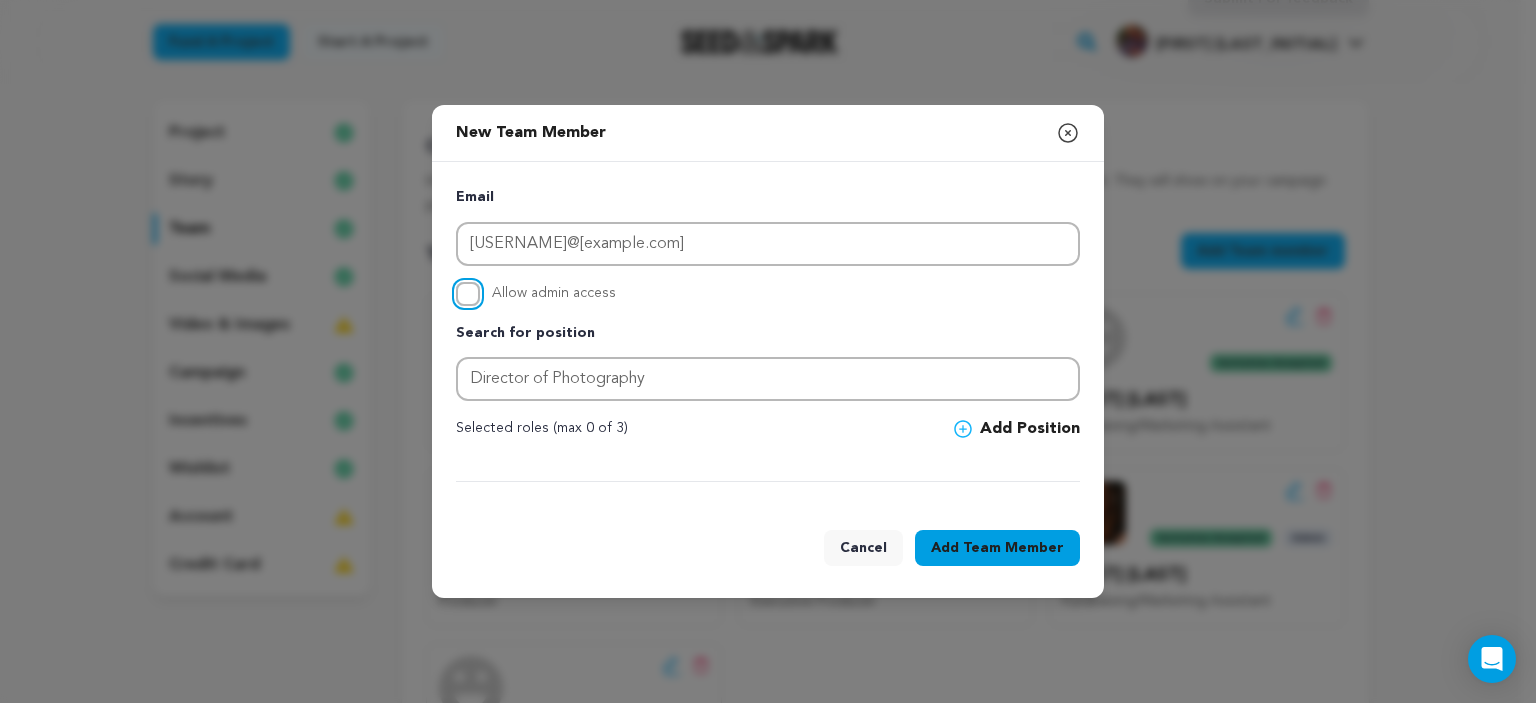 click on "Allow admin access" at bounding box center (468, 294) 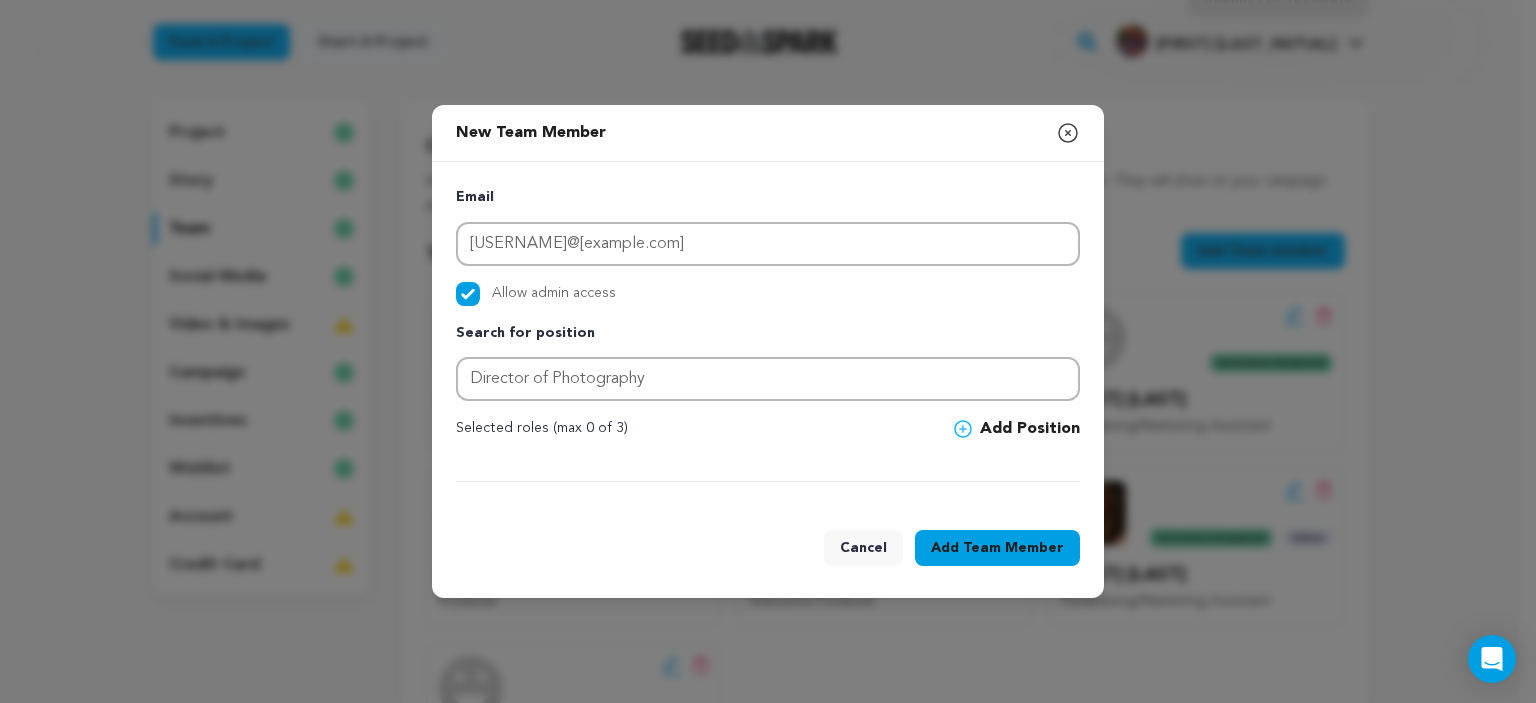 click on "Team Member" at bounding box center [1013, 548] 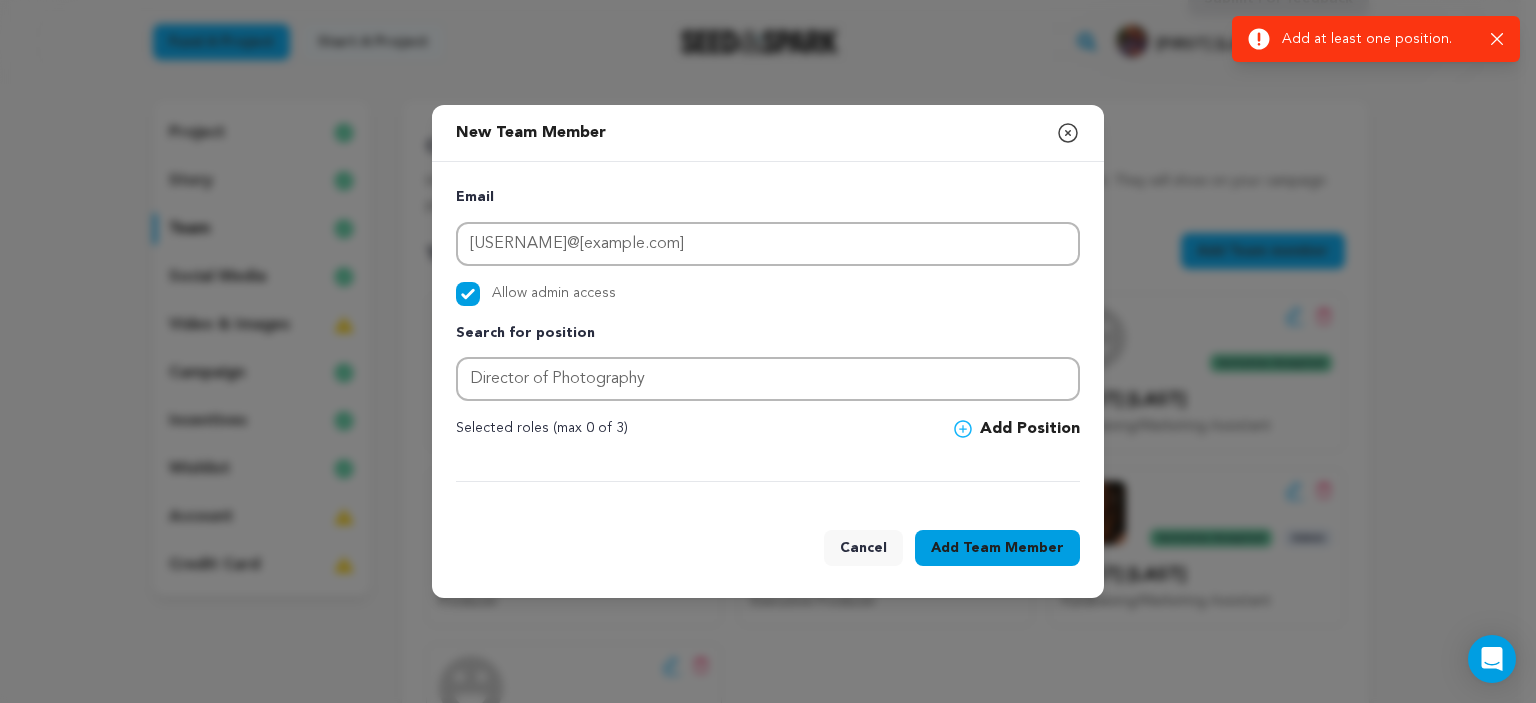 click on "Add Position" at bounding box center [1017, 429] 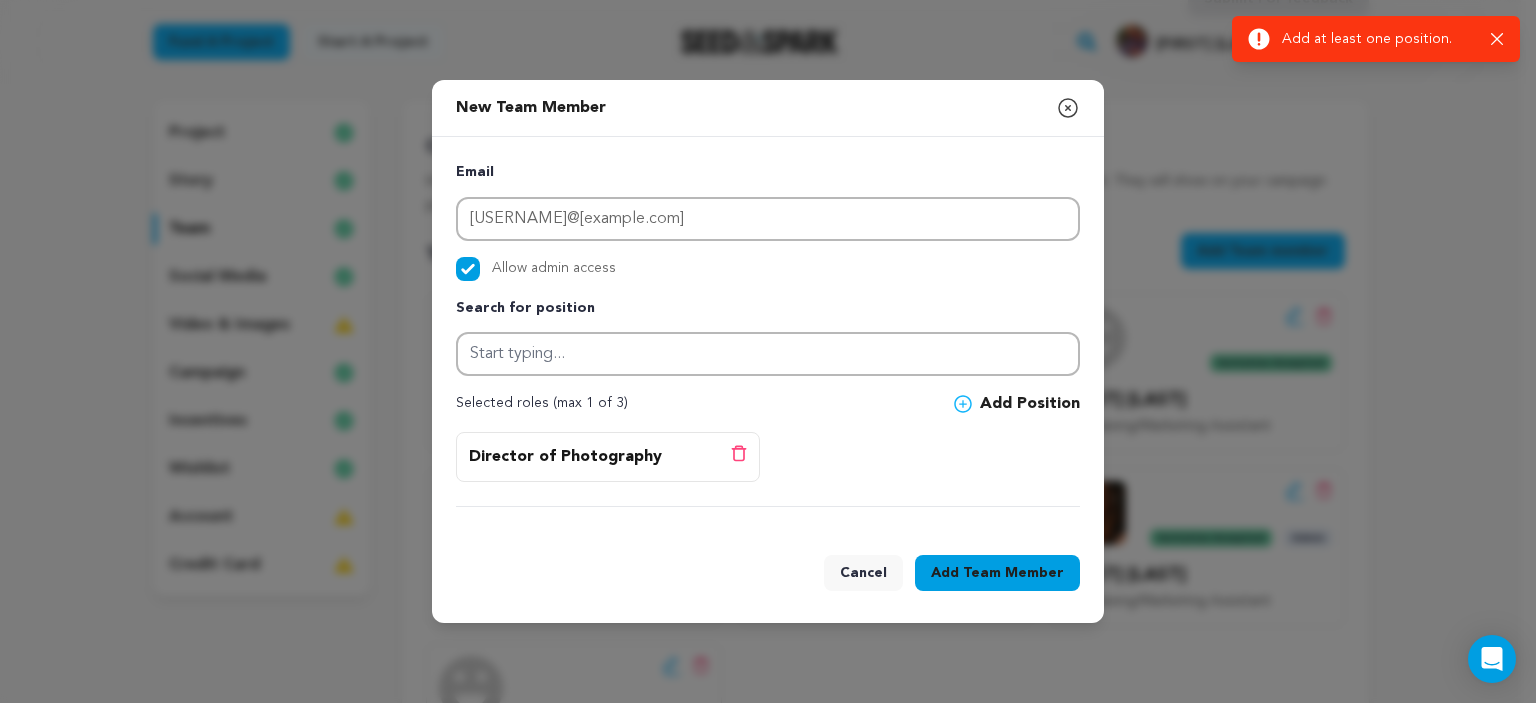 click on "Team Member" at bounding box center (1013, 573) 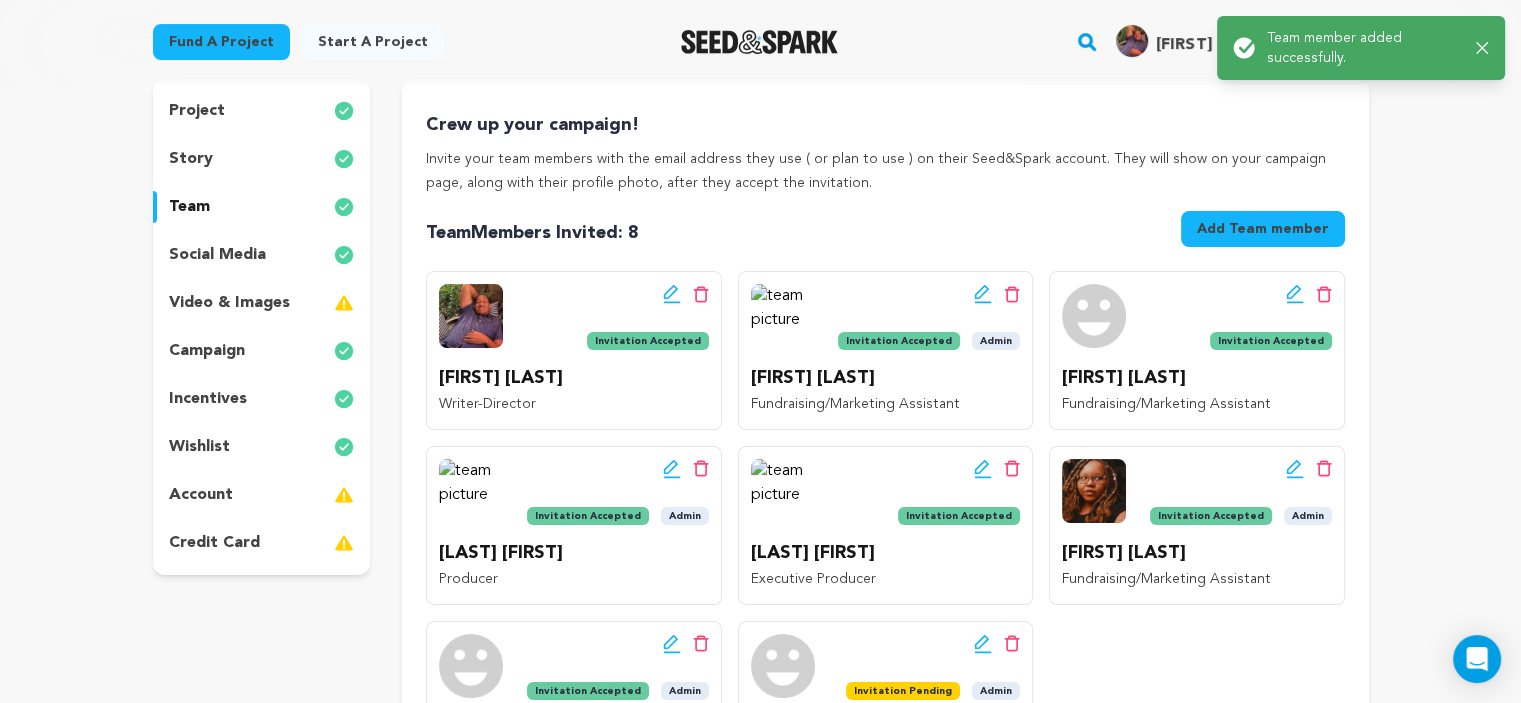 scroll, scrollTop: 100, scrollLeft: 0, axis: vertical 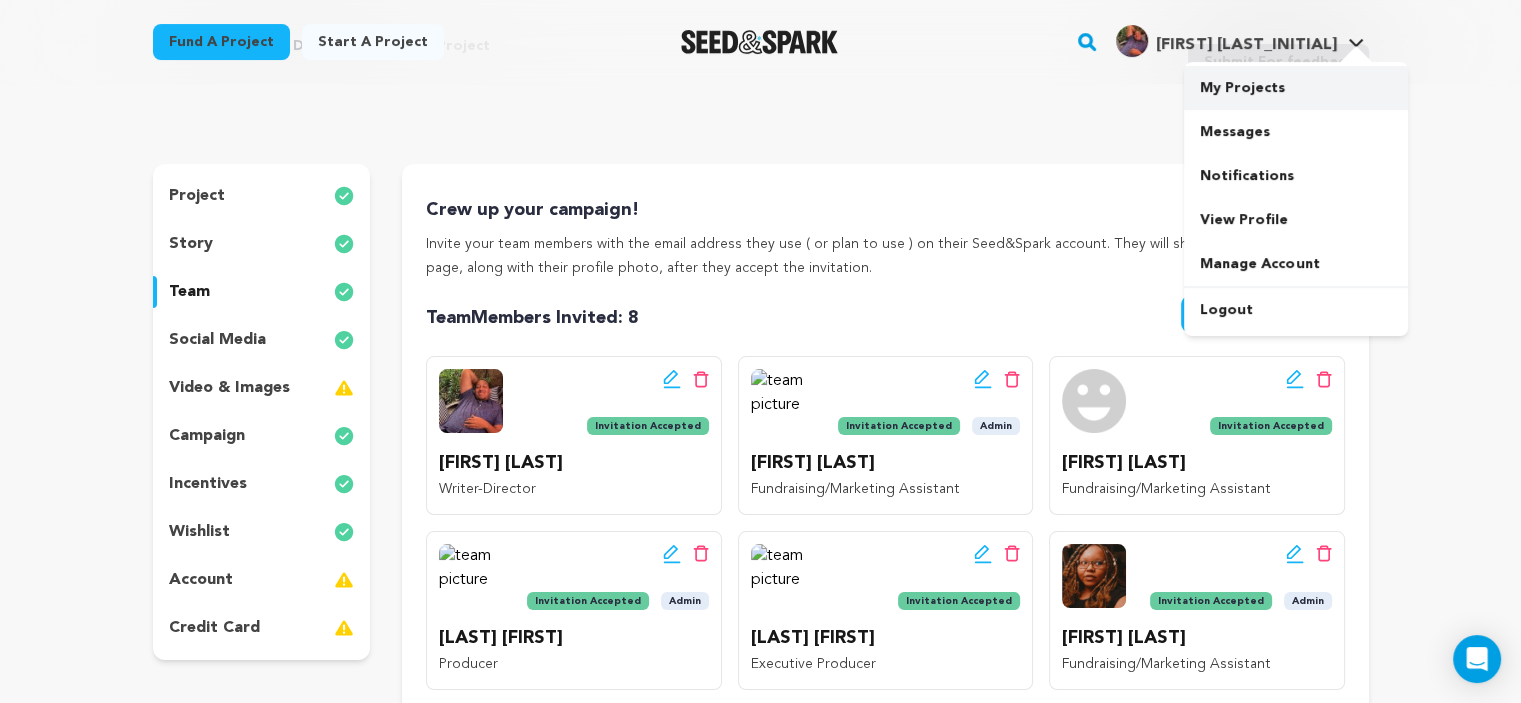 click on "My Projects" at bounding box center [1296, 88] 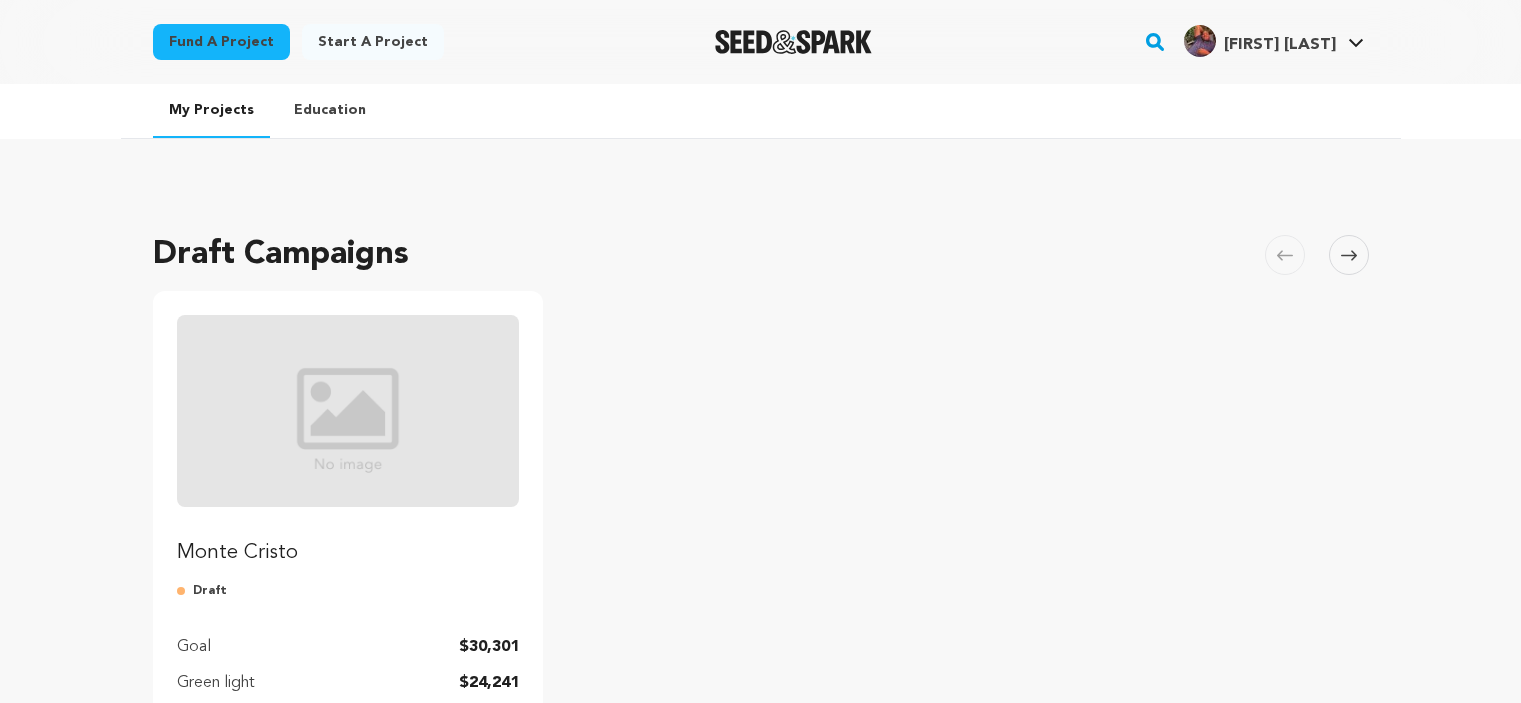 scroll, scrollTop: 0, scrollLeft: 0, axis: both 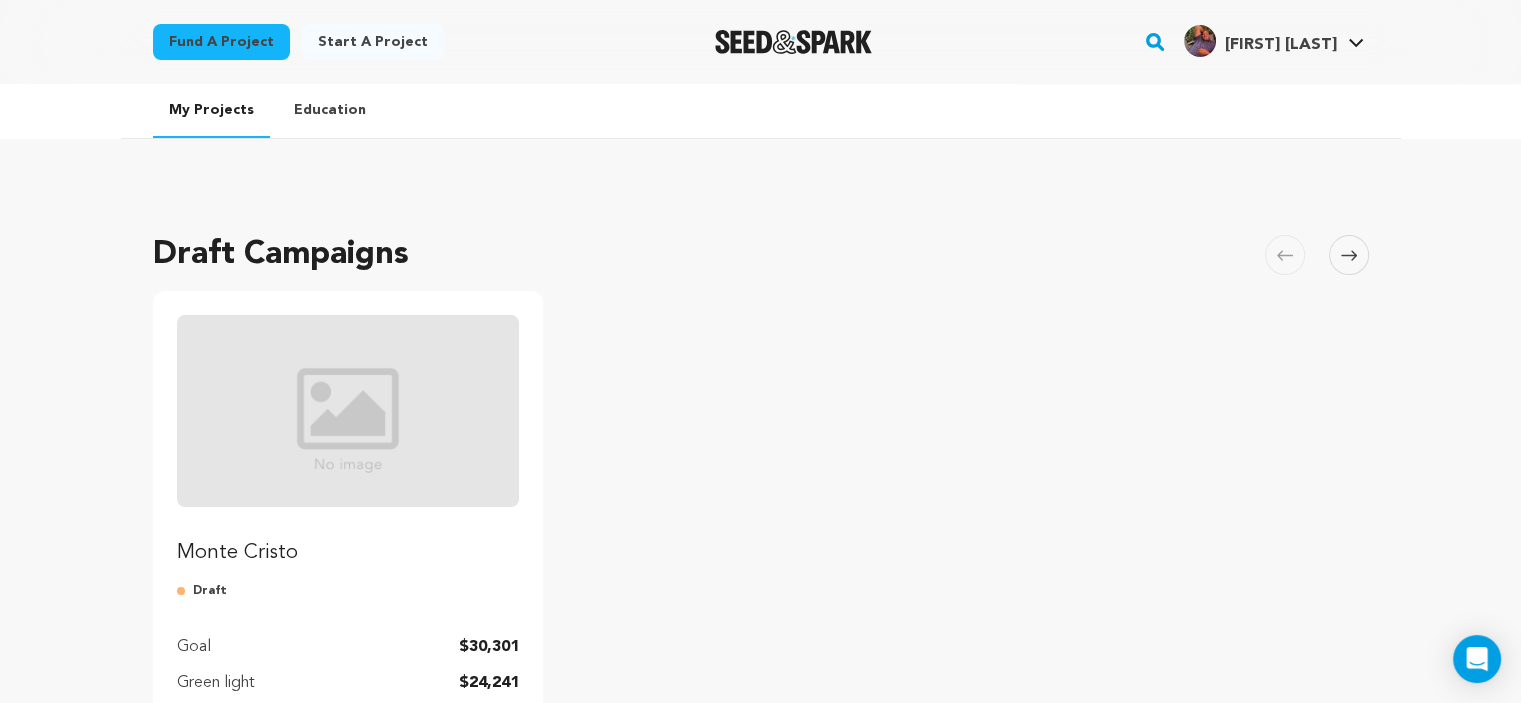 click at bounding box center (348, 411) 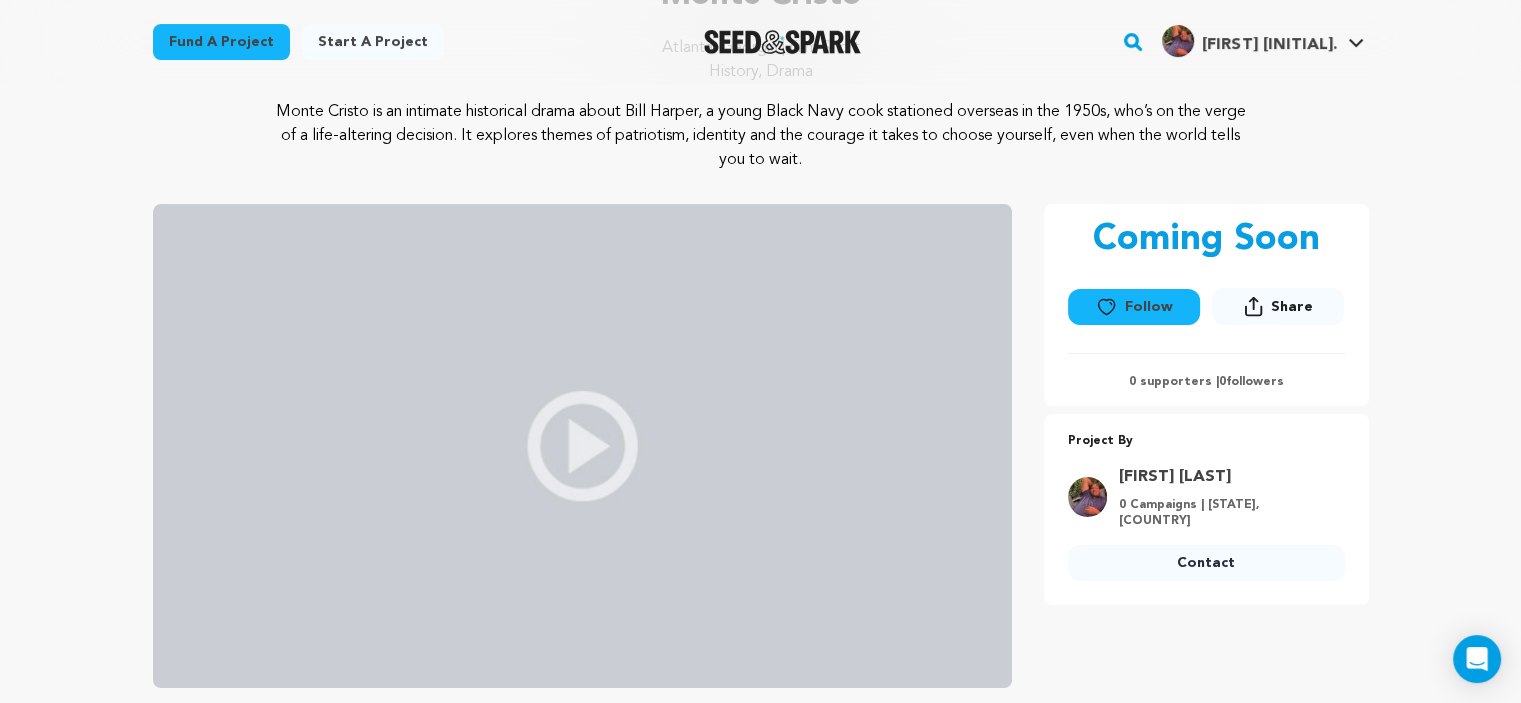 scroll, scrollTop: 147, scrollLeft: 0, axis: vertical 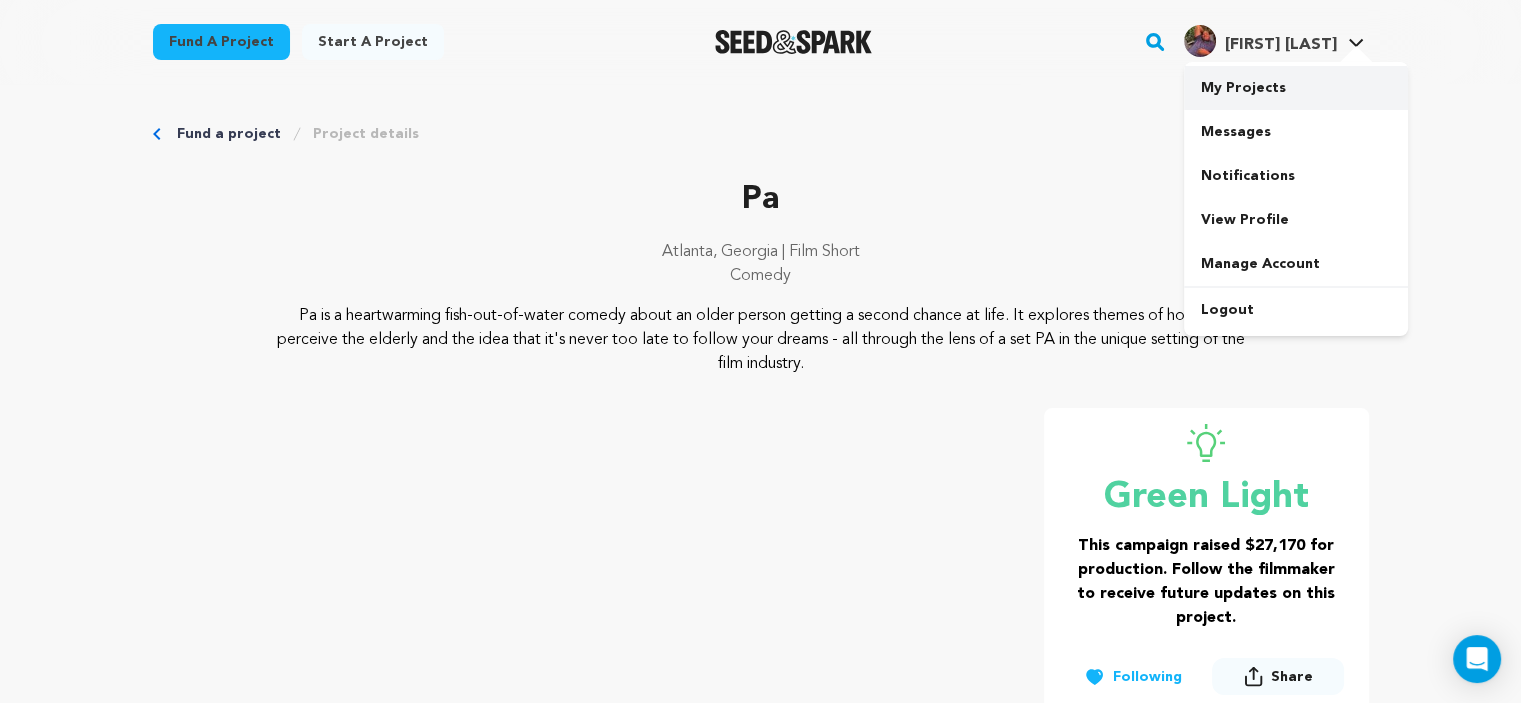 click on "My Projects" at bounding box center (1296, 88) 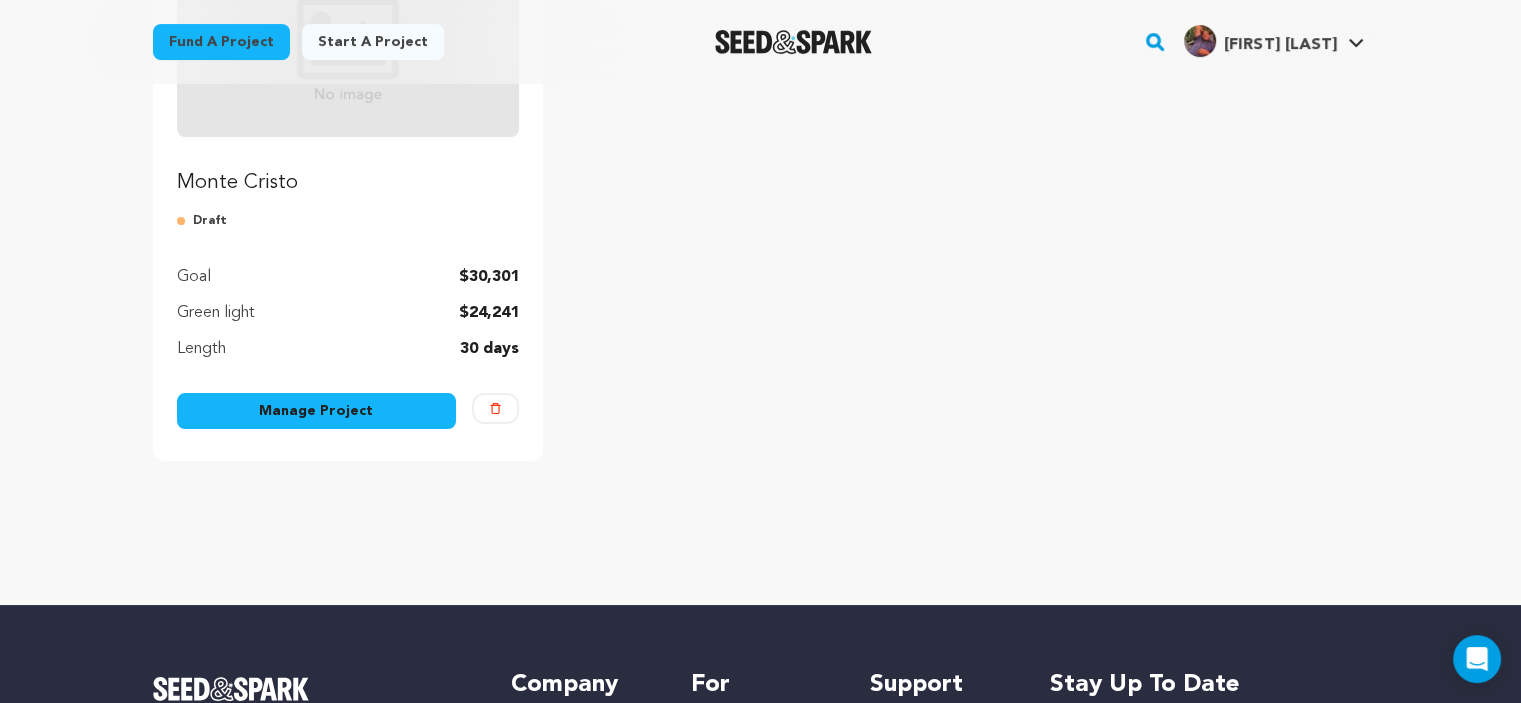 scroll, scrollTop: 482, scrollLeft: 0, axis: vertical 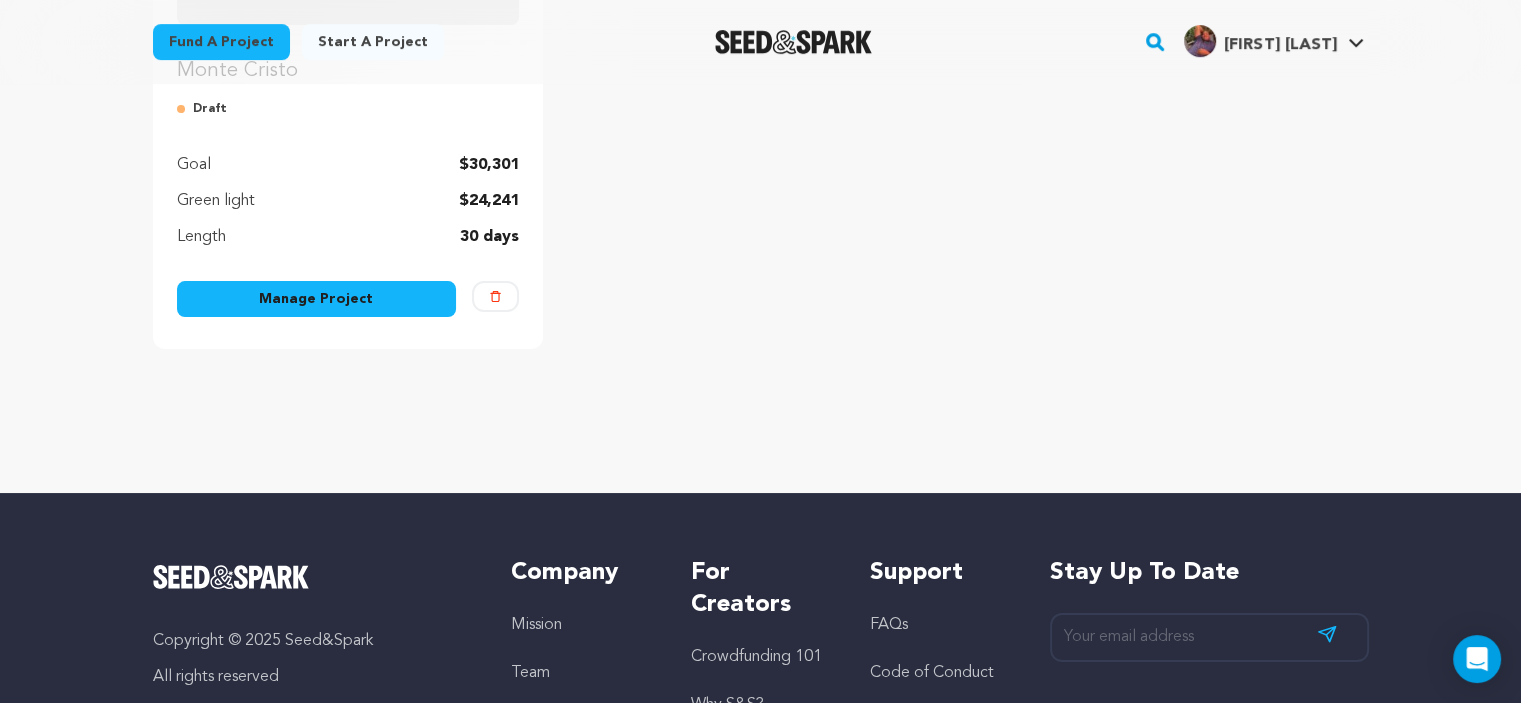 click on "Manage Project" at bounding box center (317, 299) 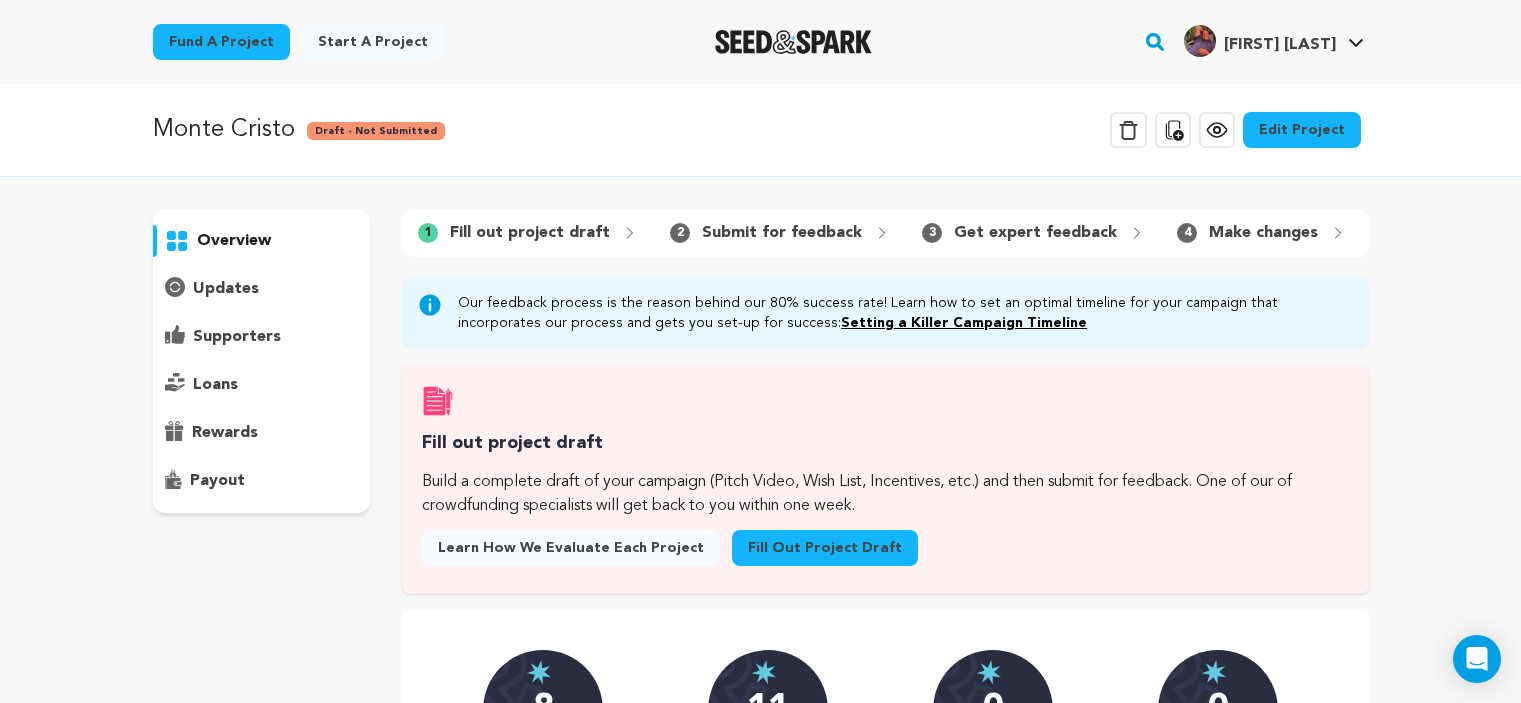 scroll, scrollTop: 0, scrollLeft: 0, axis: both 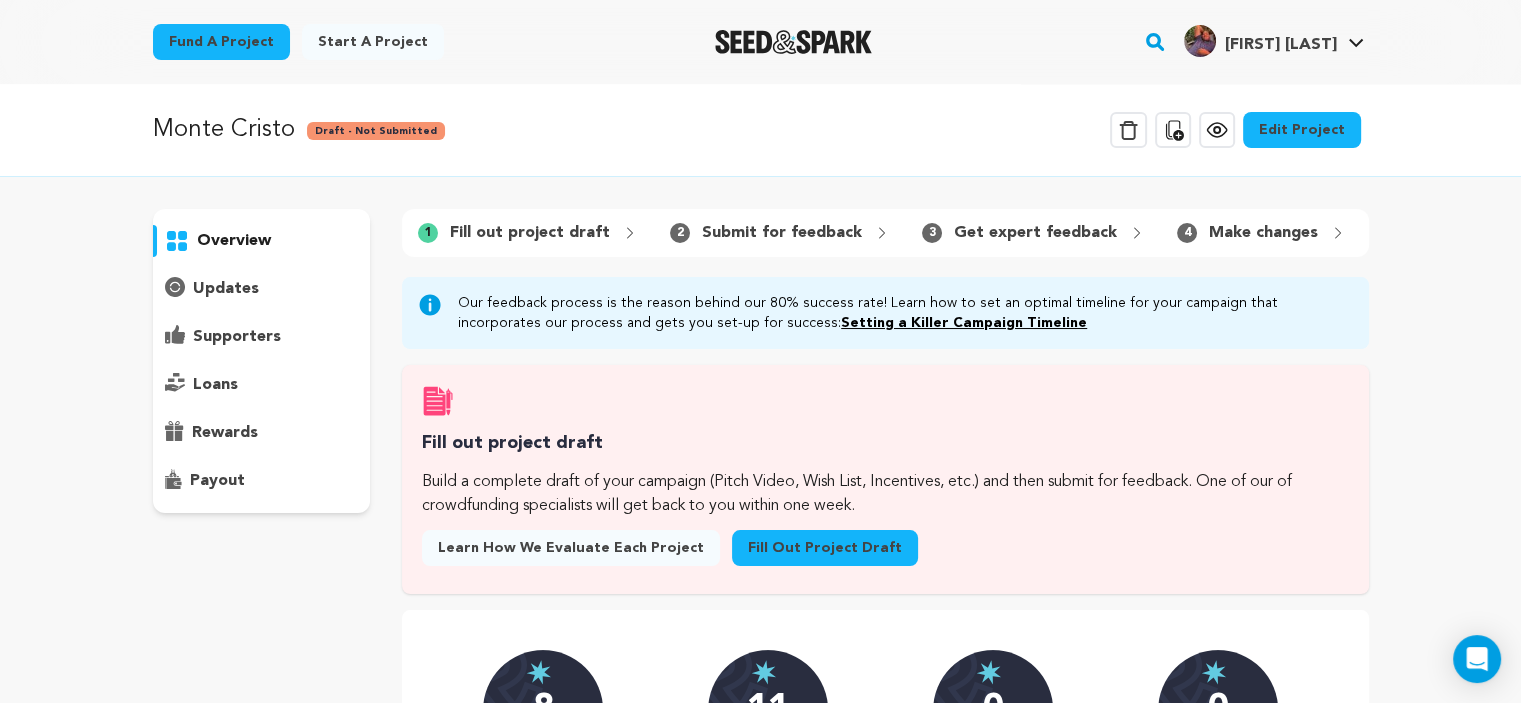 click on "Fill out project draft" at bounding box center [825, 548] 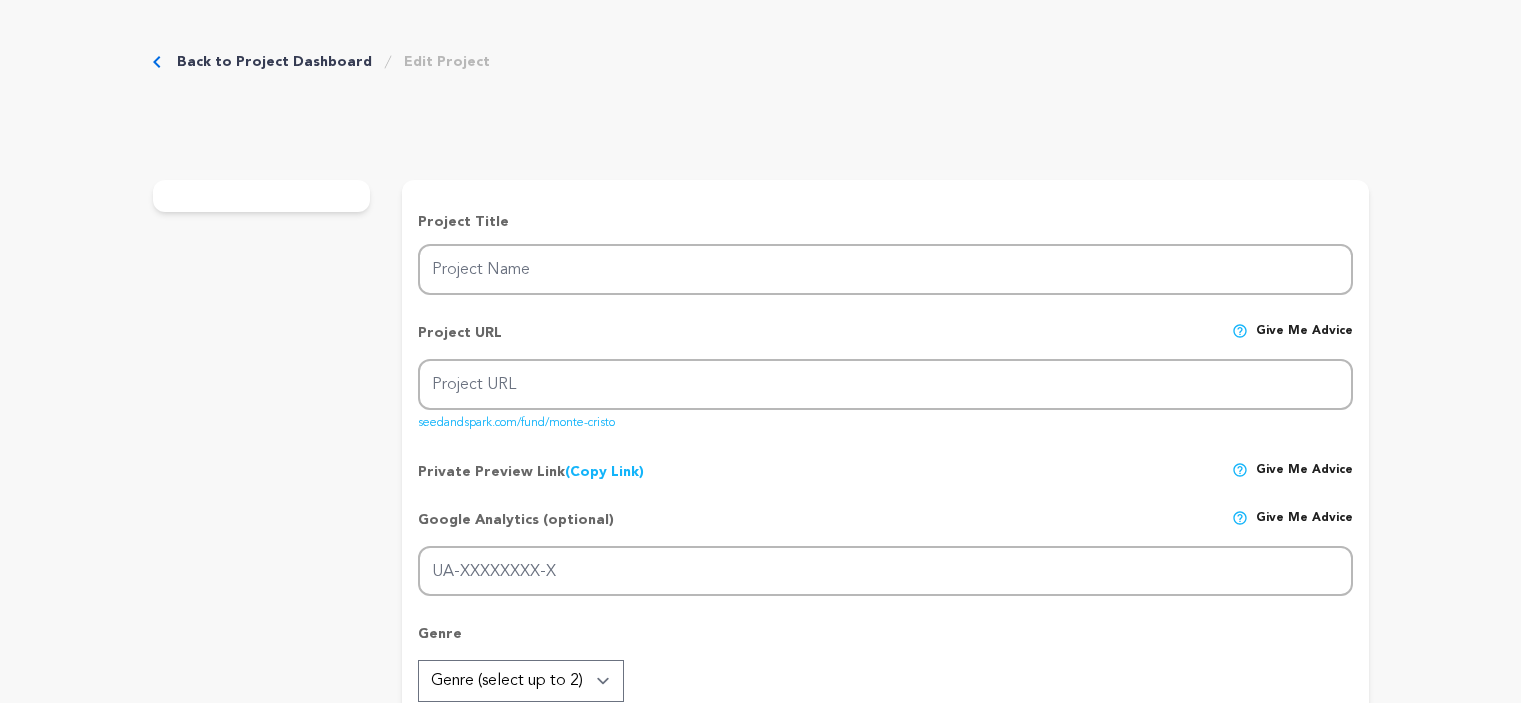 scroll, scrollTop: 0, scrollLeft: 0, axis: both 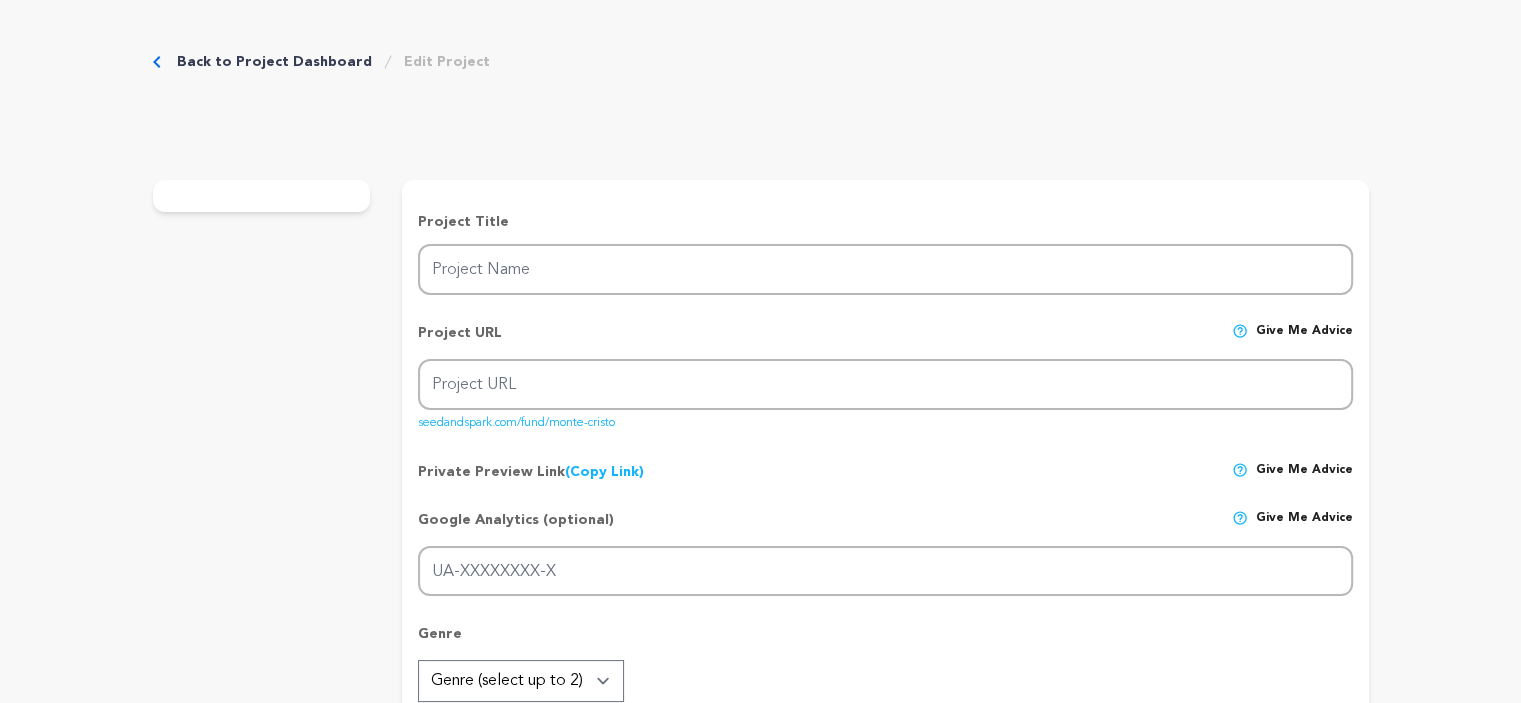 type on "Monte Cristo" 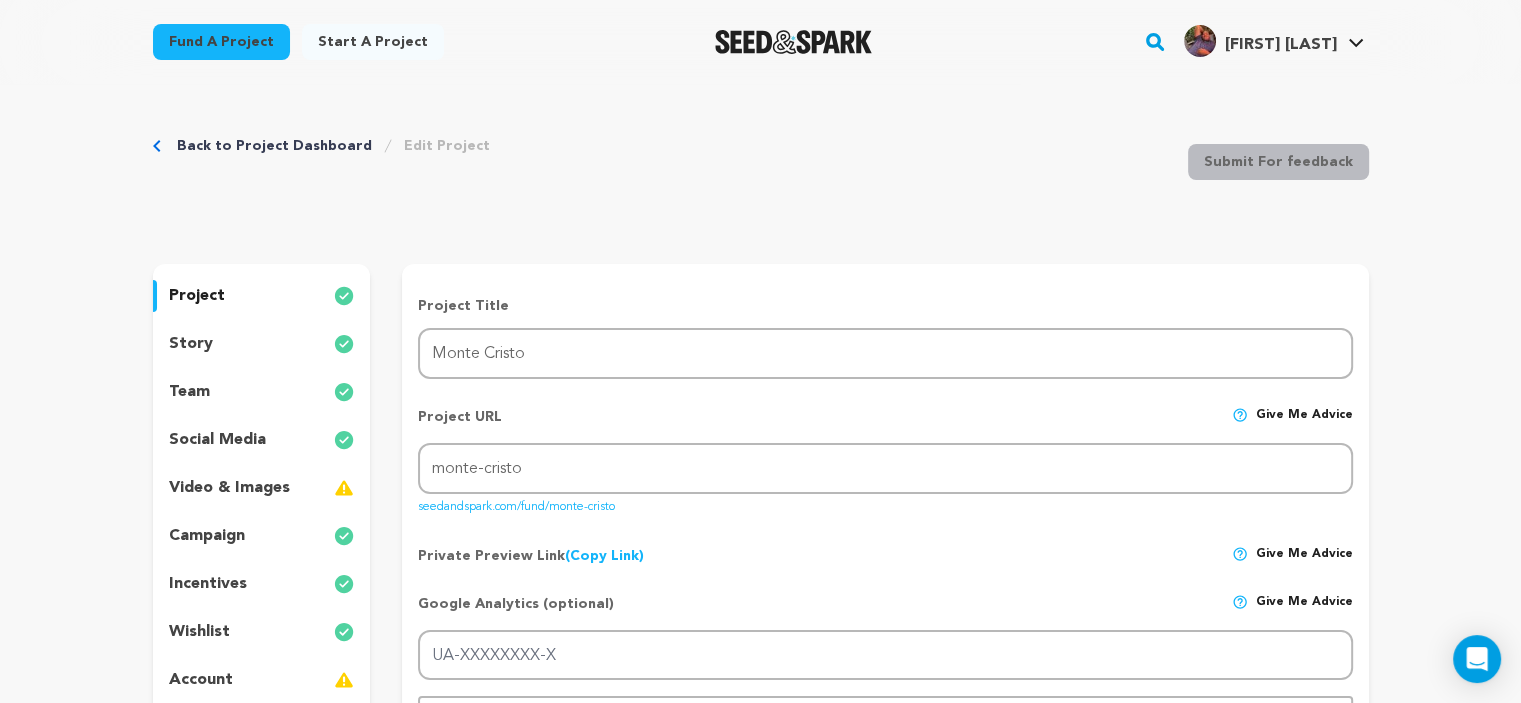 click on "team" at bounding box center [189, 392] 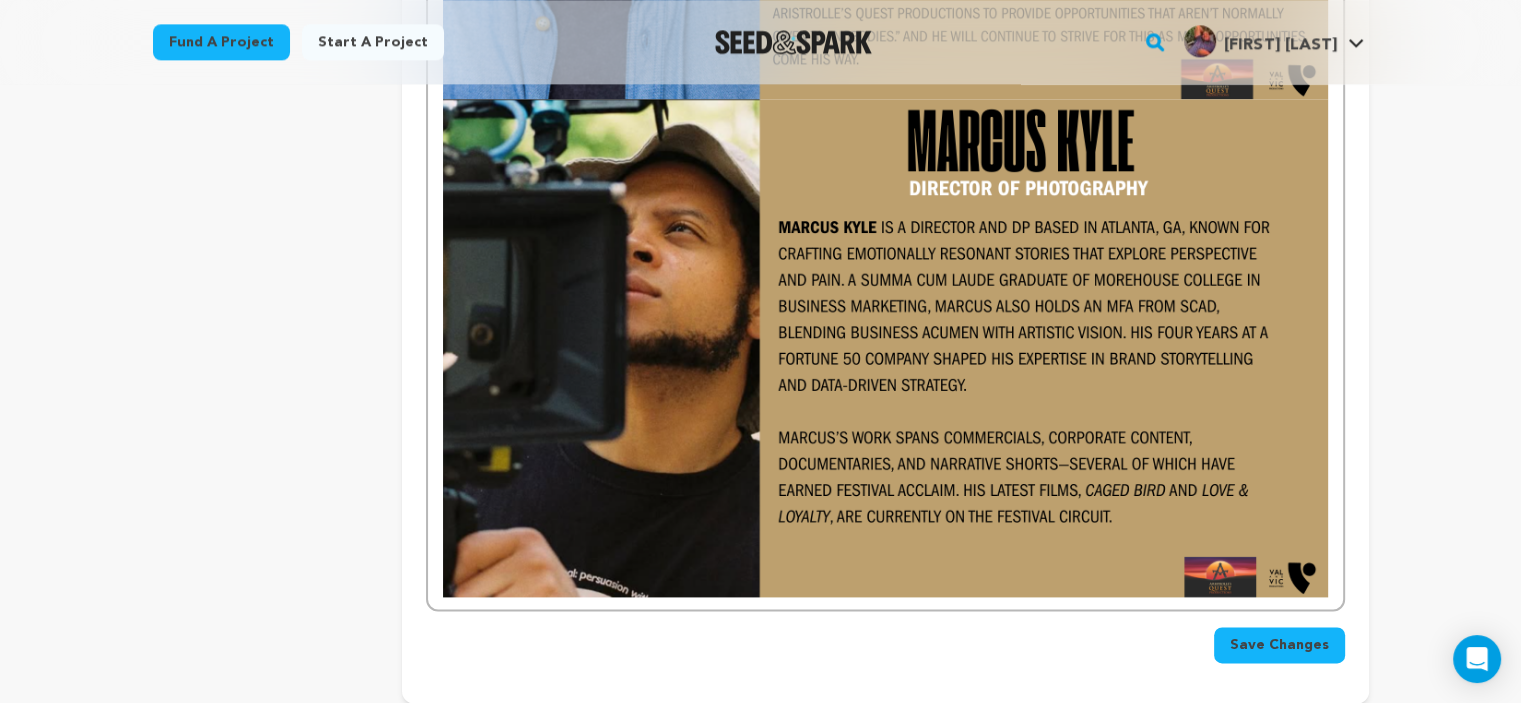 scroll, scrollTop: 2602, scrollLeft: 0, axis: vertical 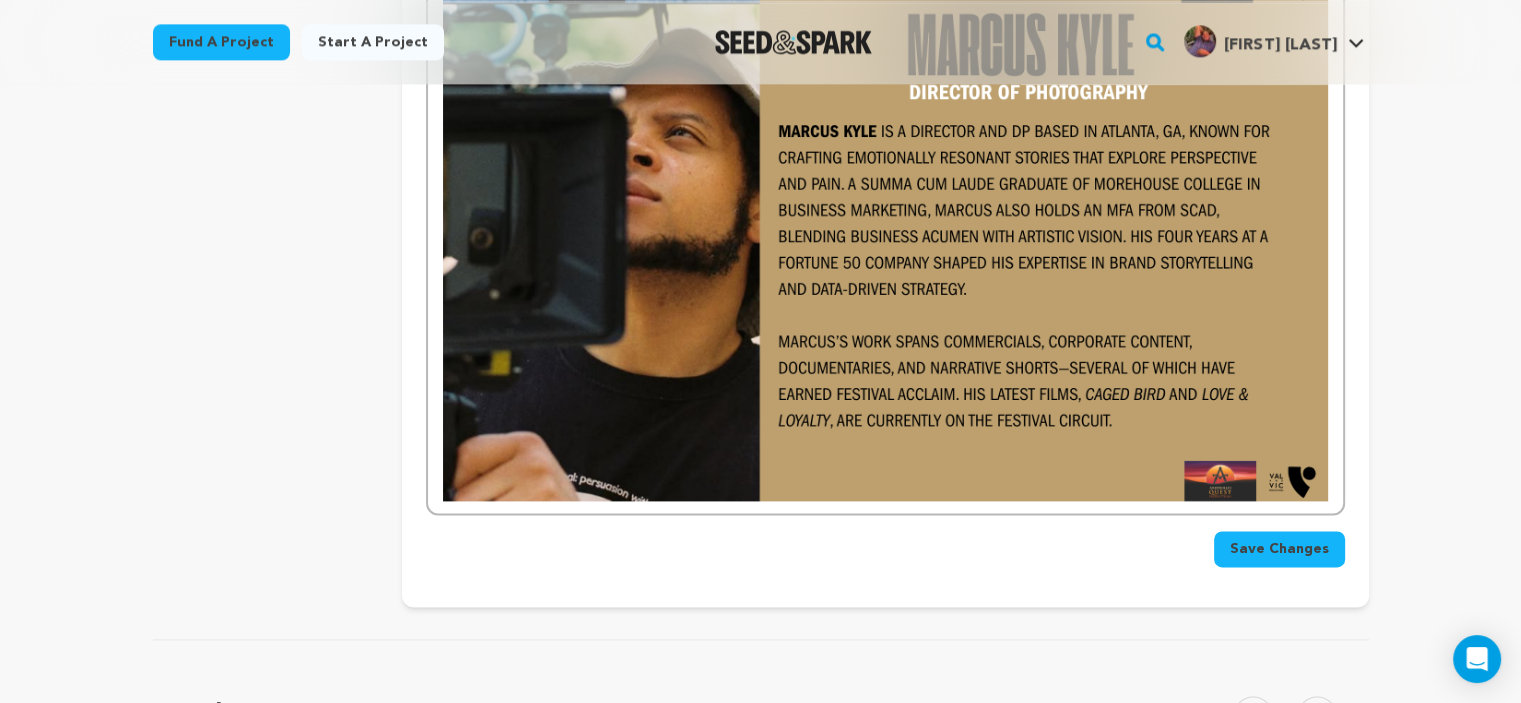 click on "Save Changes" at bounding box center (885, 541) 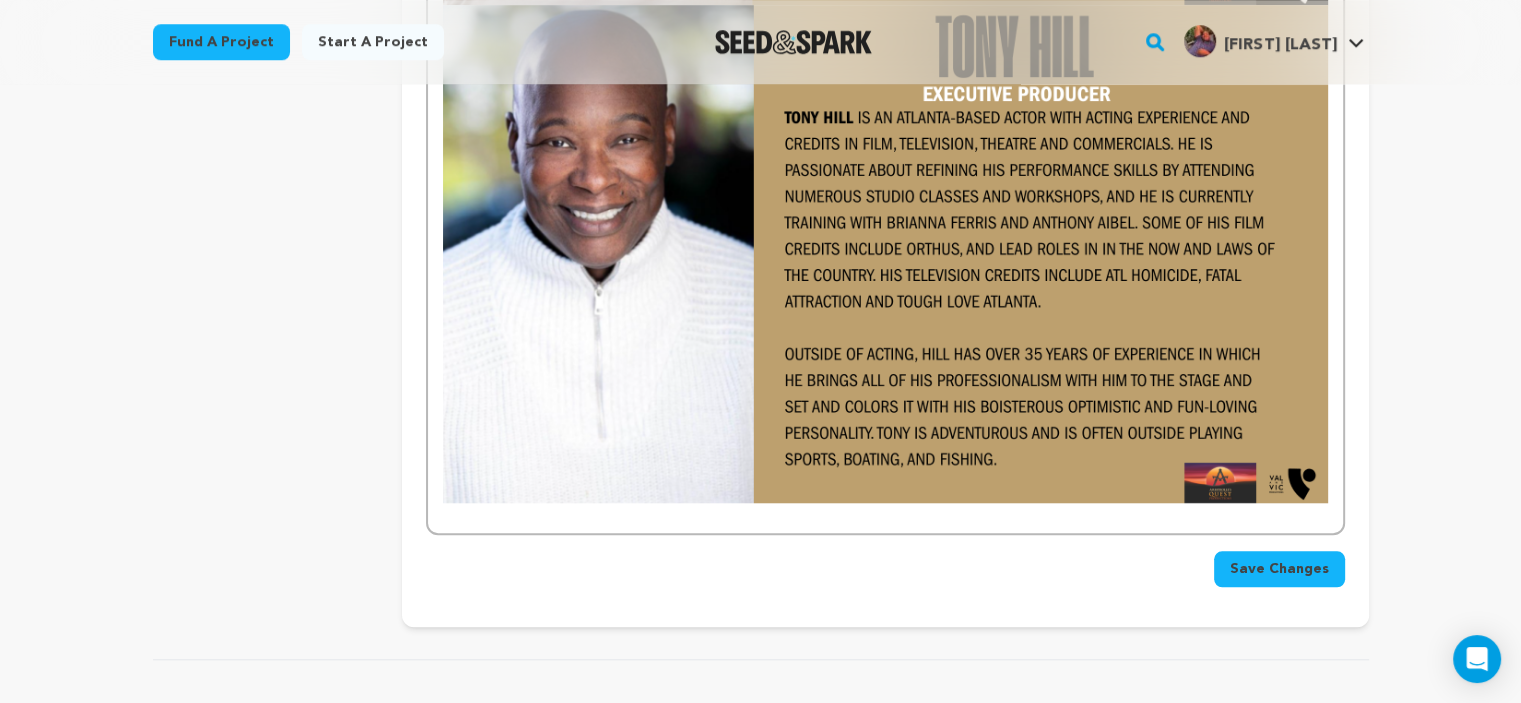 scroll, scrollTop: 1656, scrollLeft: 0, axis: vertical 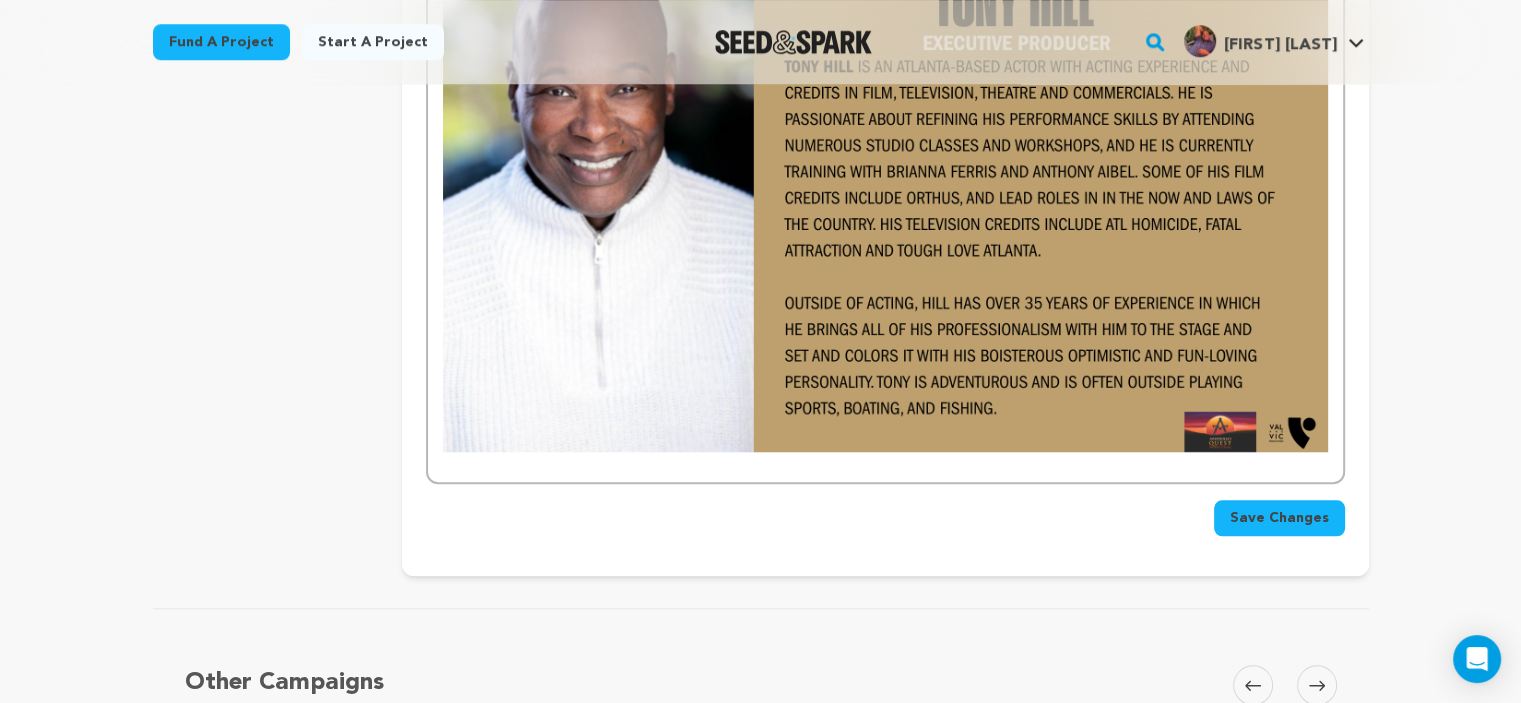 click on "Meet the  Monte Cristo  Team!" at bounding box center (885, -55) 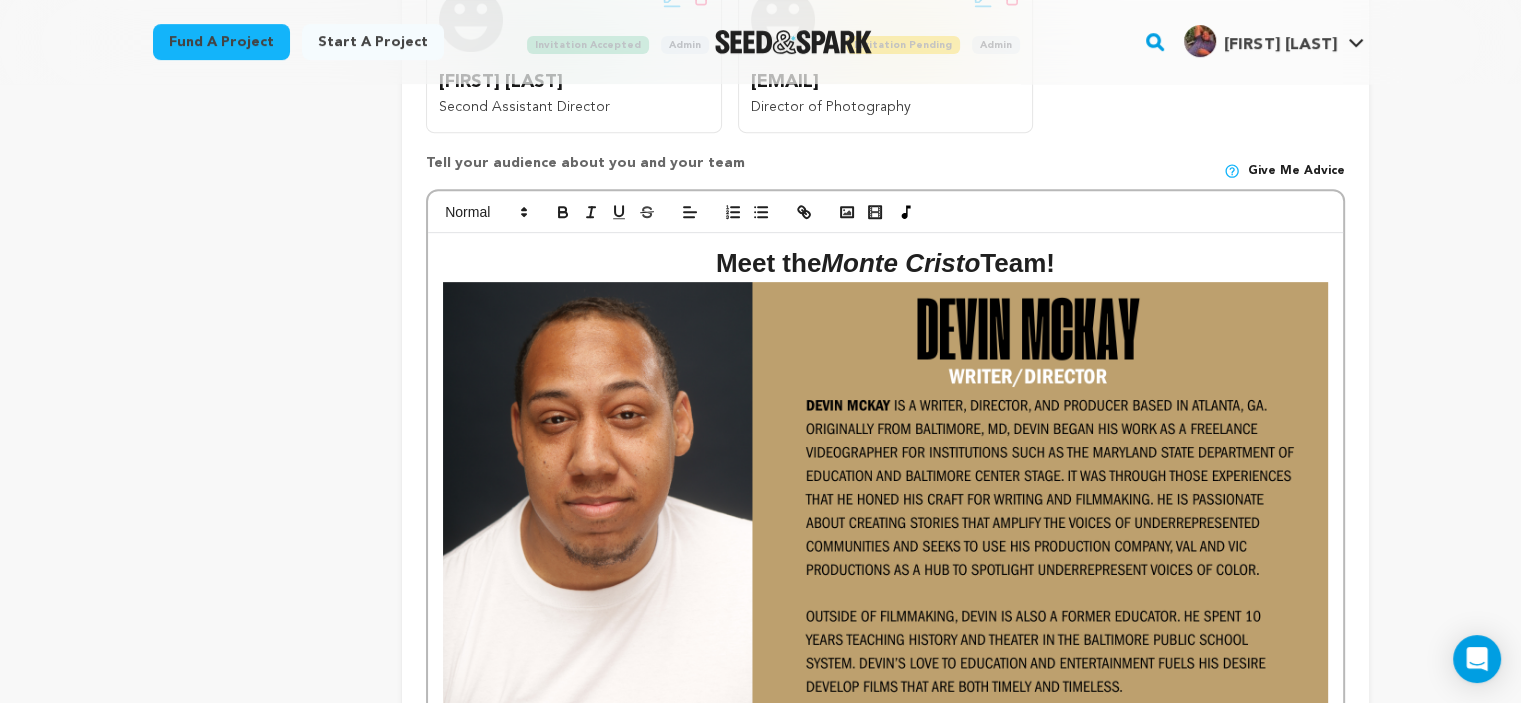 scroll, scrollTop: 802, scrollLeft: 0, axis: vertical 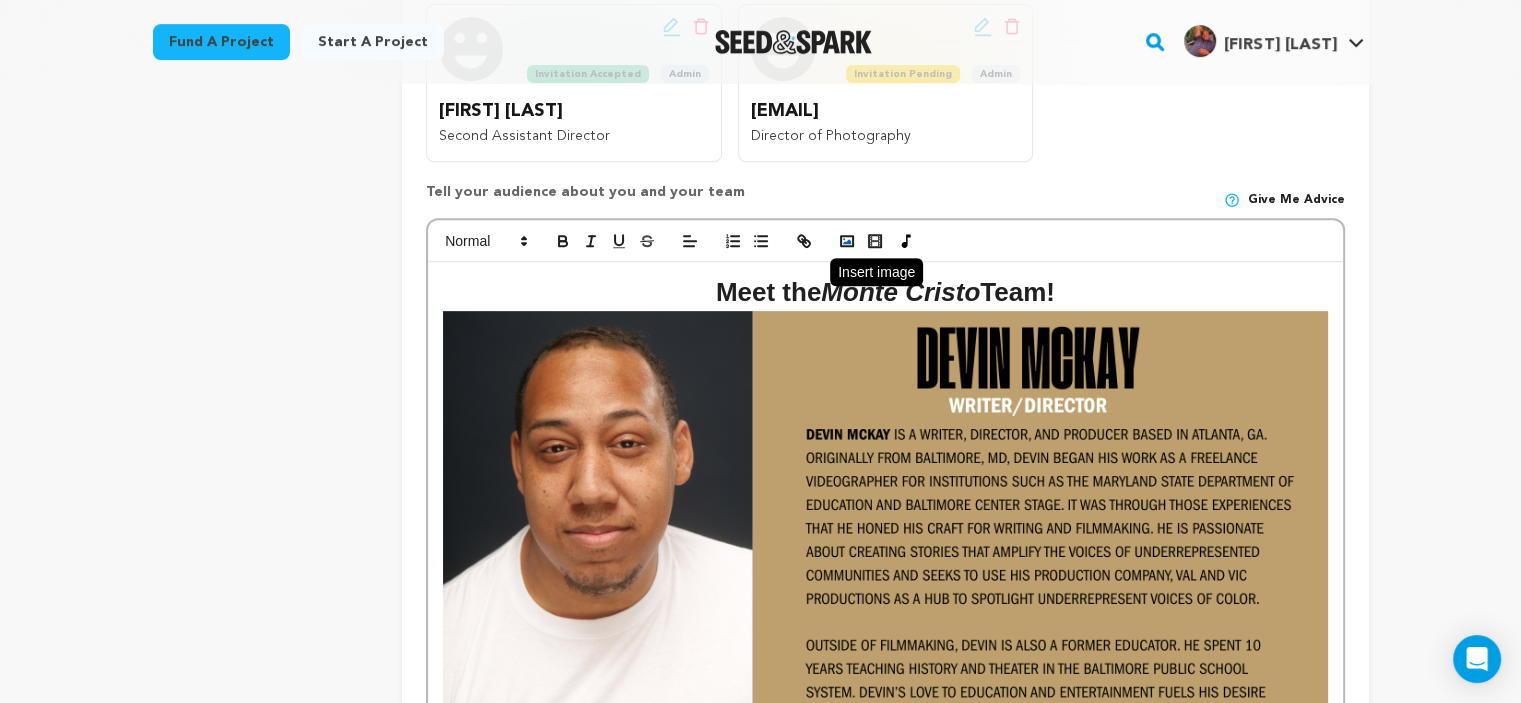 click 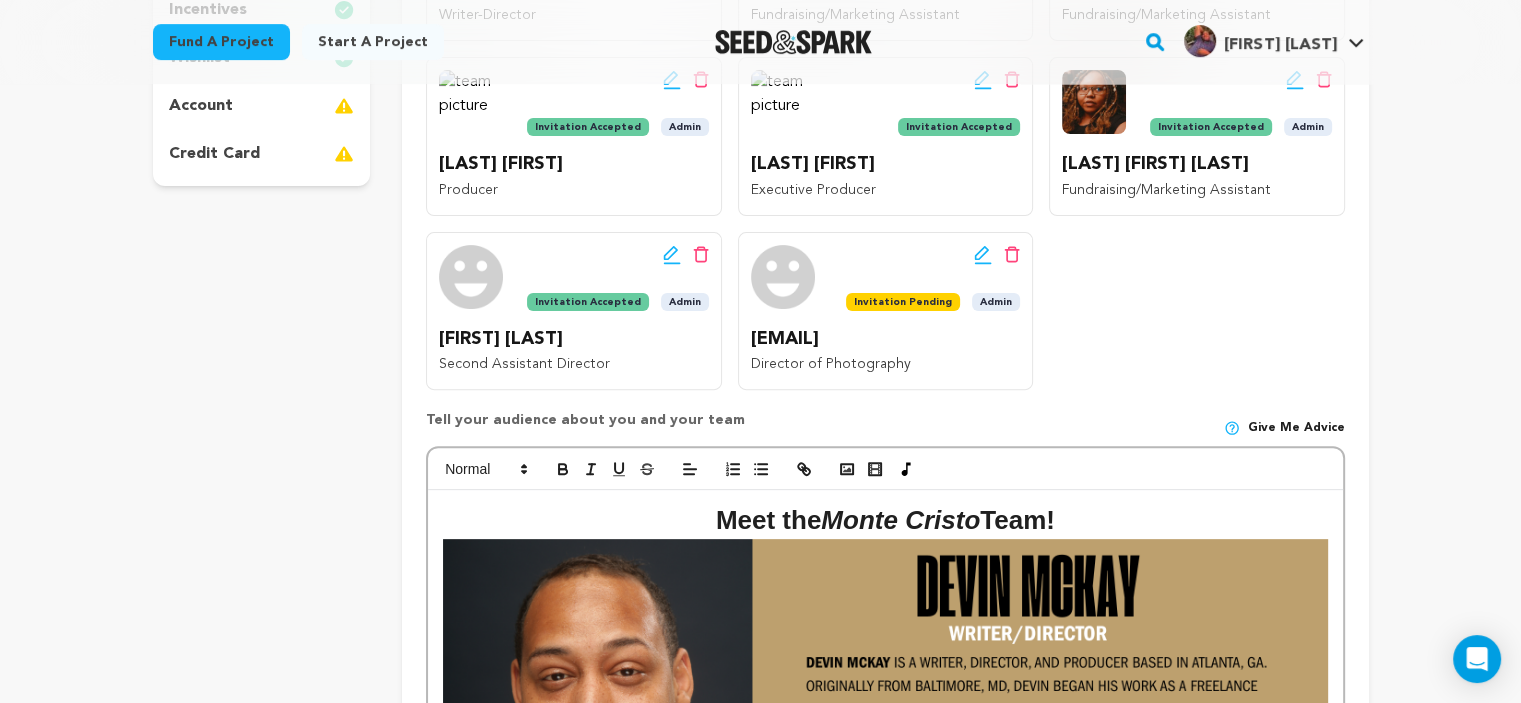 scroll, scrollTop: 575, scrollLeft: 0, axis: vertical 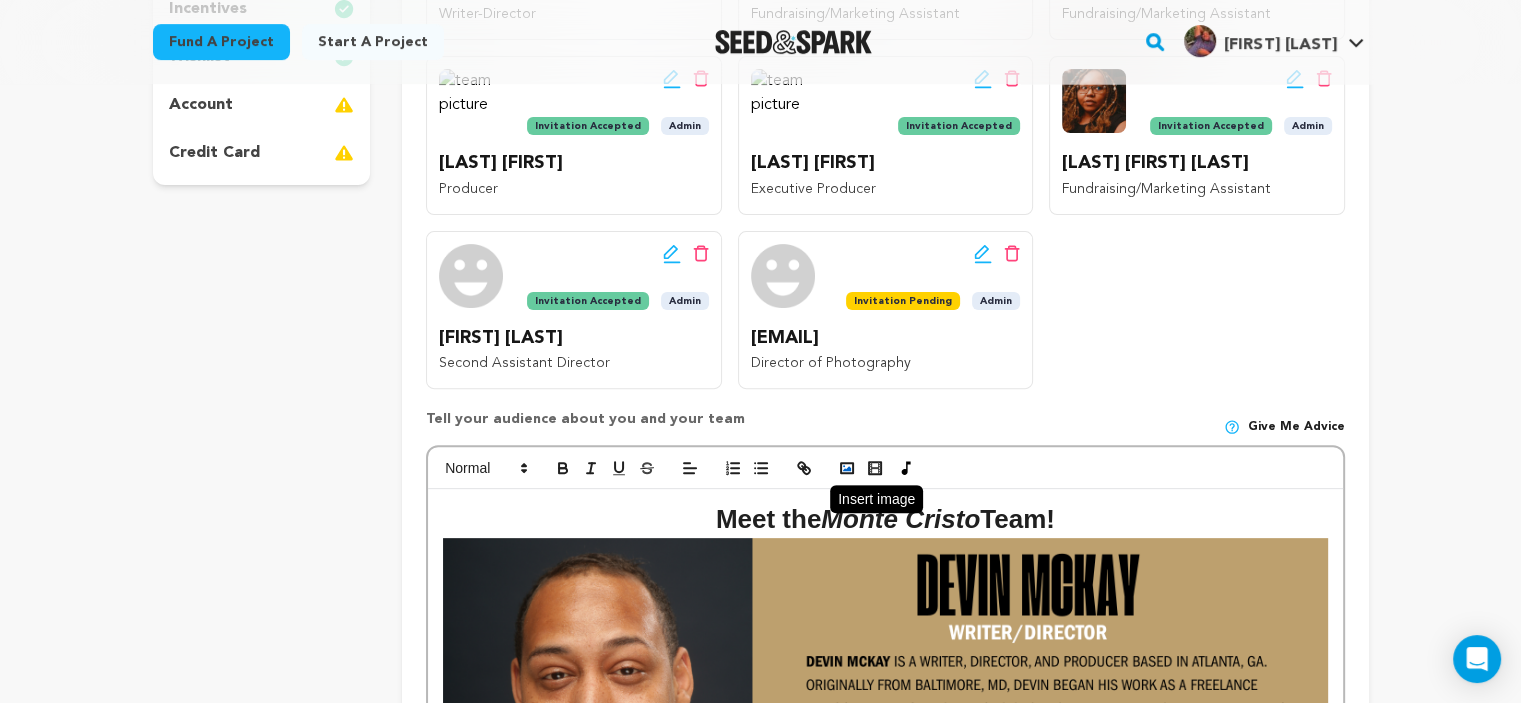 click 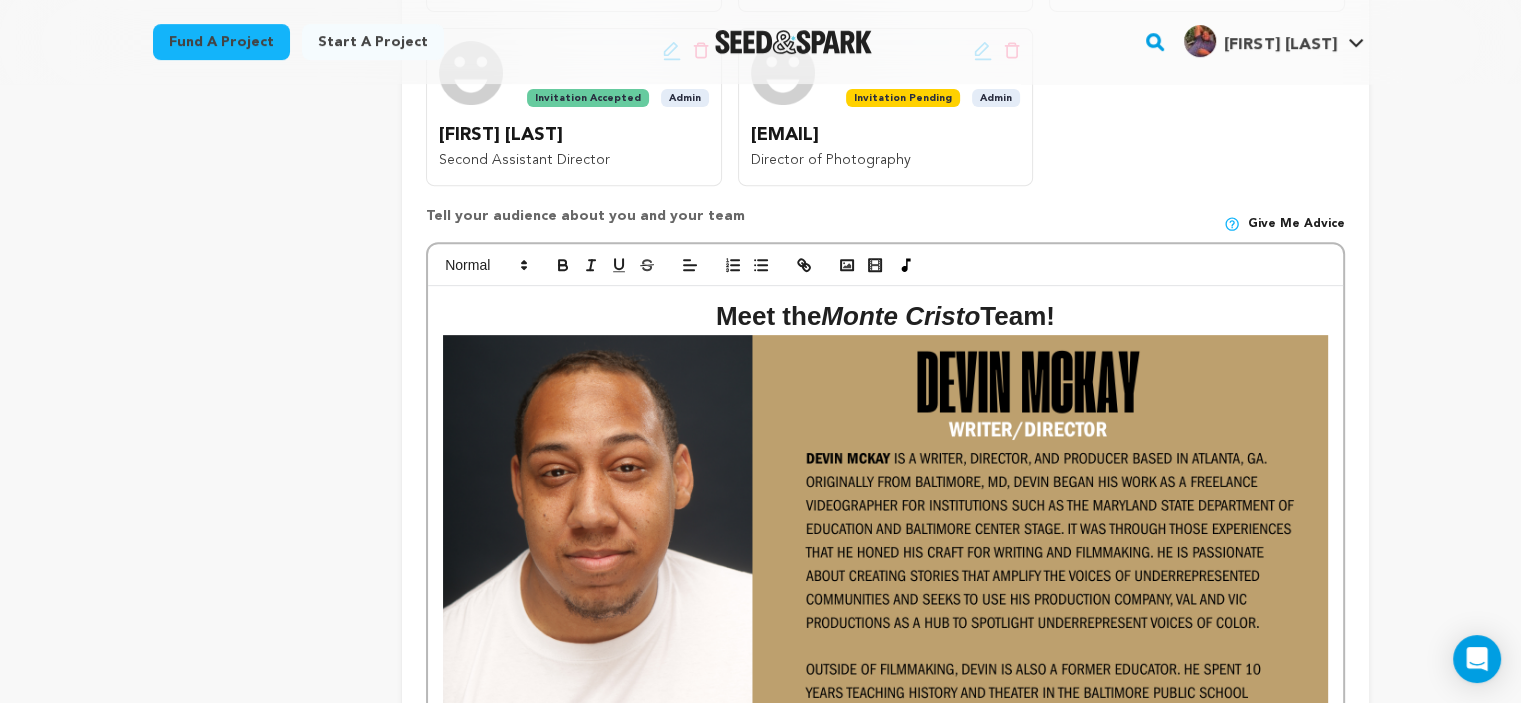 scroll, scrollTop: 719, scrollLeft: 0, axis: vertical 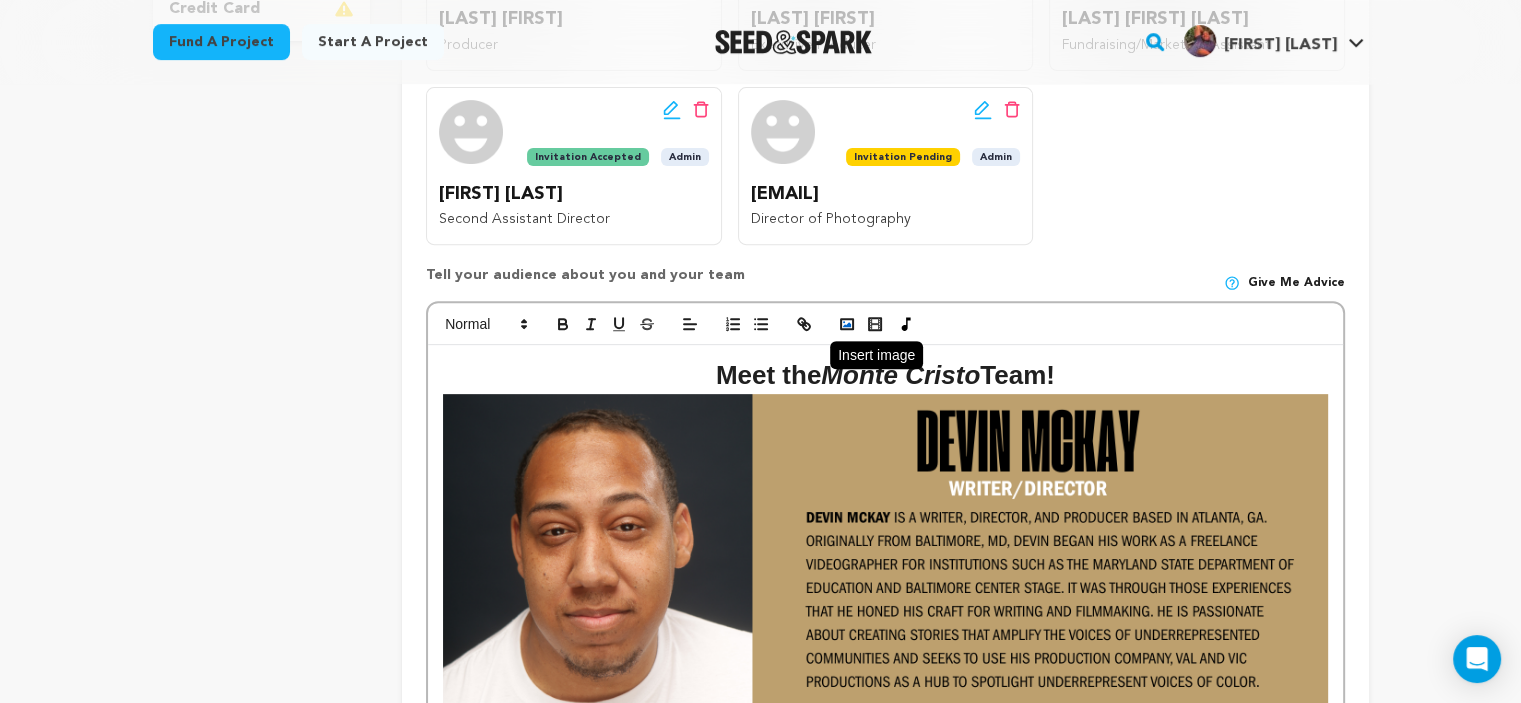 click 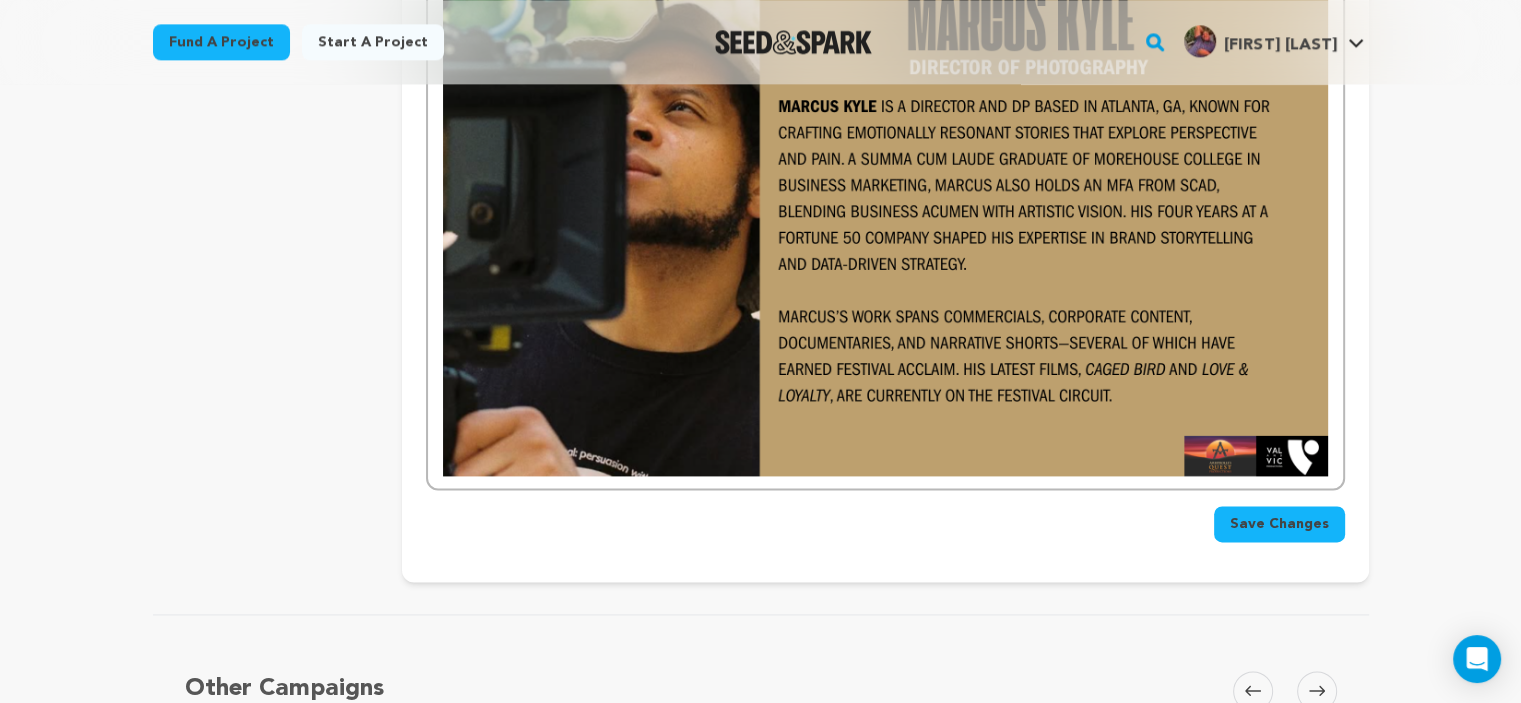 scroll, scrollTop: 2662, scrollLeft: 0, axis: vertical 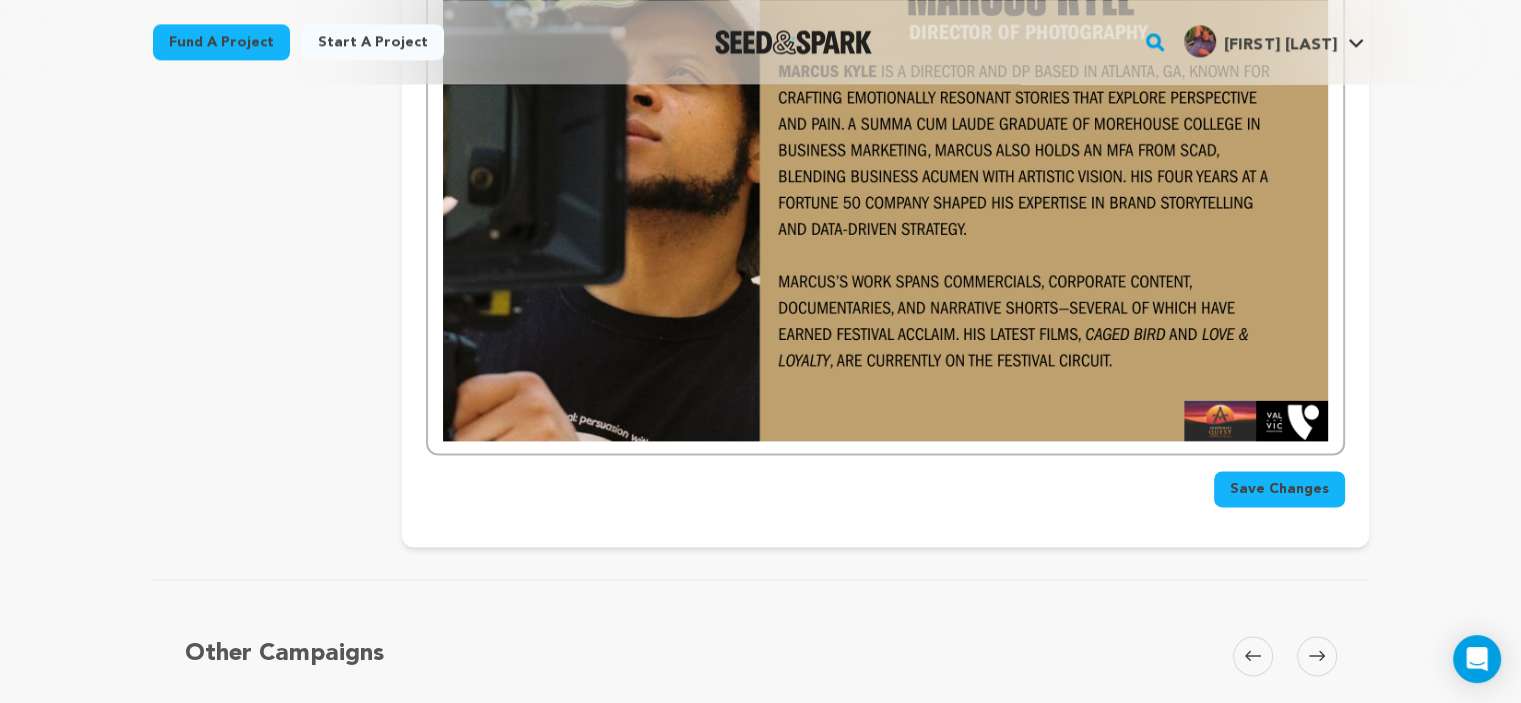 click on "Save Changes" at bounding box center (1279, 489) 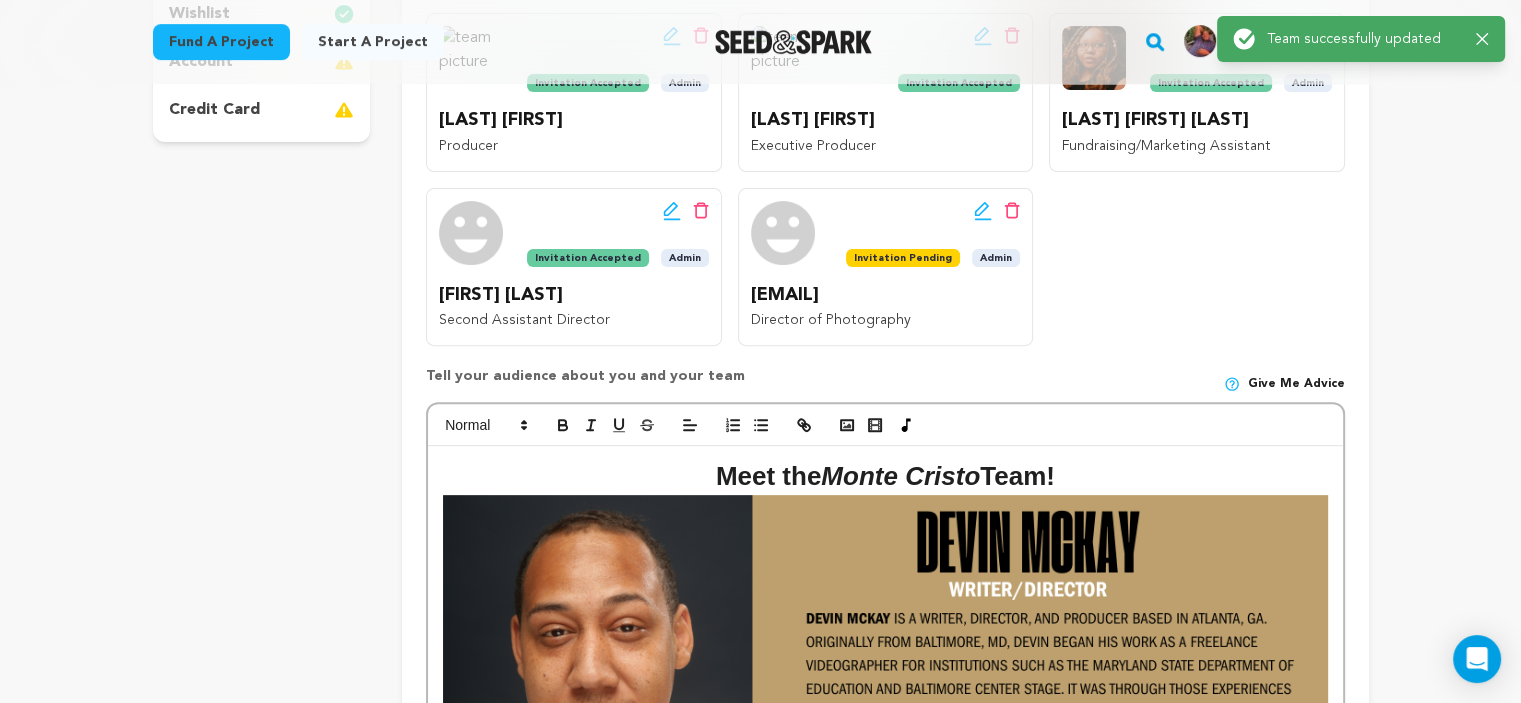 scroll, scrollTop: 0, scrollLeft: 0, axis: both 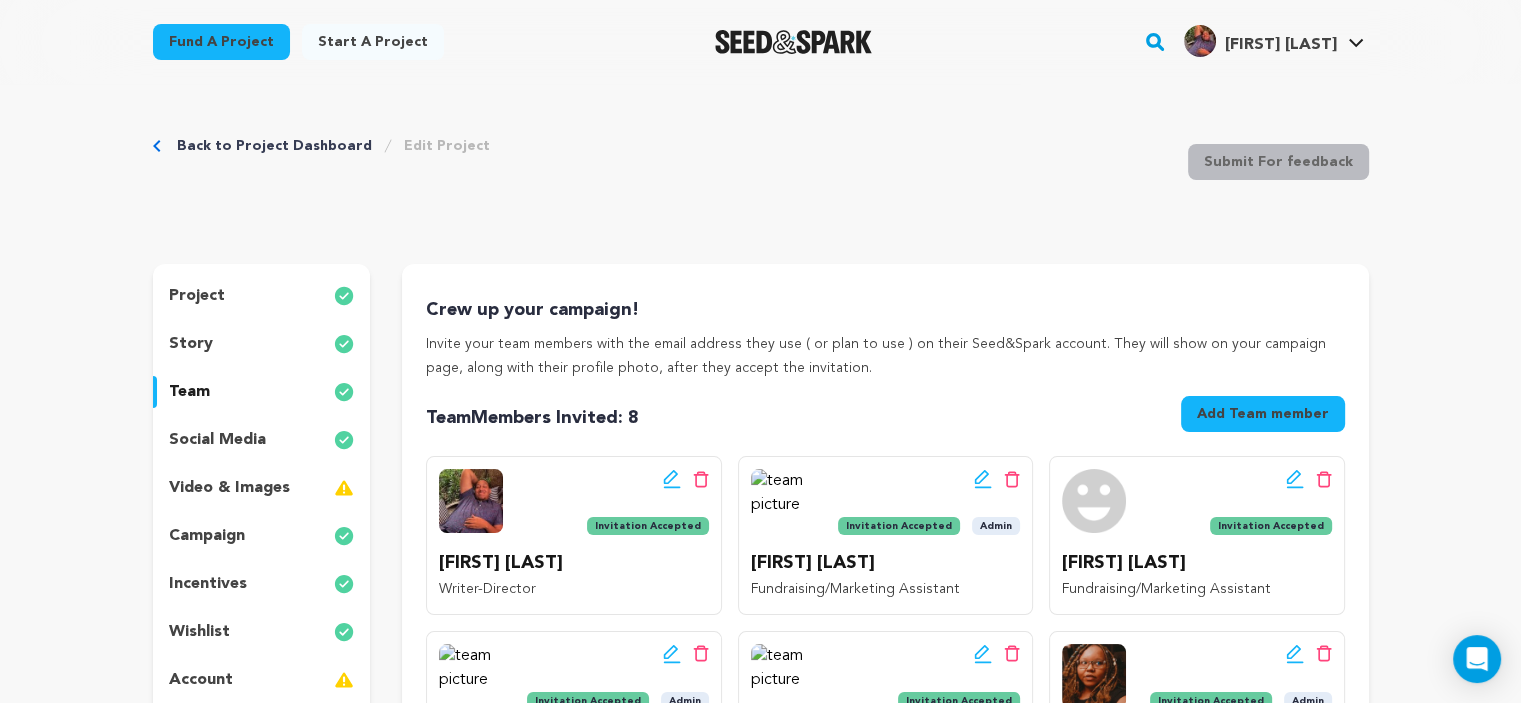 click on "Back to Project Dashboard" at bounding box center (274, 146) 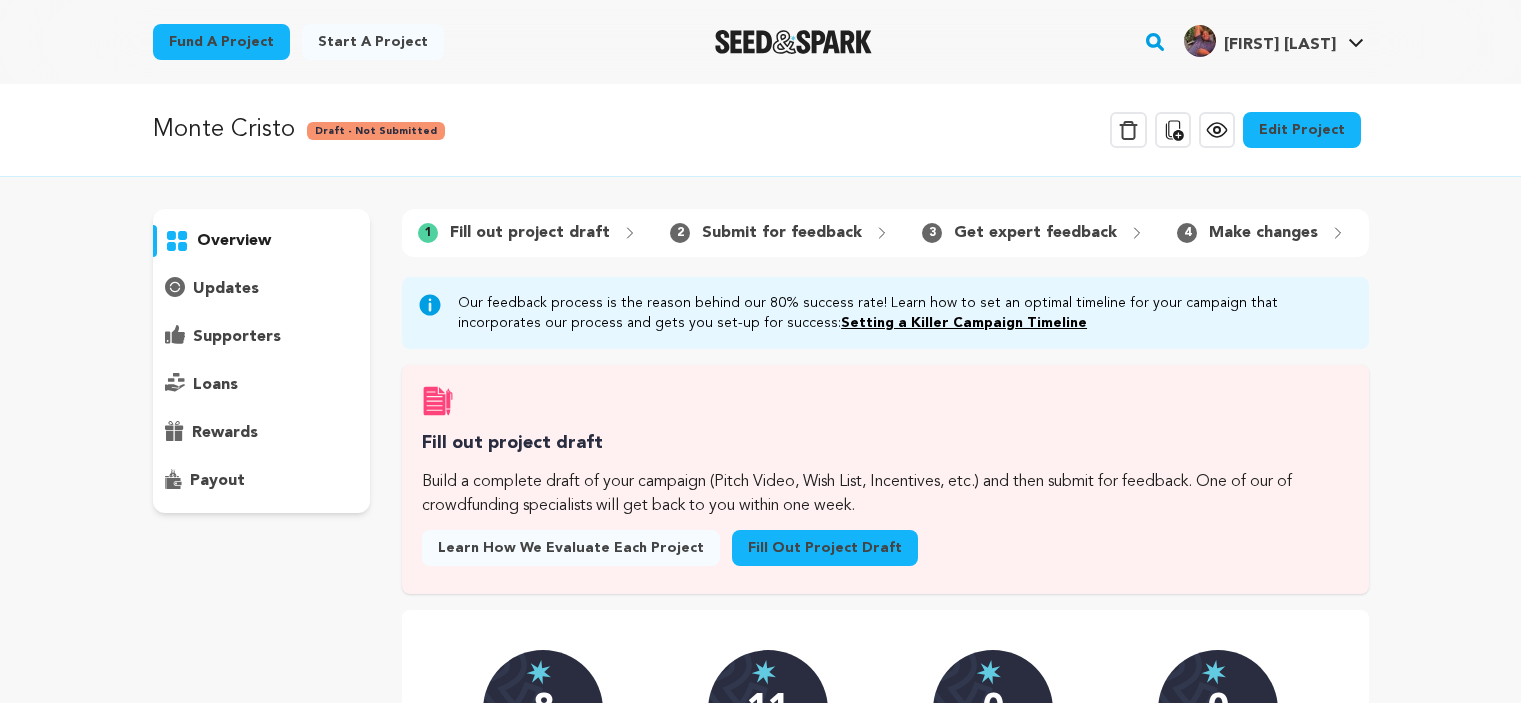 scroll, scrollTop: 0, scrollLeft: 0, axis: both 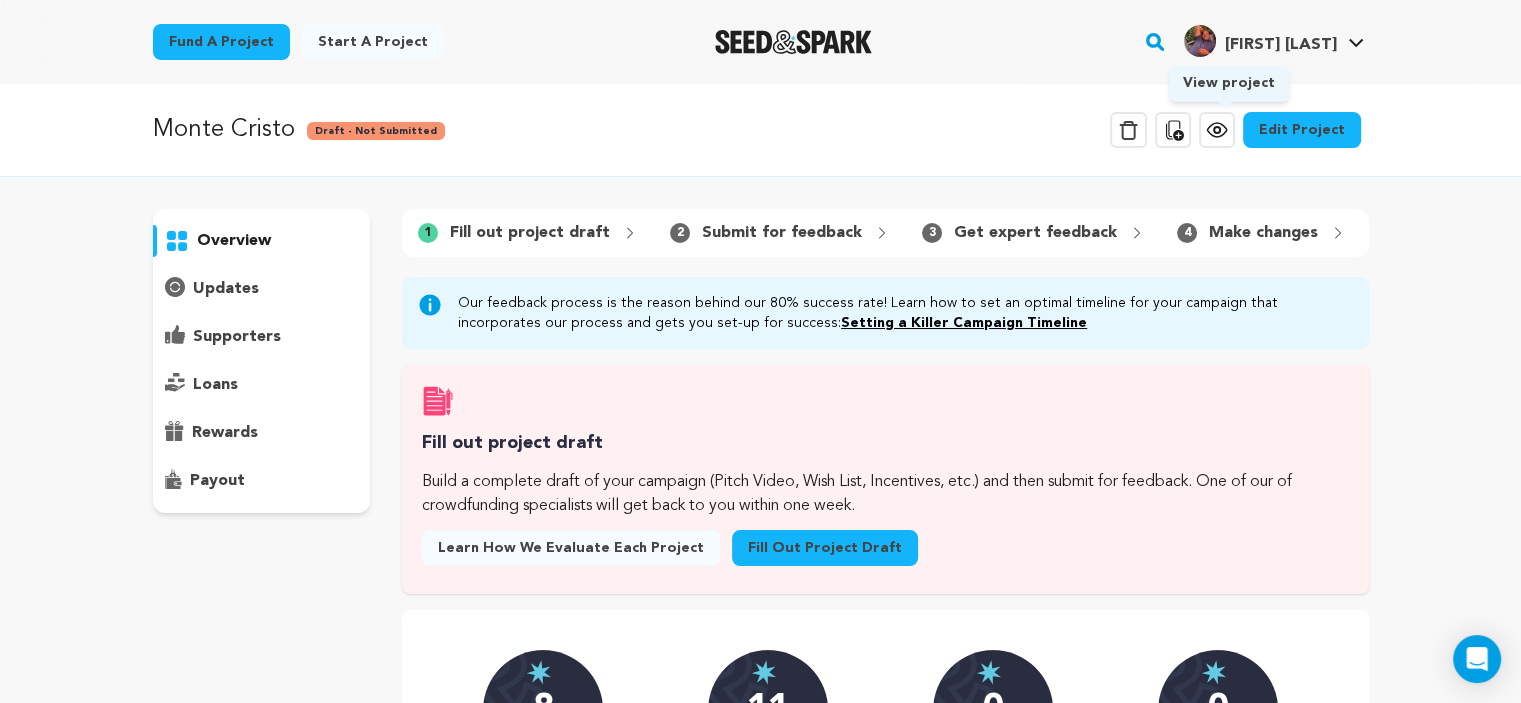 click 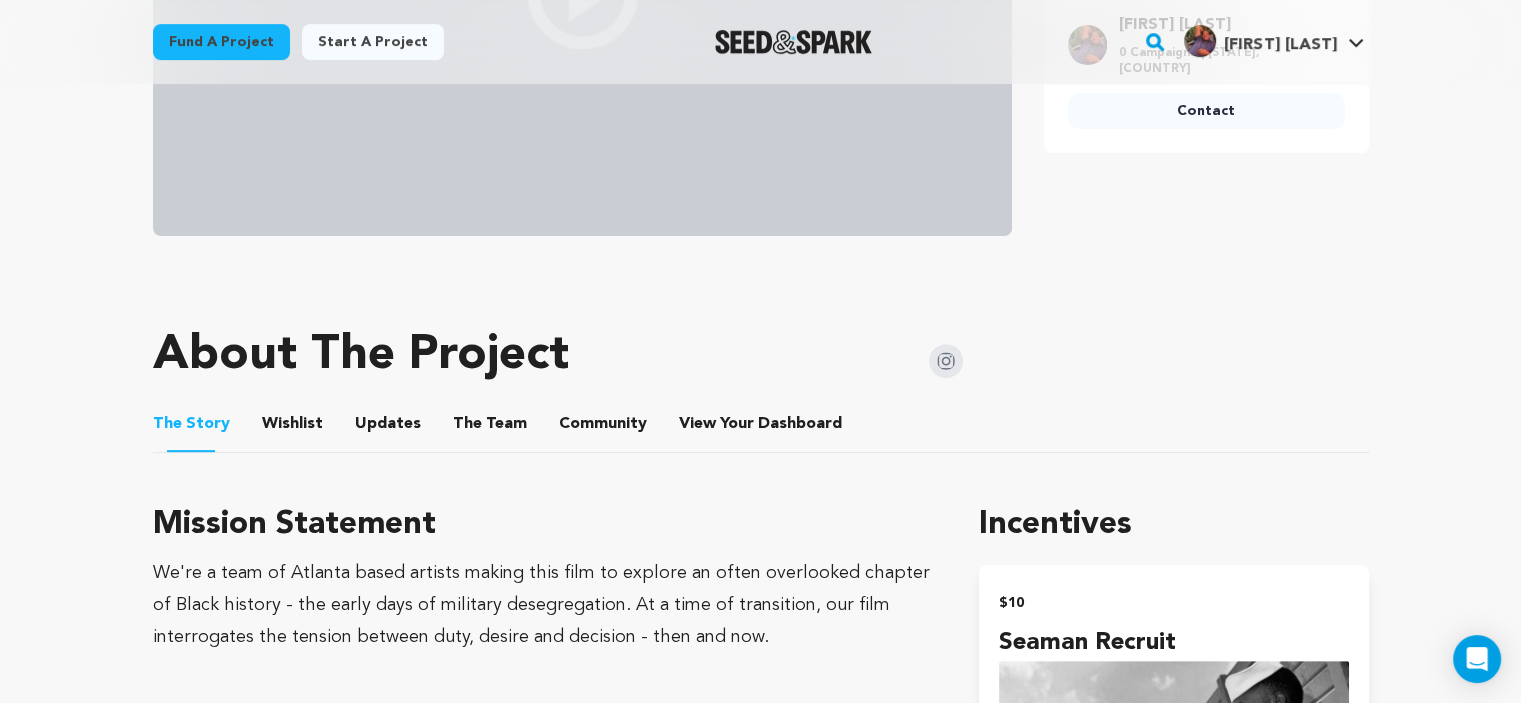 scroll, scrollTop: 684, scrollLeft: 0, axis: vertical 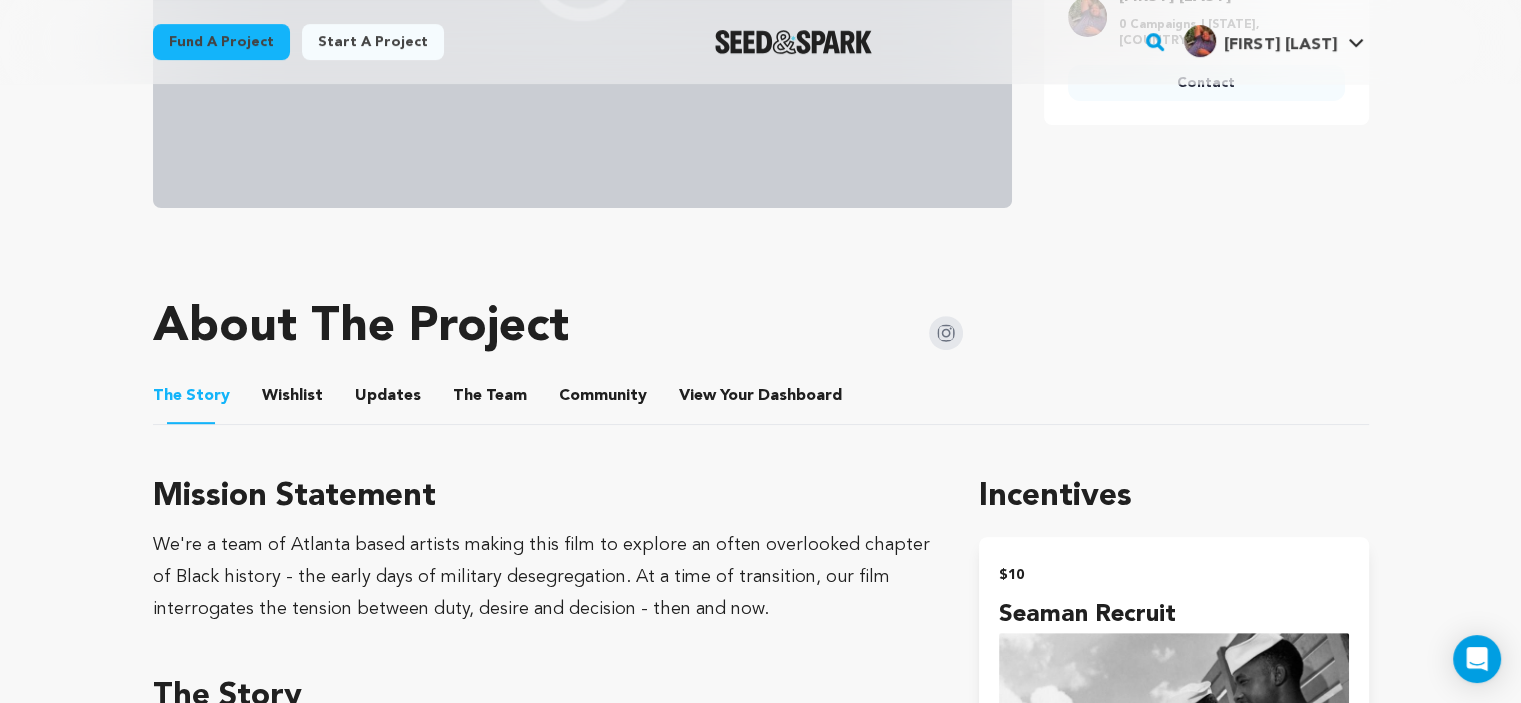 click on "The Team" at bounding box center (490, 400) 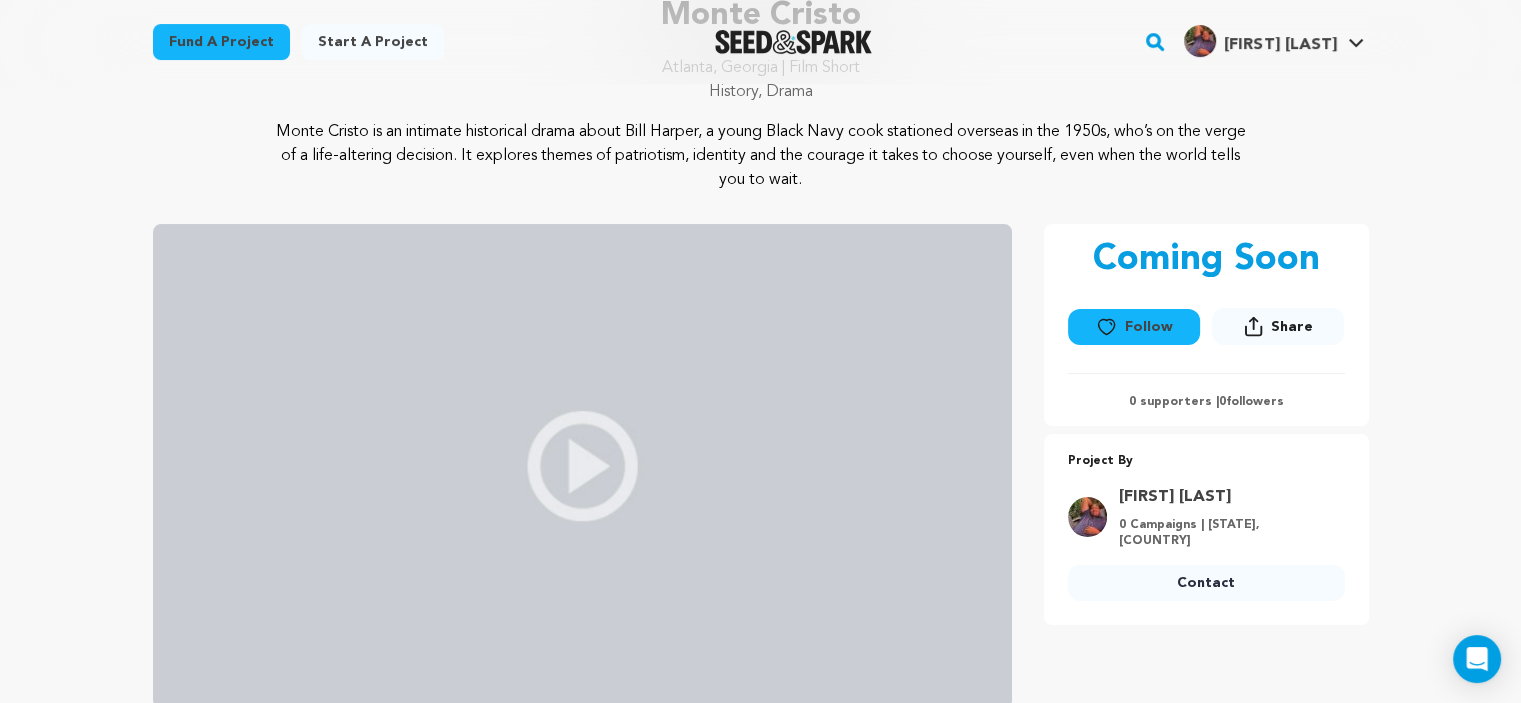 scroll, scrollTop: 87, scrollLeft: 0, axis: vertical 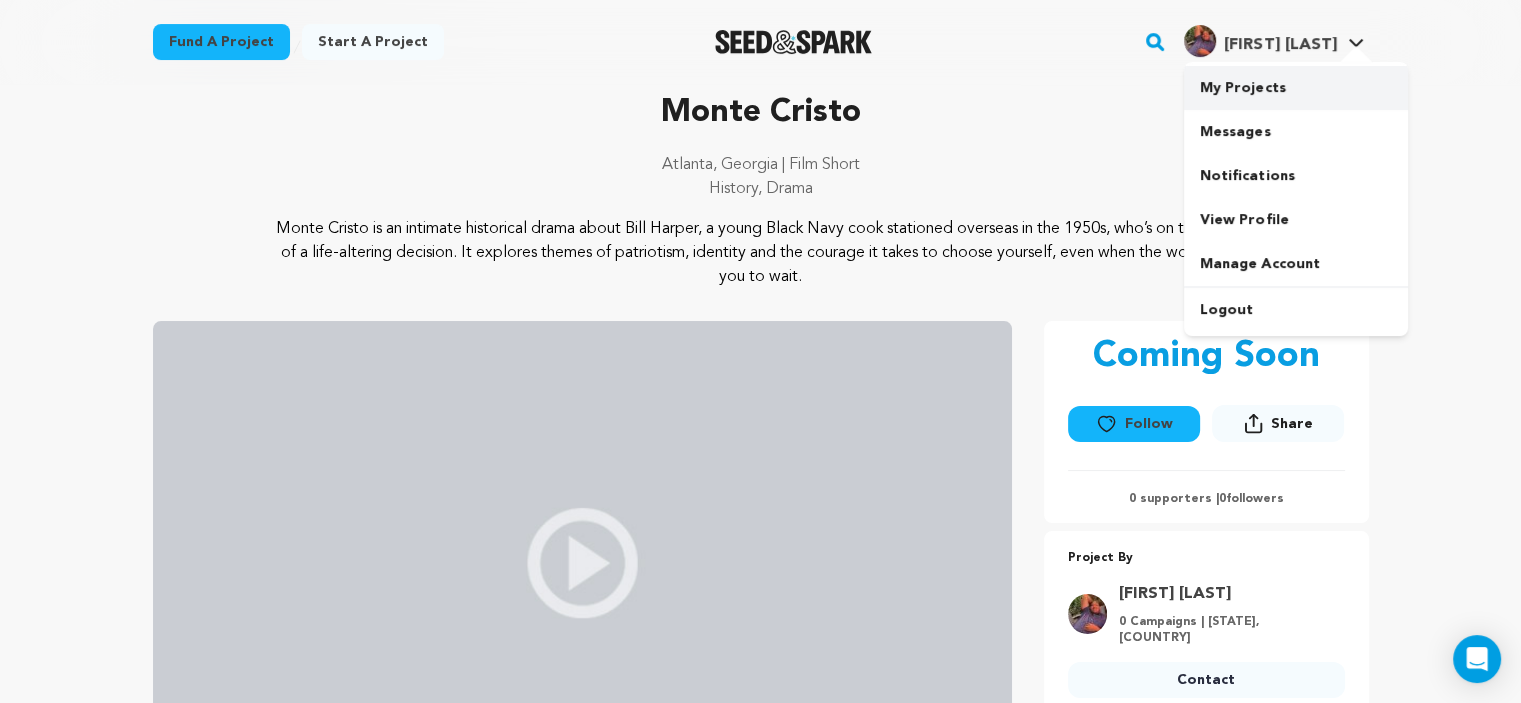click on "My Projects" at bounding box center [1296, 88] 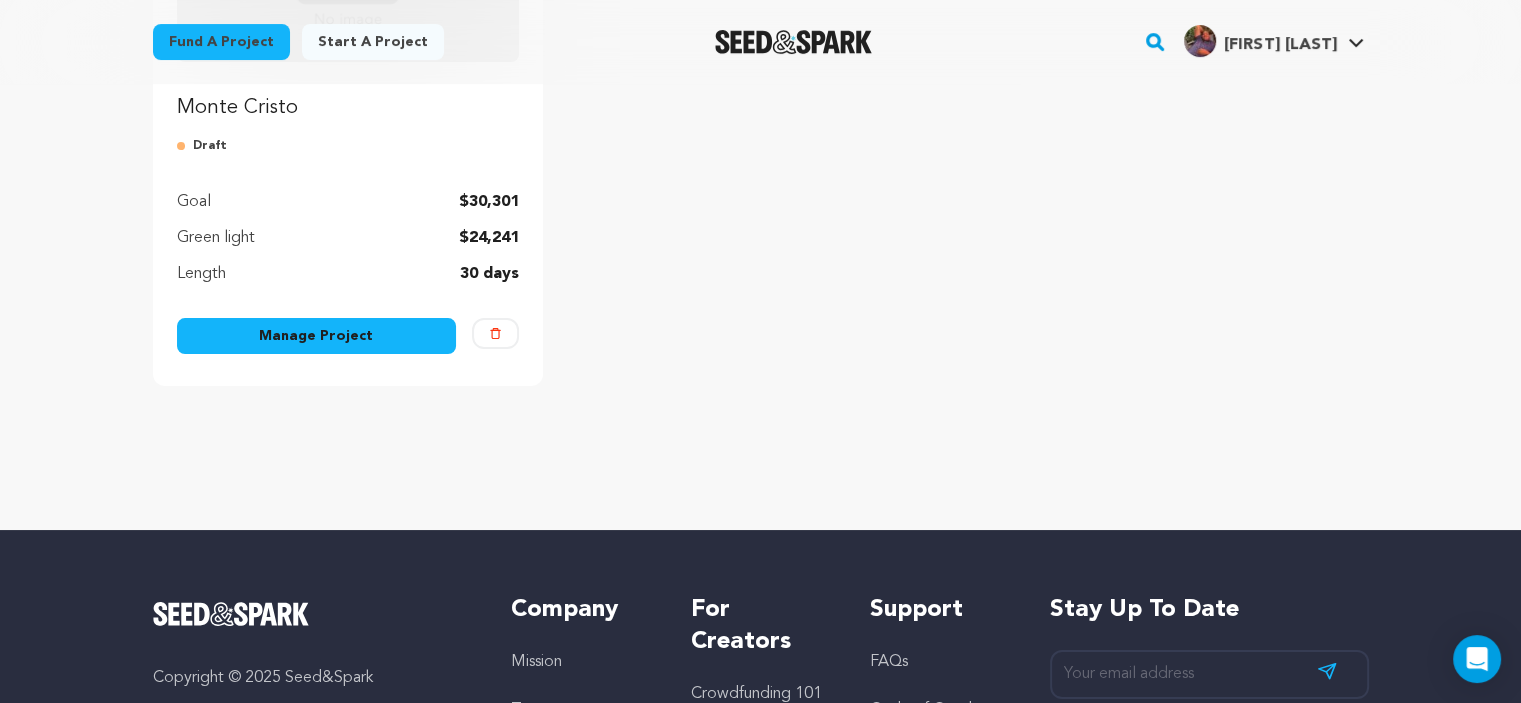 scroll, scrollTop: 493, scrollLeft: 0, axis: vertical 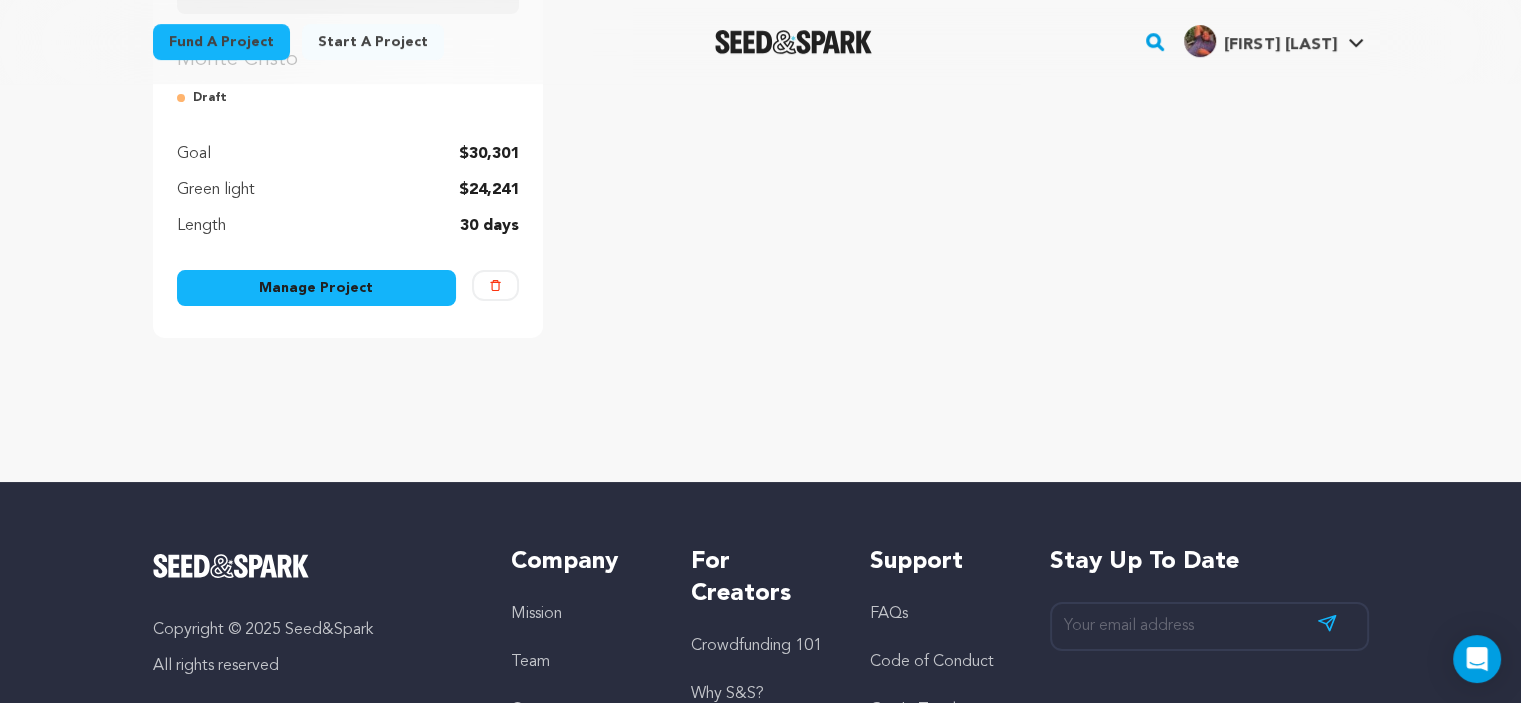 click on "Manage Project" at bounding box center (317, 288) 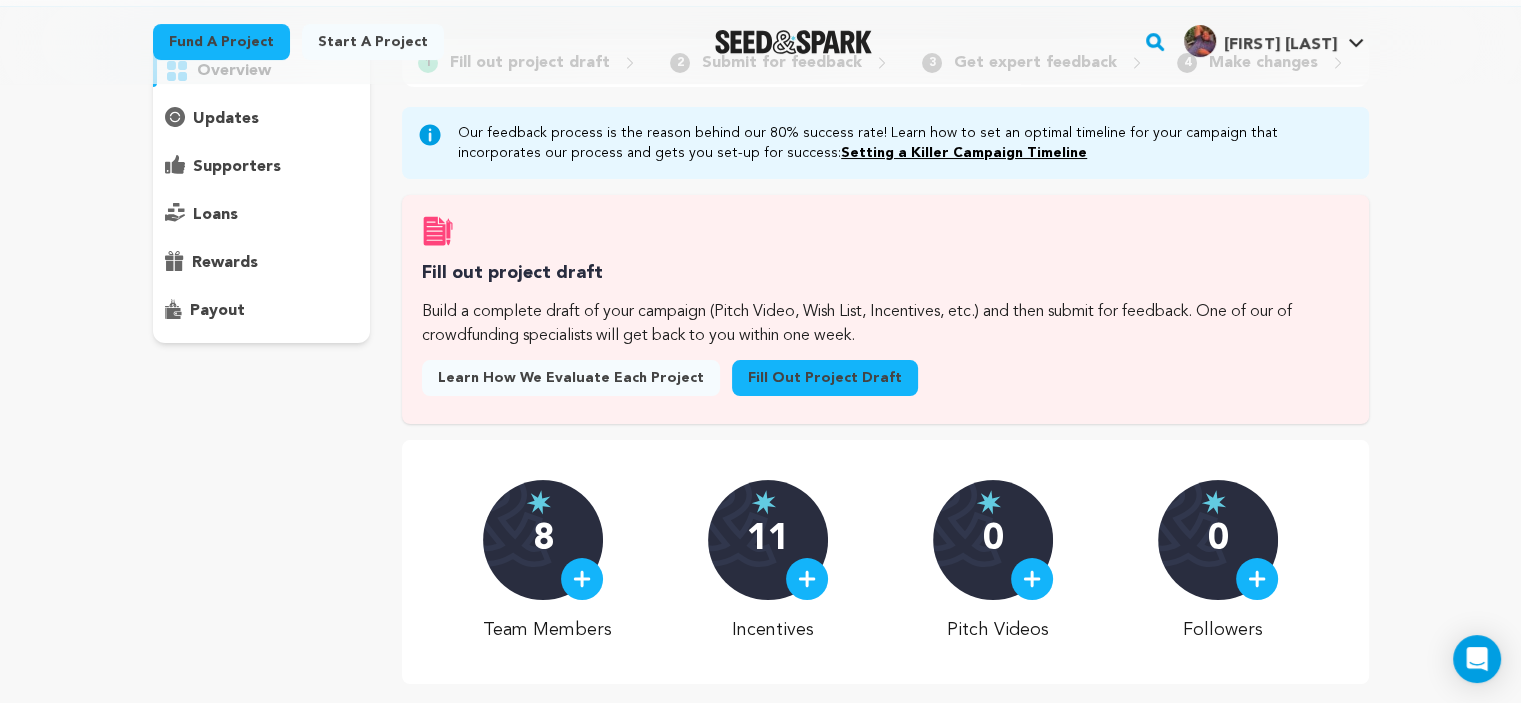 scroll, scrollTop: 304, scrollLeft: 0, axis: vertical 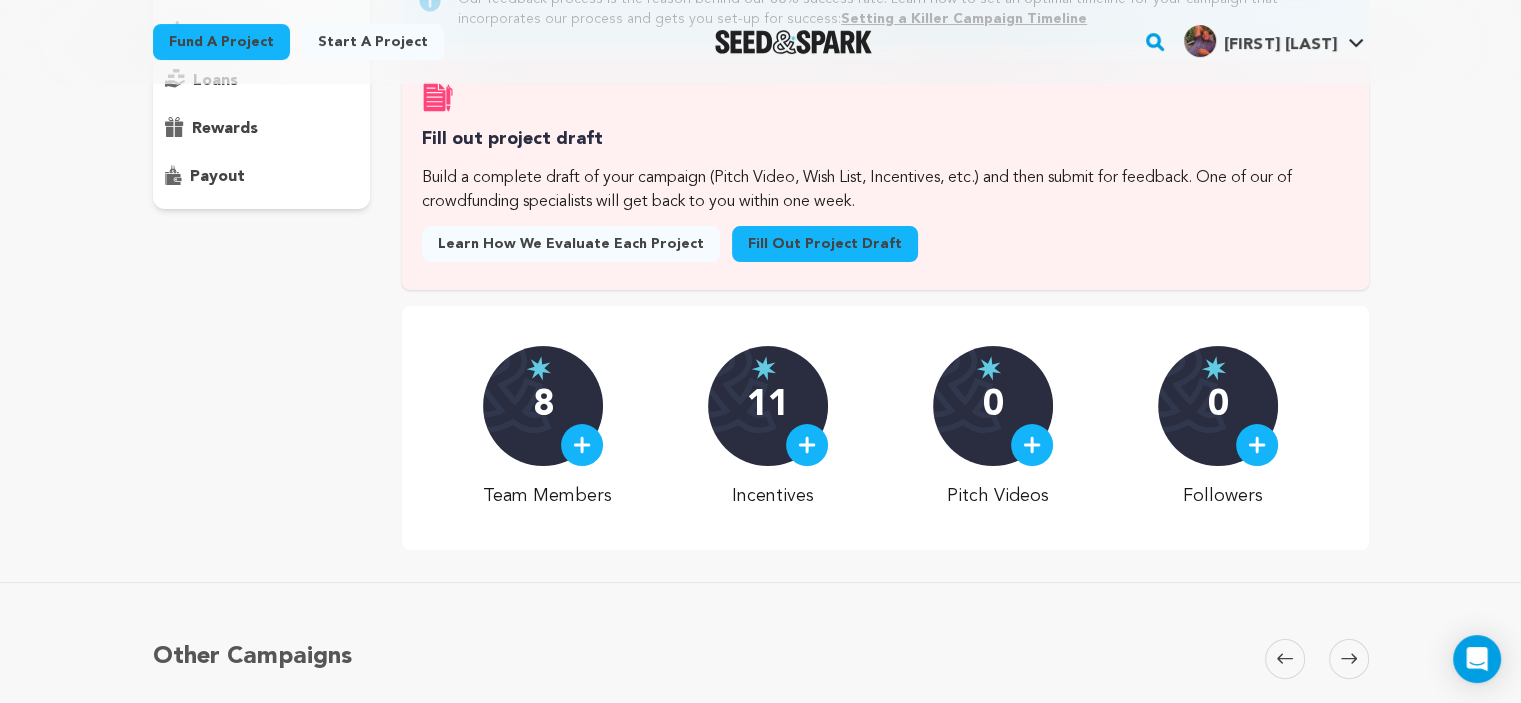 click at bounding box center (582, 445) 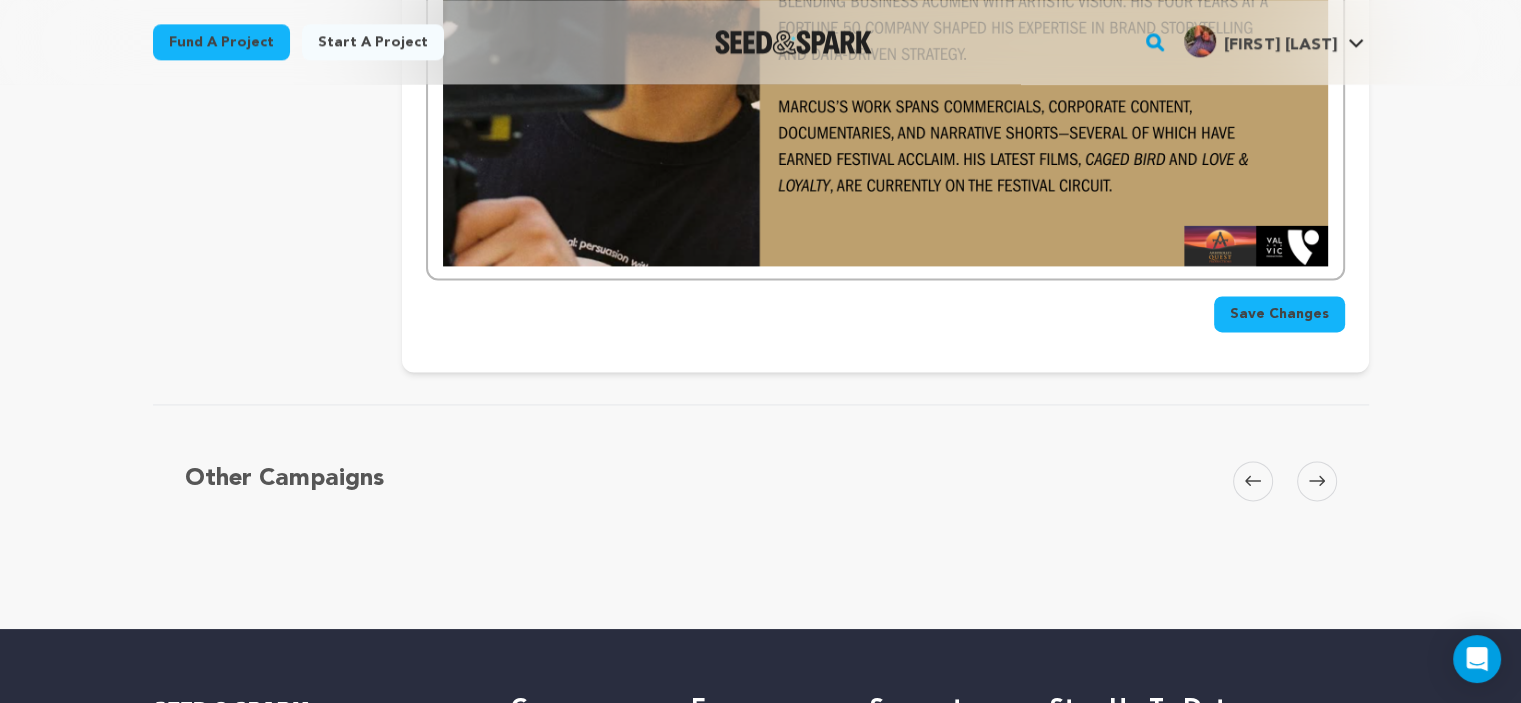scroll, scrollTop: 2836, scrollLeft: 0, axis: vertical 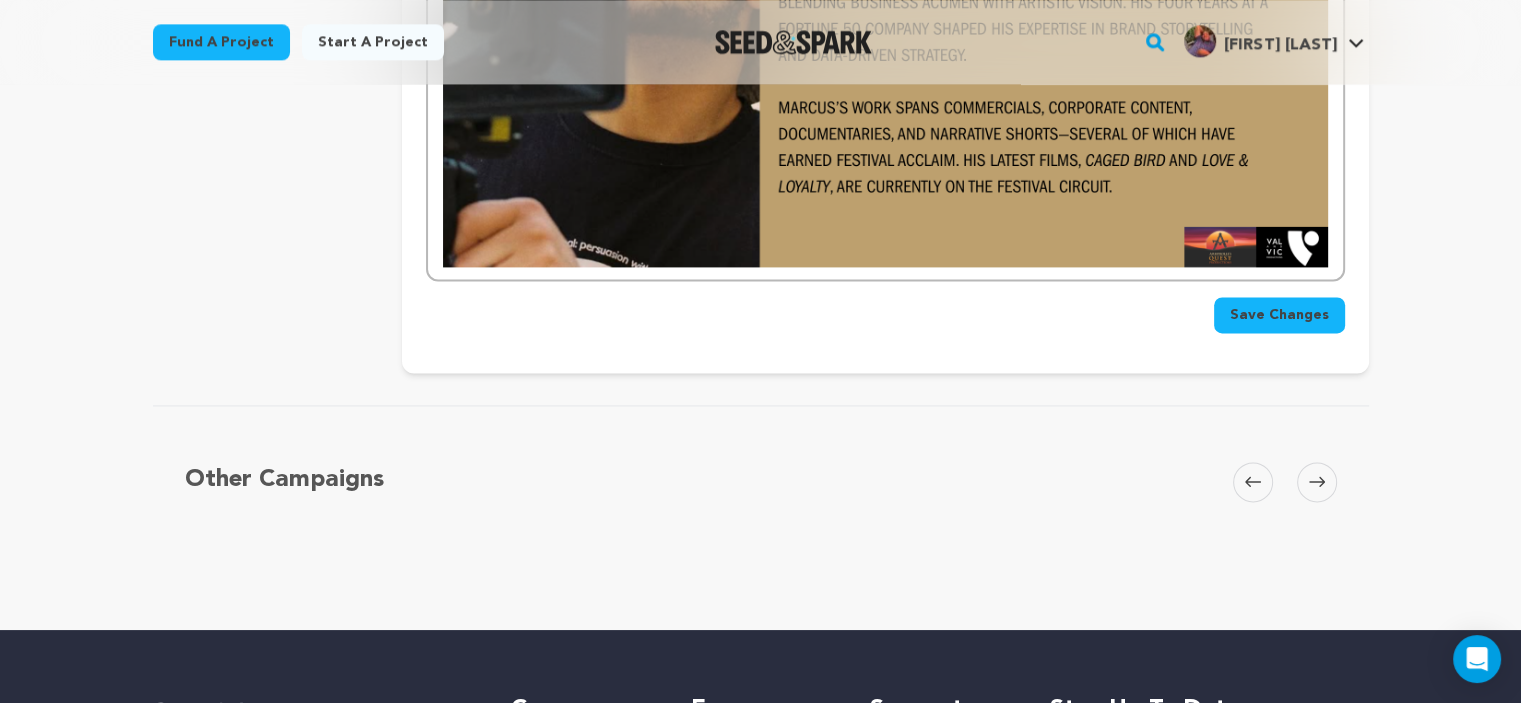 click on "Meet the  Monte Cristo  Team!" at bounding box center (885, -747) 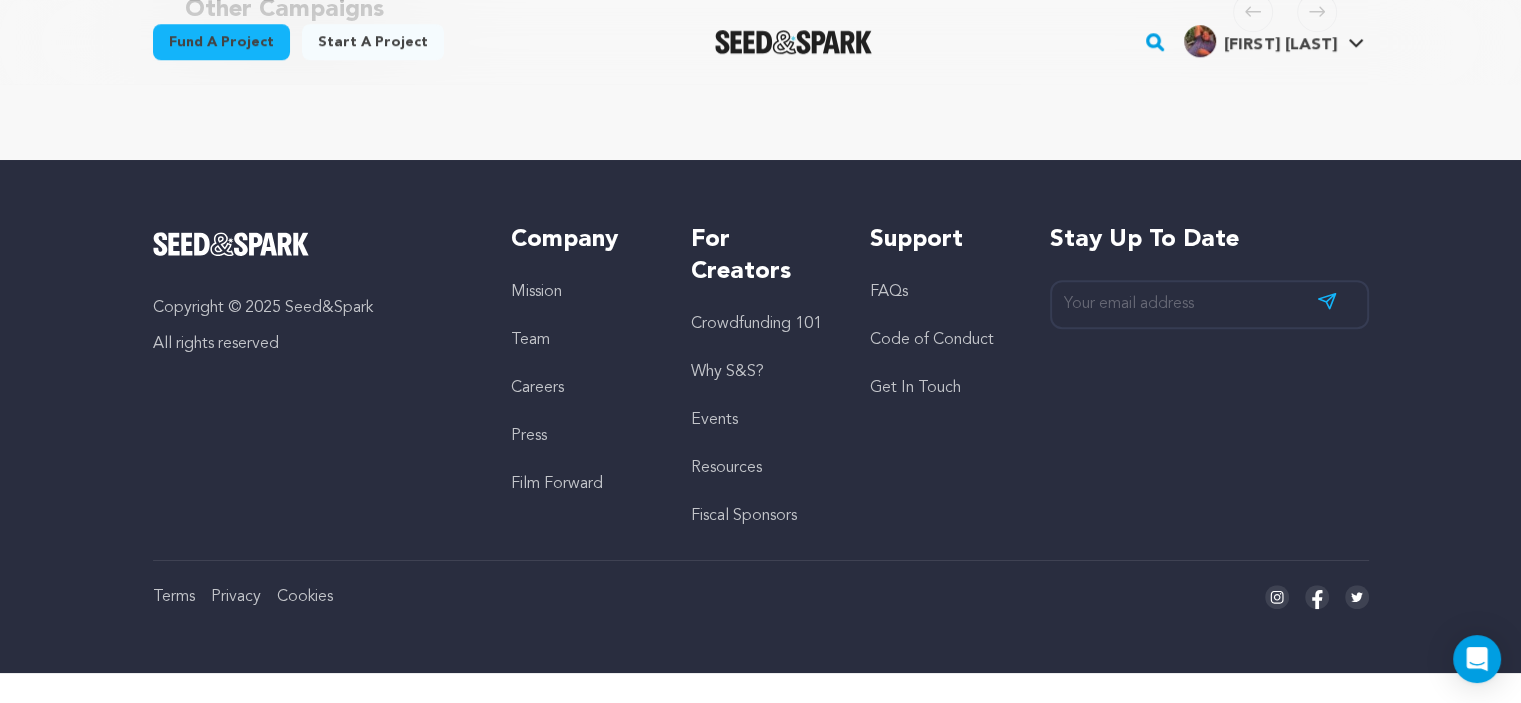 type 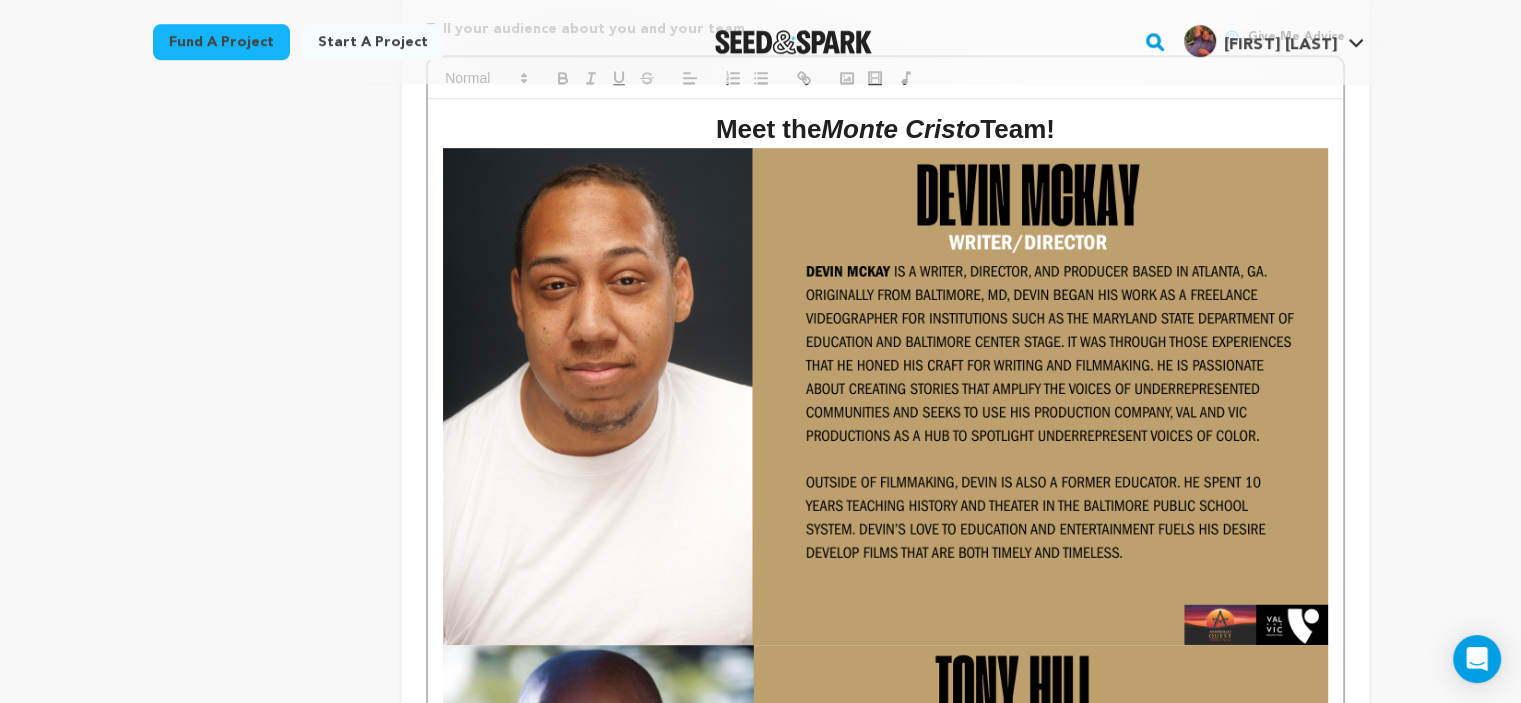 scroll, scrollTop: 966, scrollLeft: 0, axis: vertical 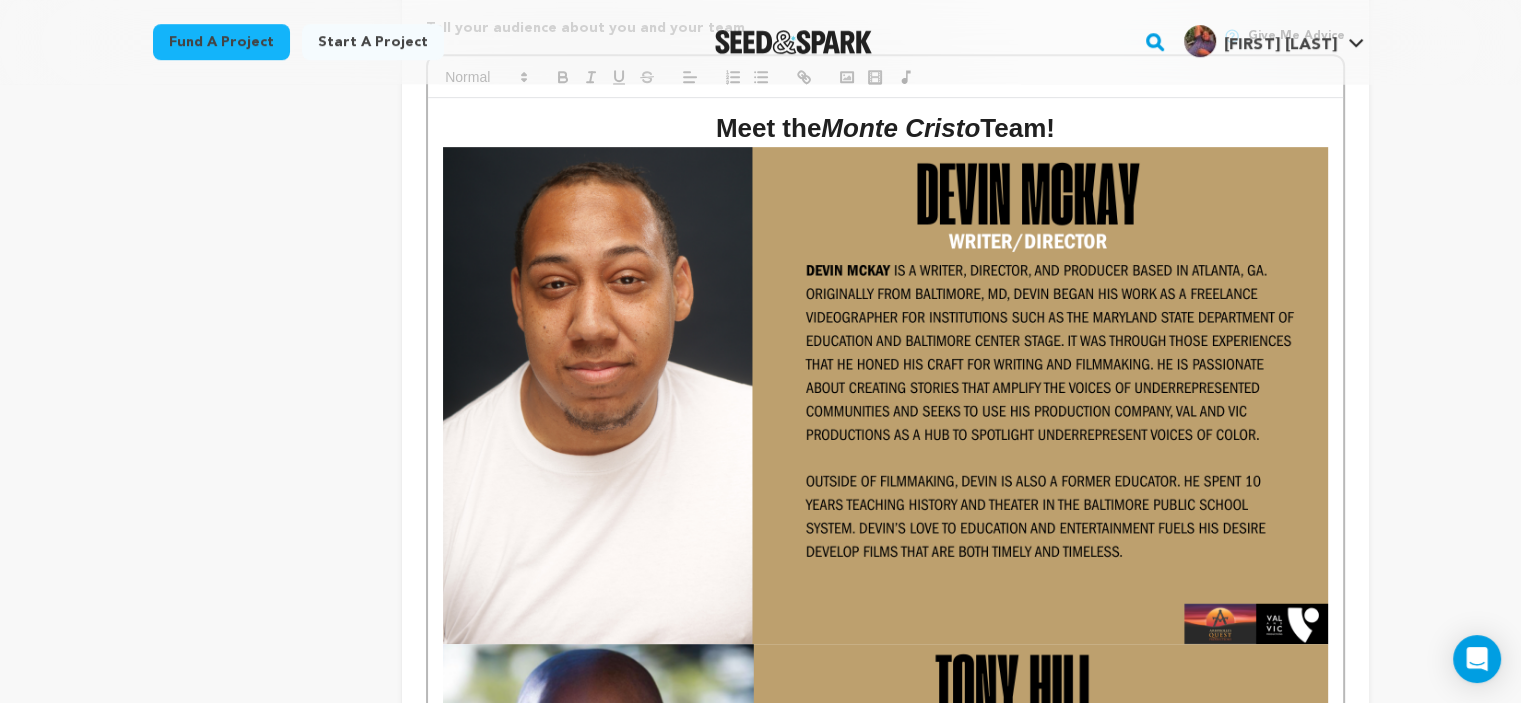 click on "Meet the  Monte Cristo  Team!" at bounding box center [885, 644] 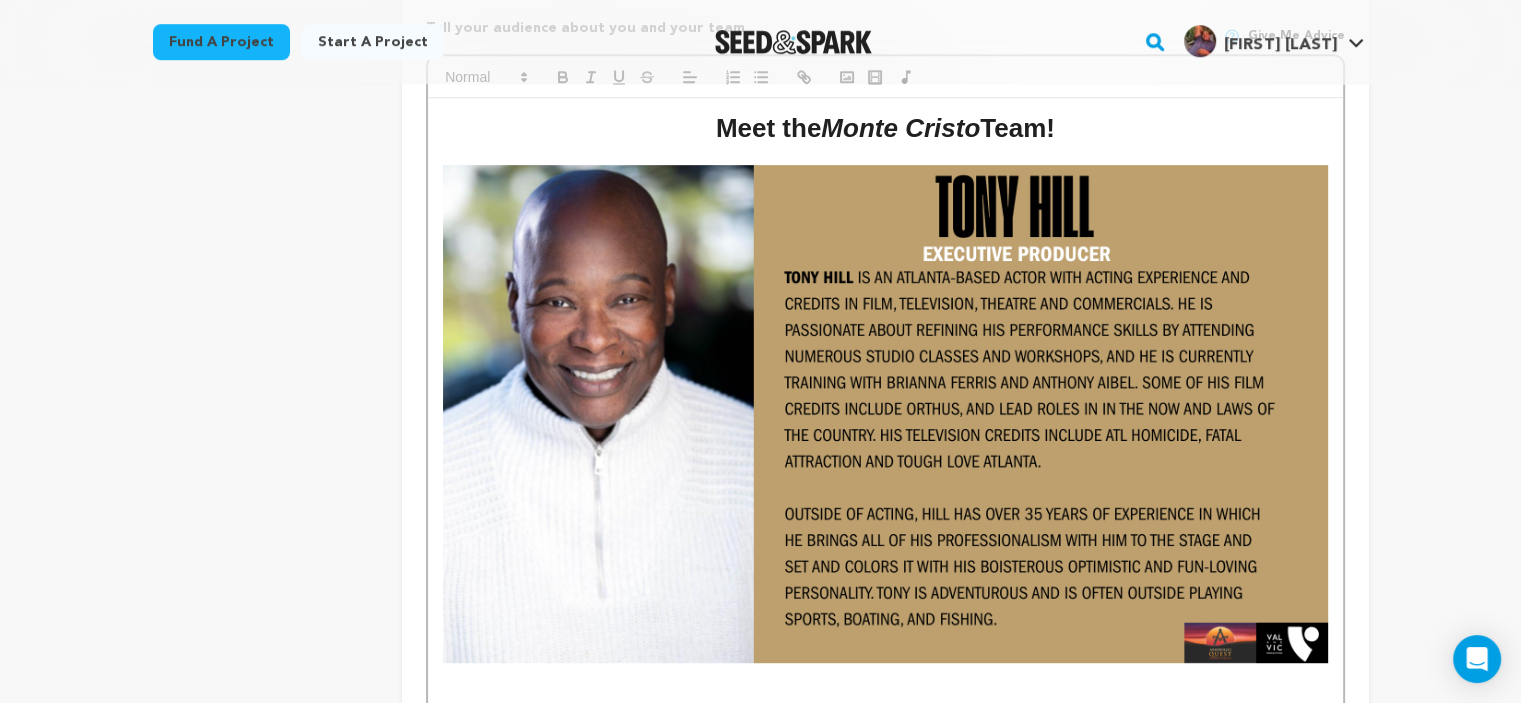 click at bounding box center (885, 413) 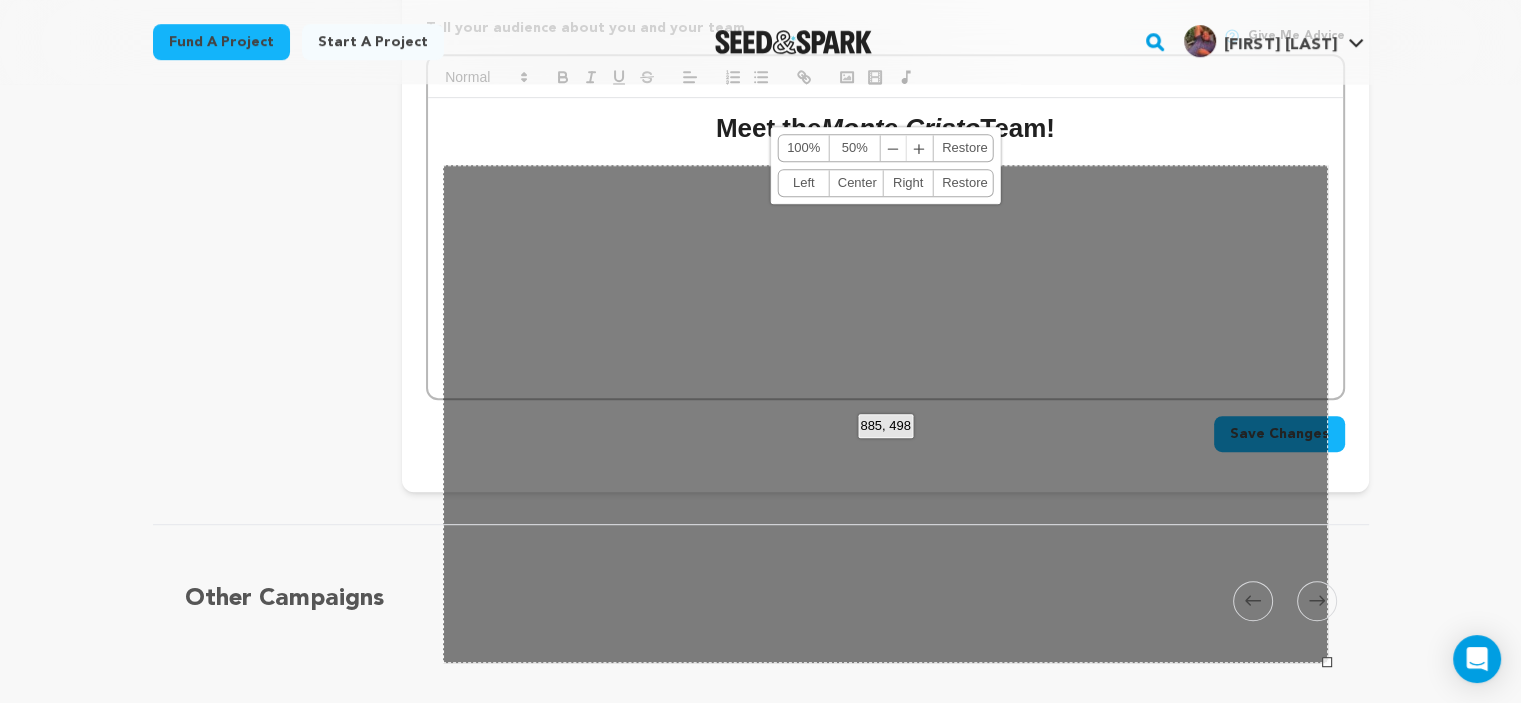 click on "Back to Project Dashboard
Edit Project
Submit For feedback
Submit For feedback
project
story" at bounding box center [761, -67] 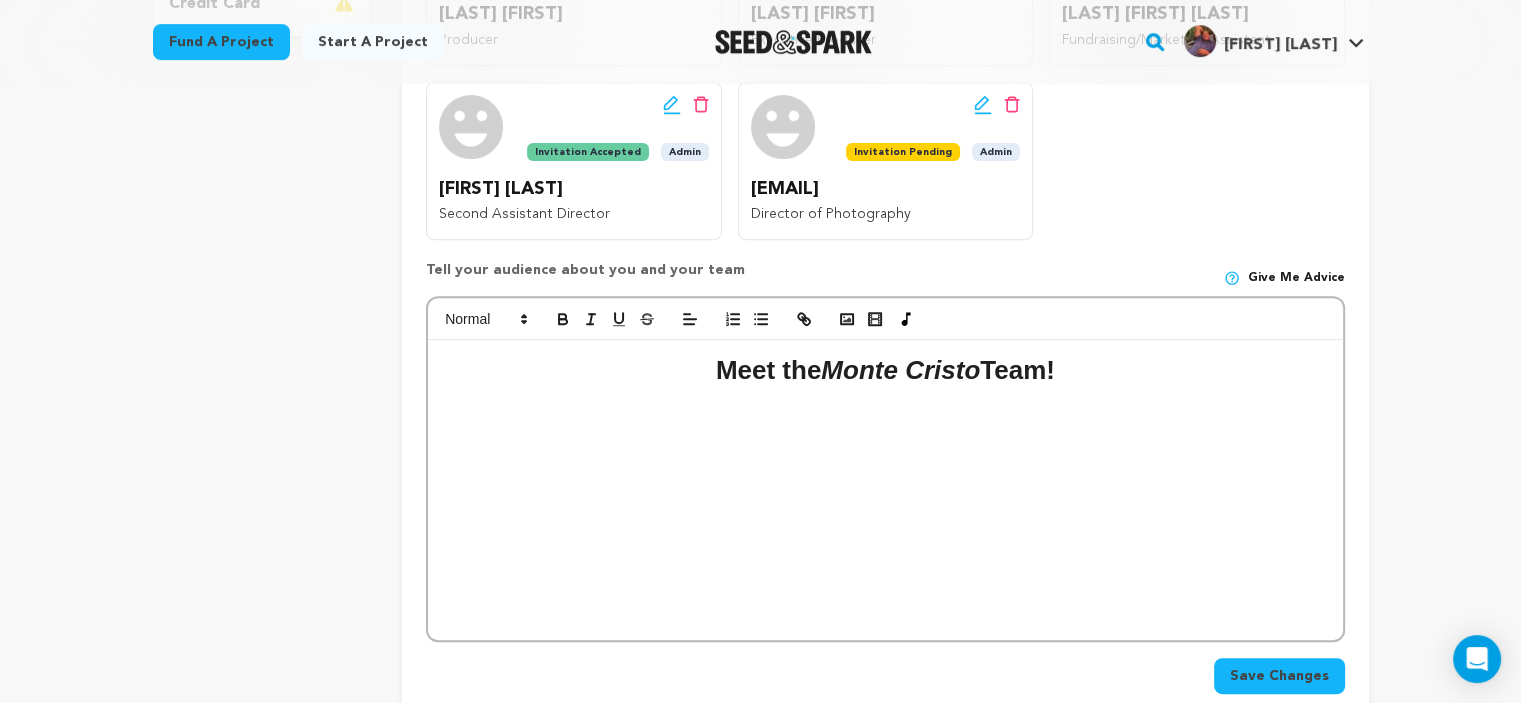 scroll, scrollTop: 722, scrollLeft: 0, axis: vertical 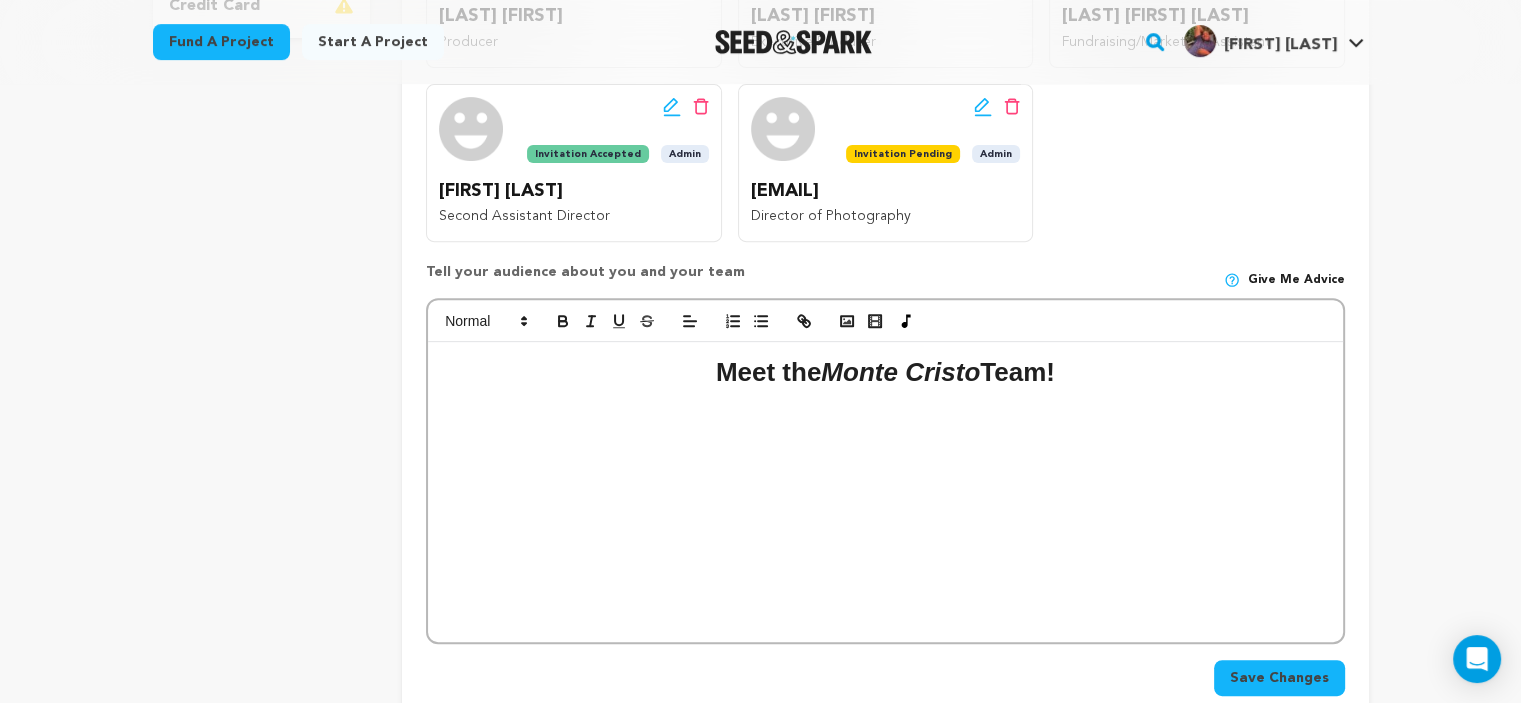 click at bounding box center [885, 437] 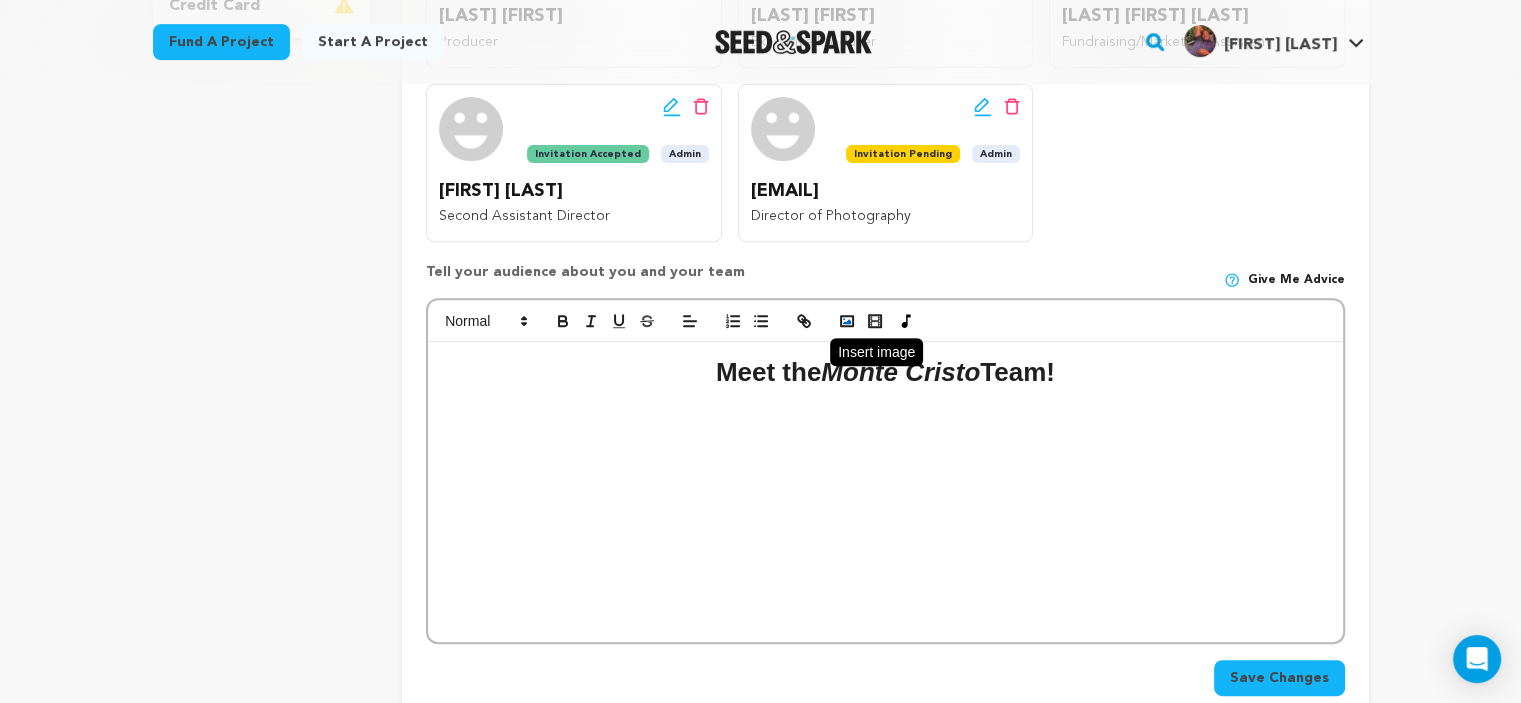 click 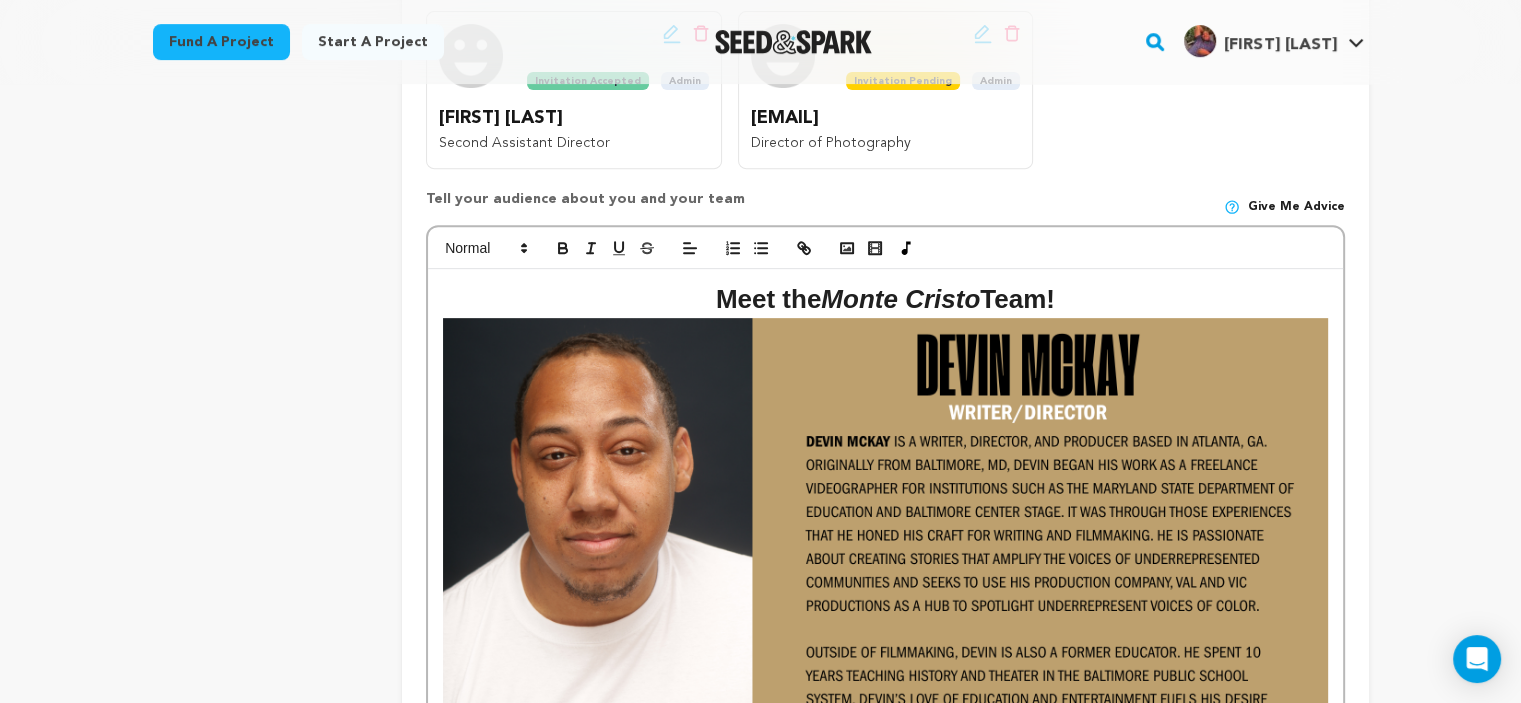 scroll, scrollTop: 794, scrollLeft: 0, axis: vertical 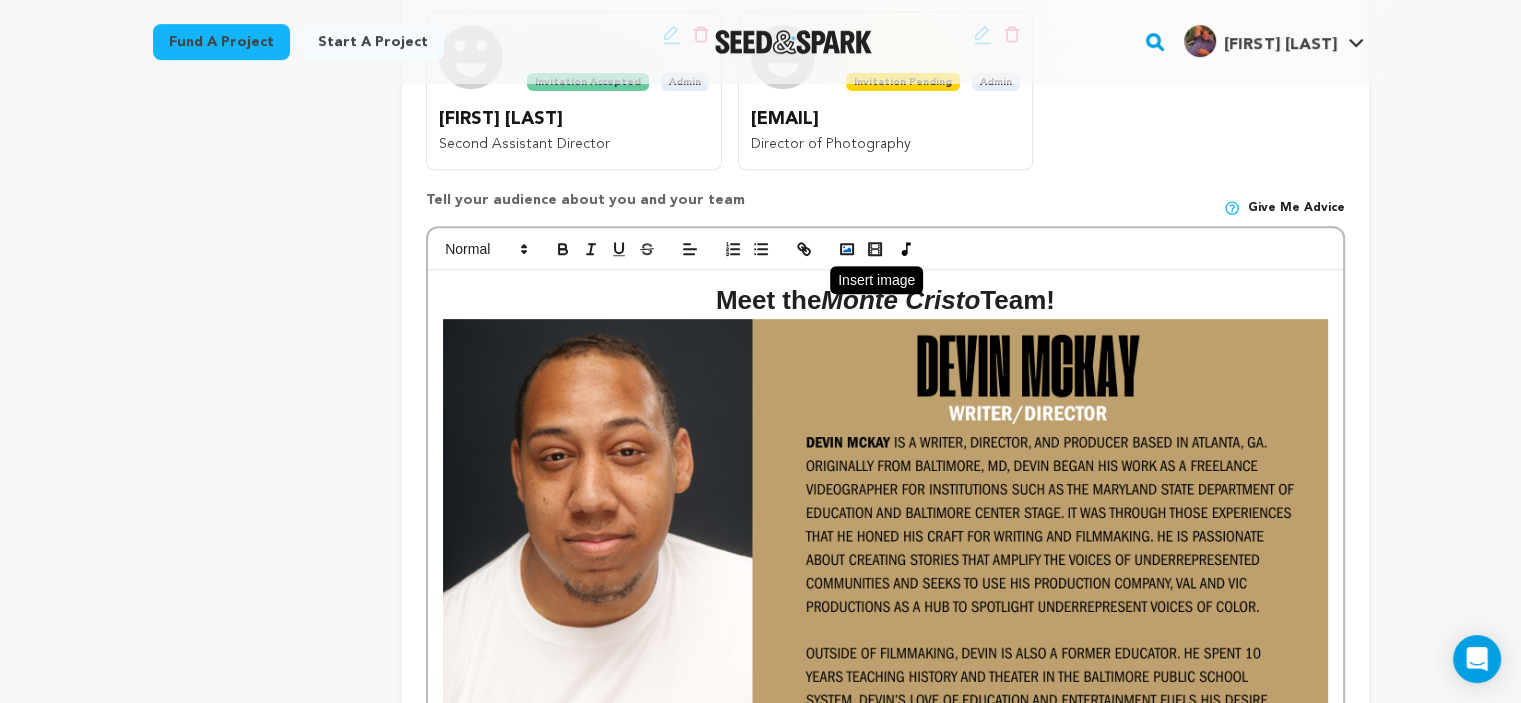 click at bounding box center [847, 249] 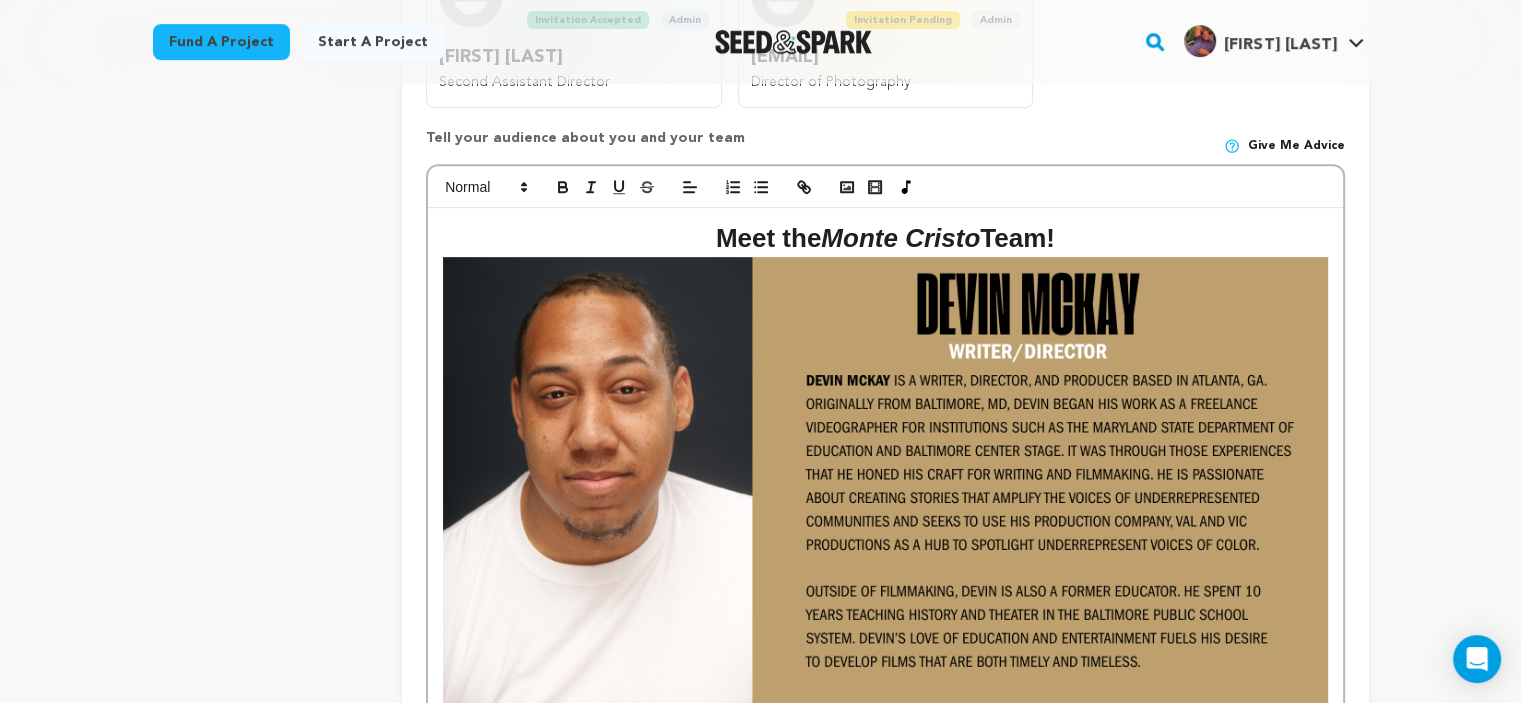 scroll, scrollTop: 855, scrollLeft: 0, axis: vertical 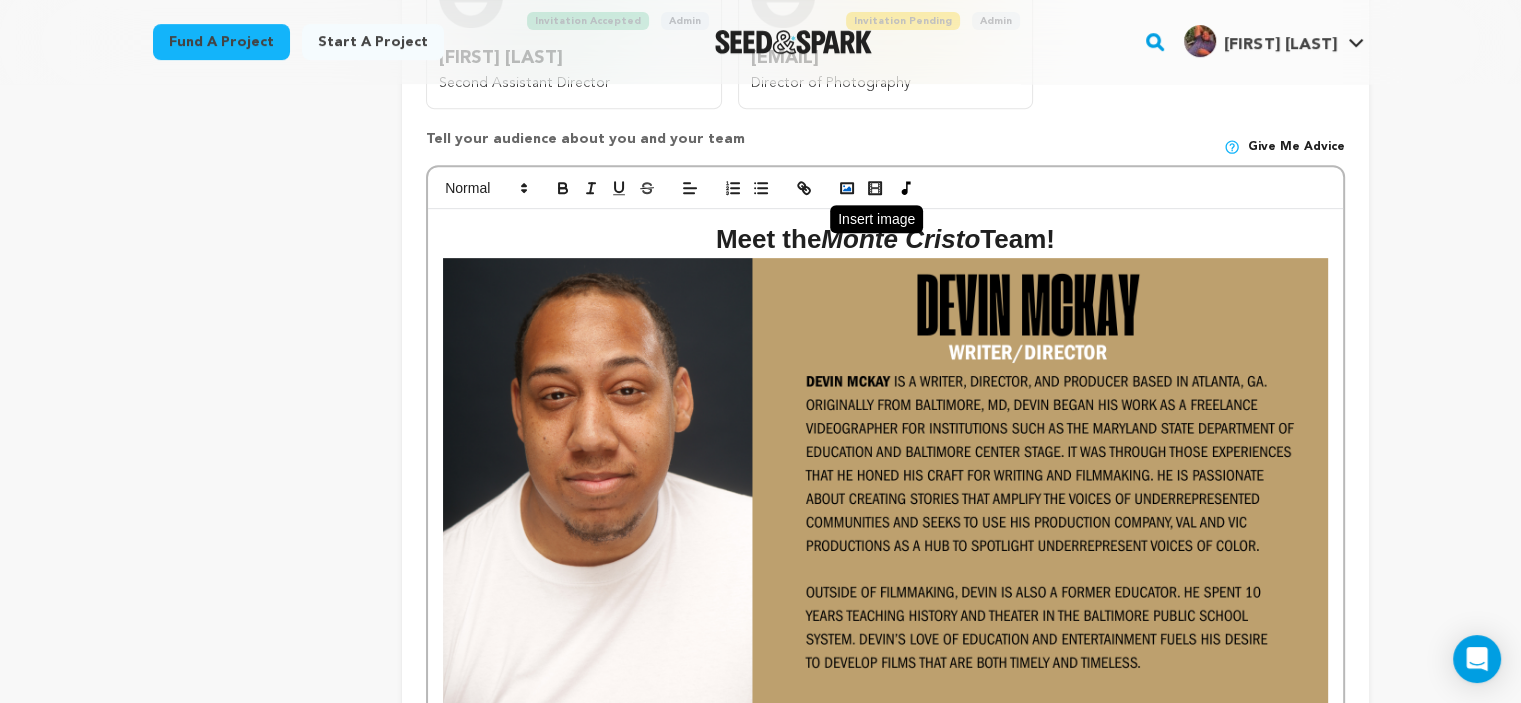 click 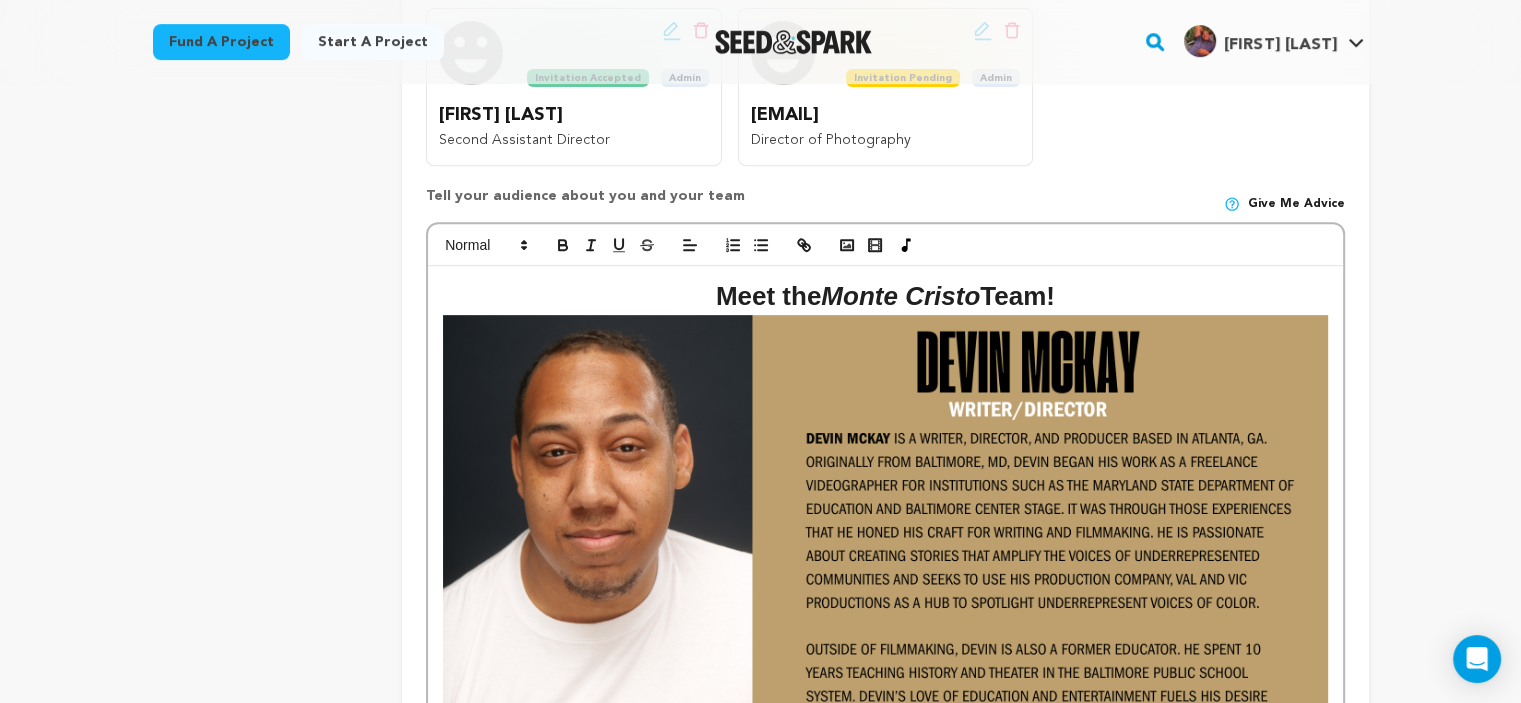 scroll, scrollTop: 738, scrollLeft: 0, axis: vertical 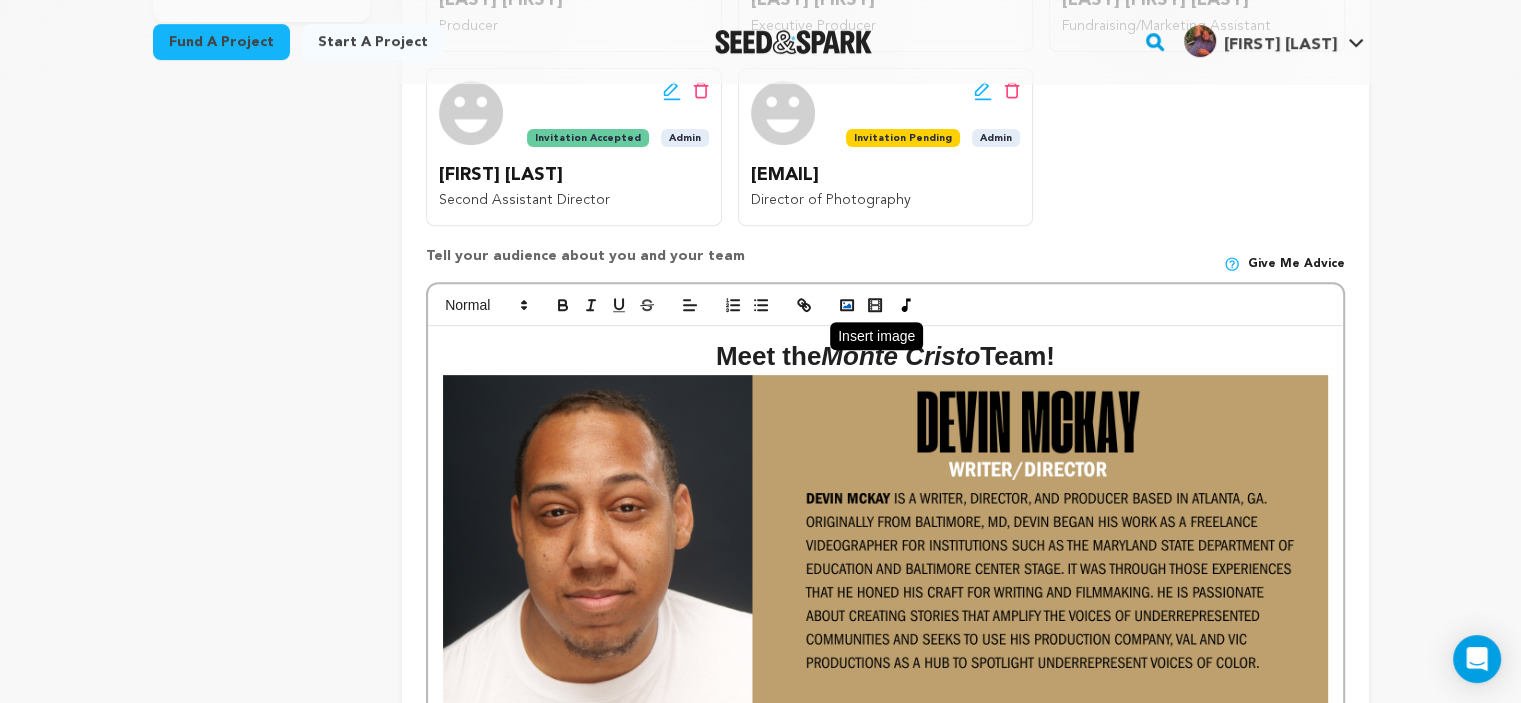 click 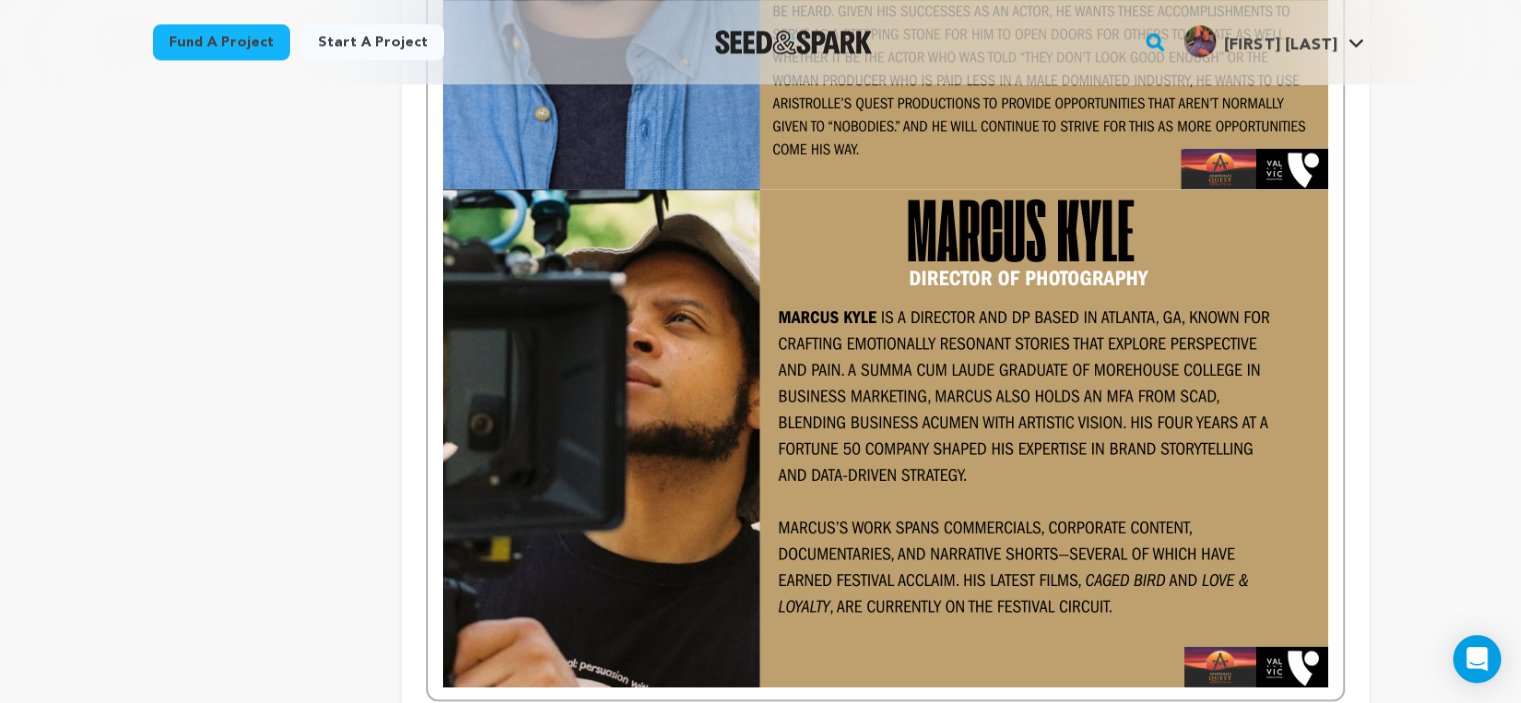 scroll, scrollTop: 2502, scrollLeft: 0, axis: vertical 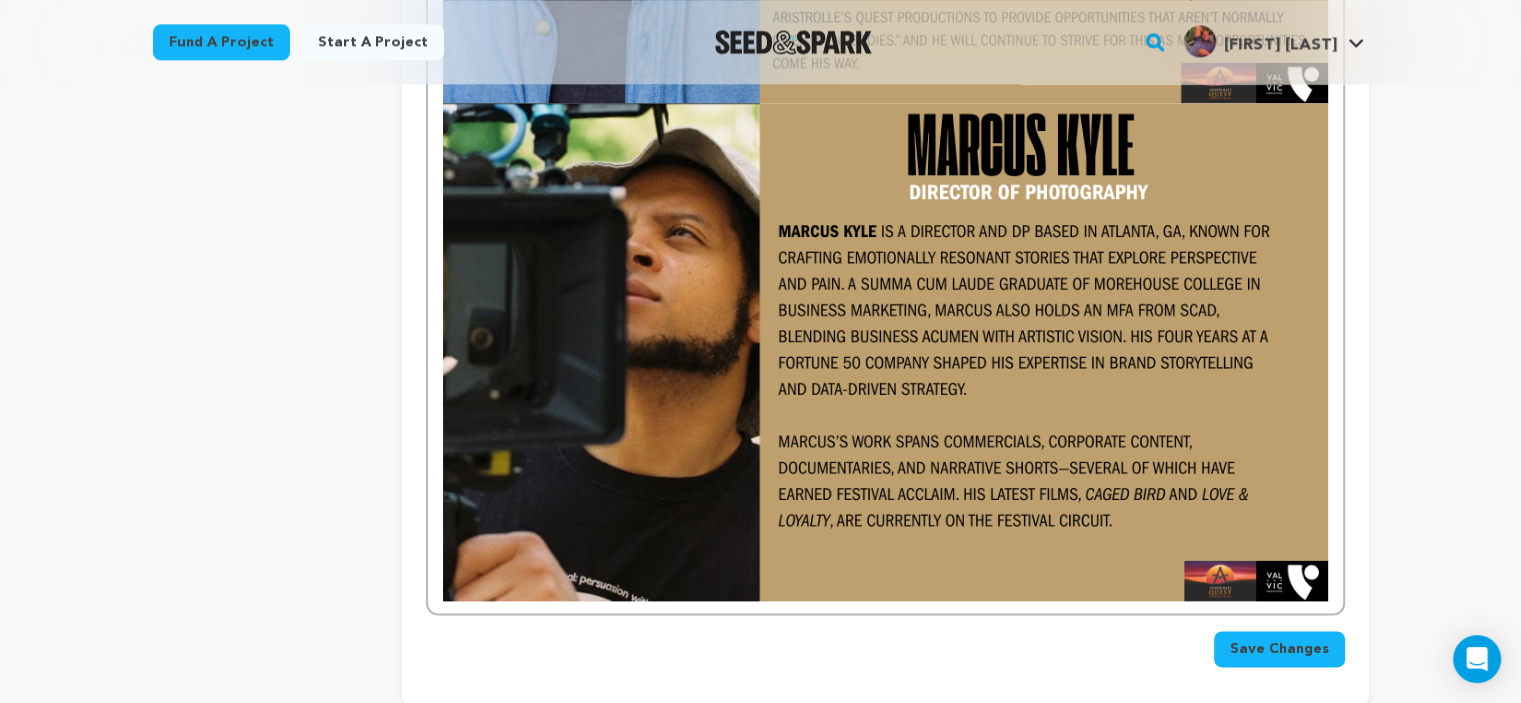 click on "Save Changes" at bounding box center (1279, 649) 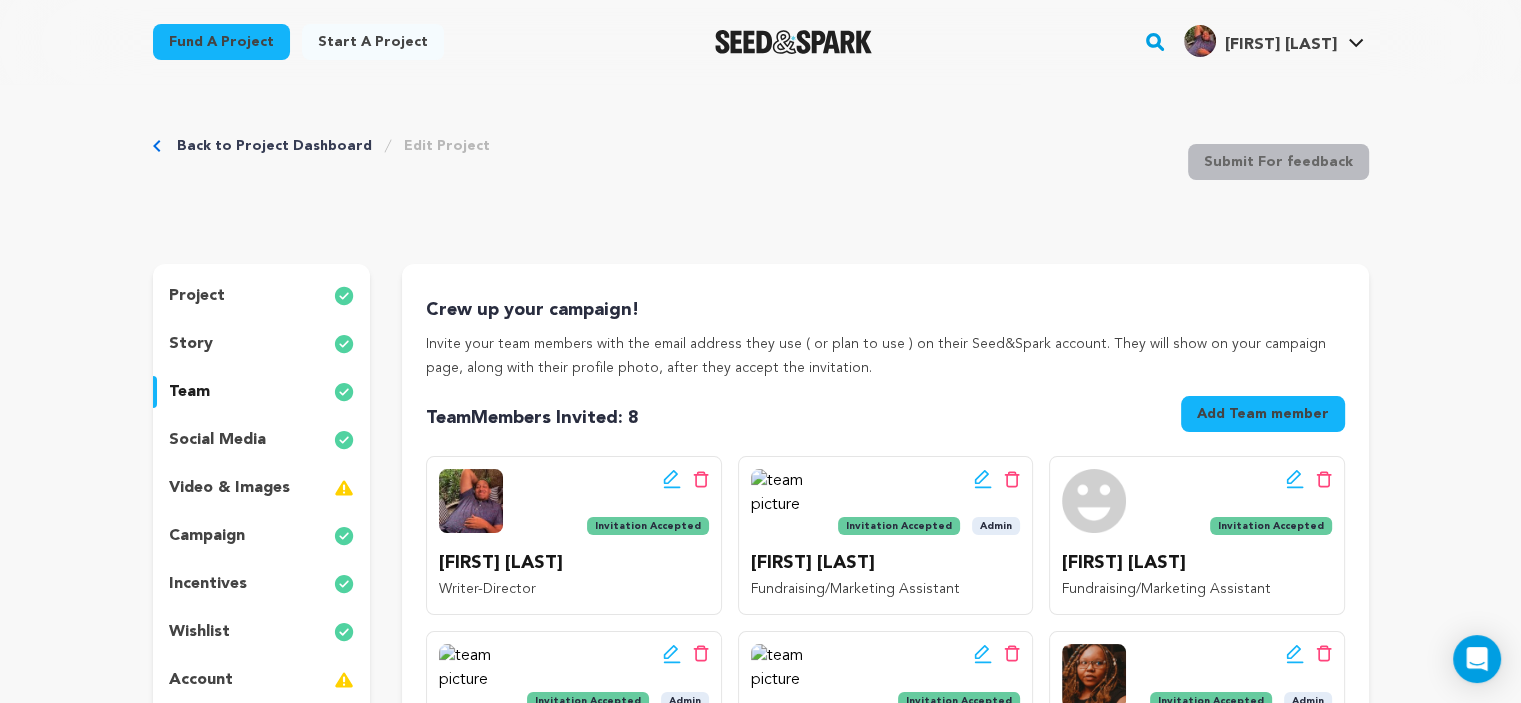 scroll, scrollTop: 0, scrollLeft: 0, axis: both 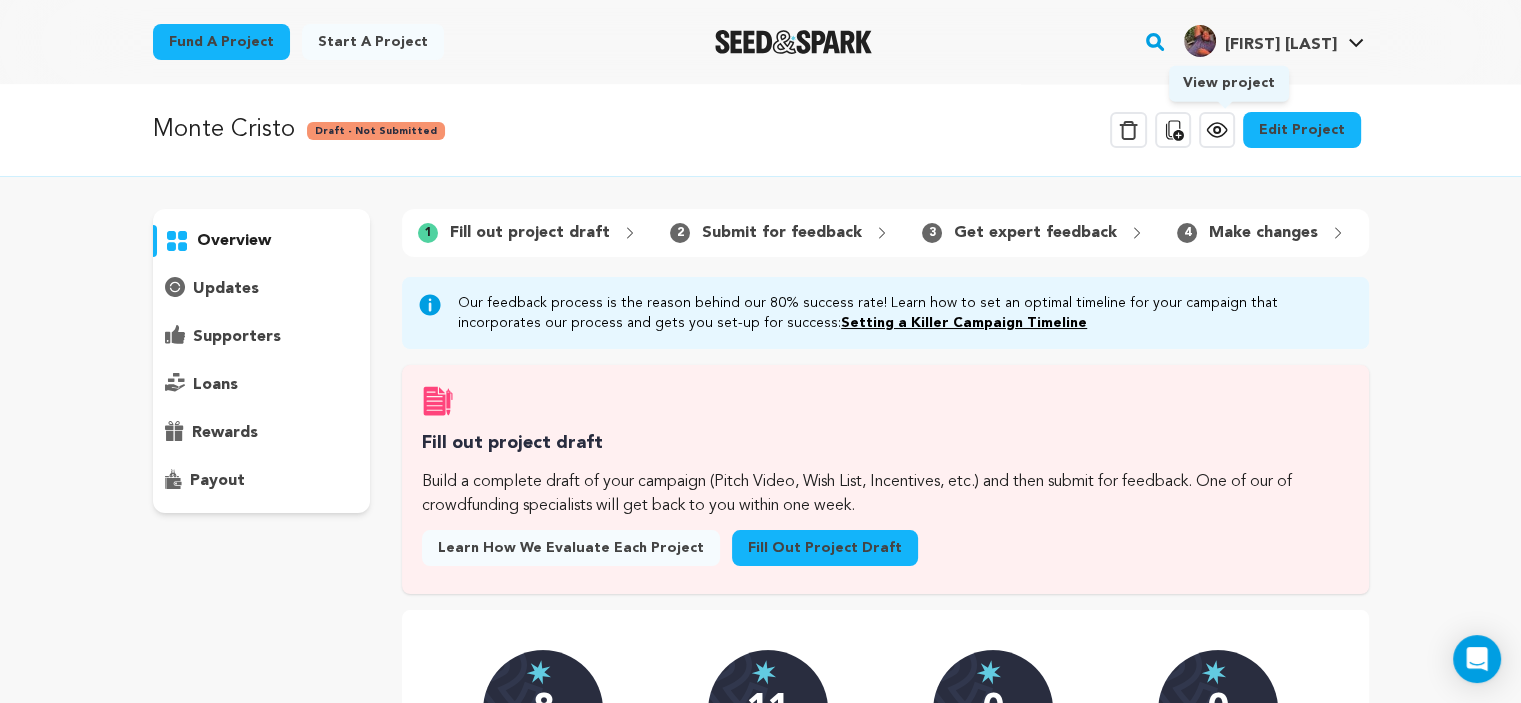 click 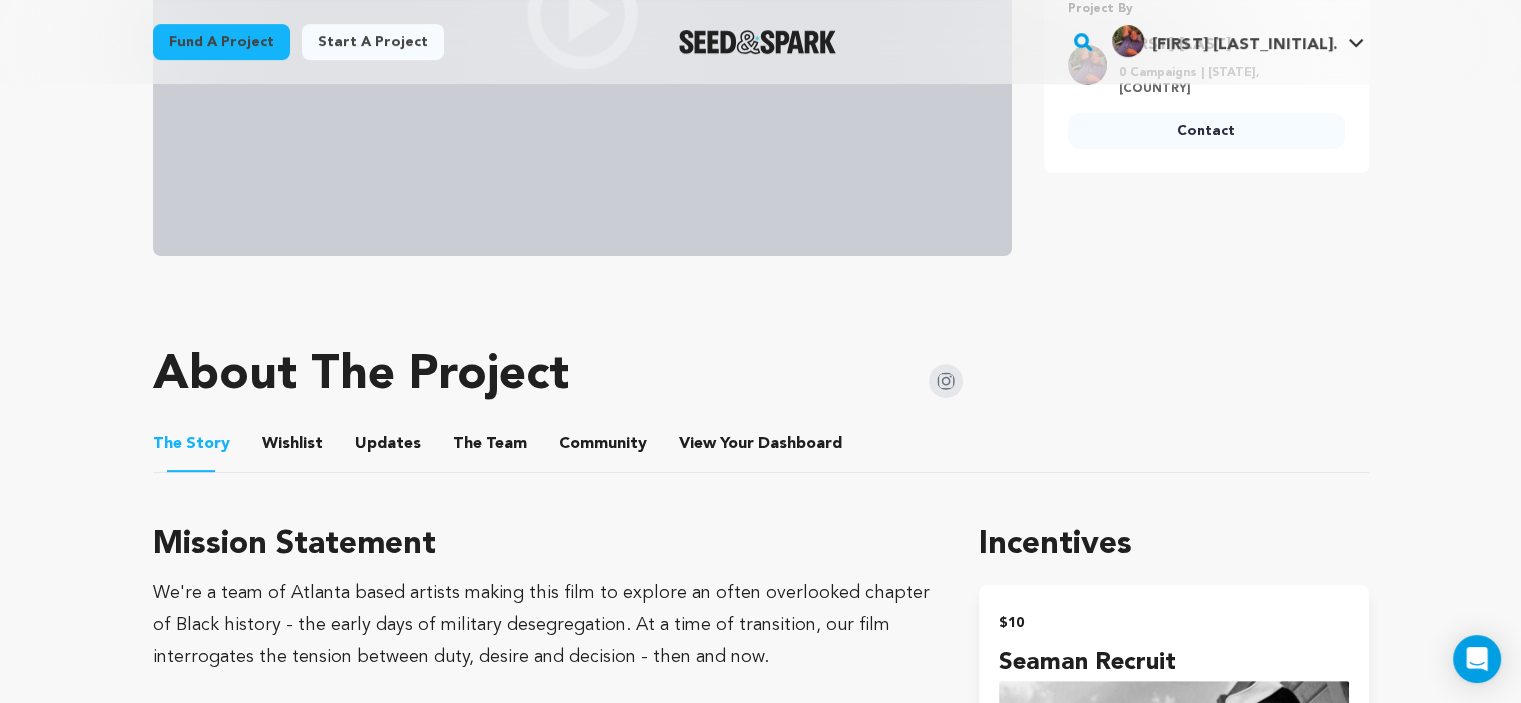 scroll, scrollTop: 663, scrollLeft: 0, axis: vertical 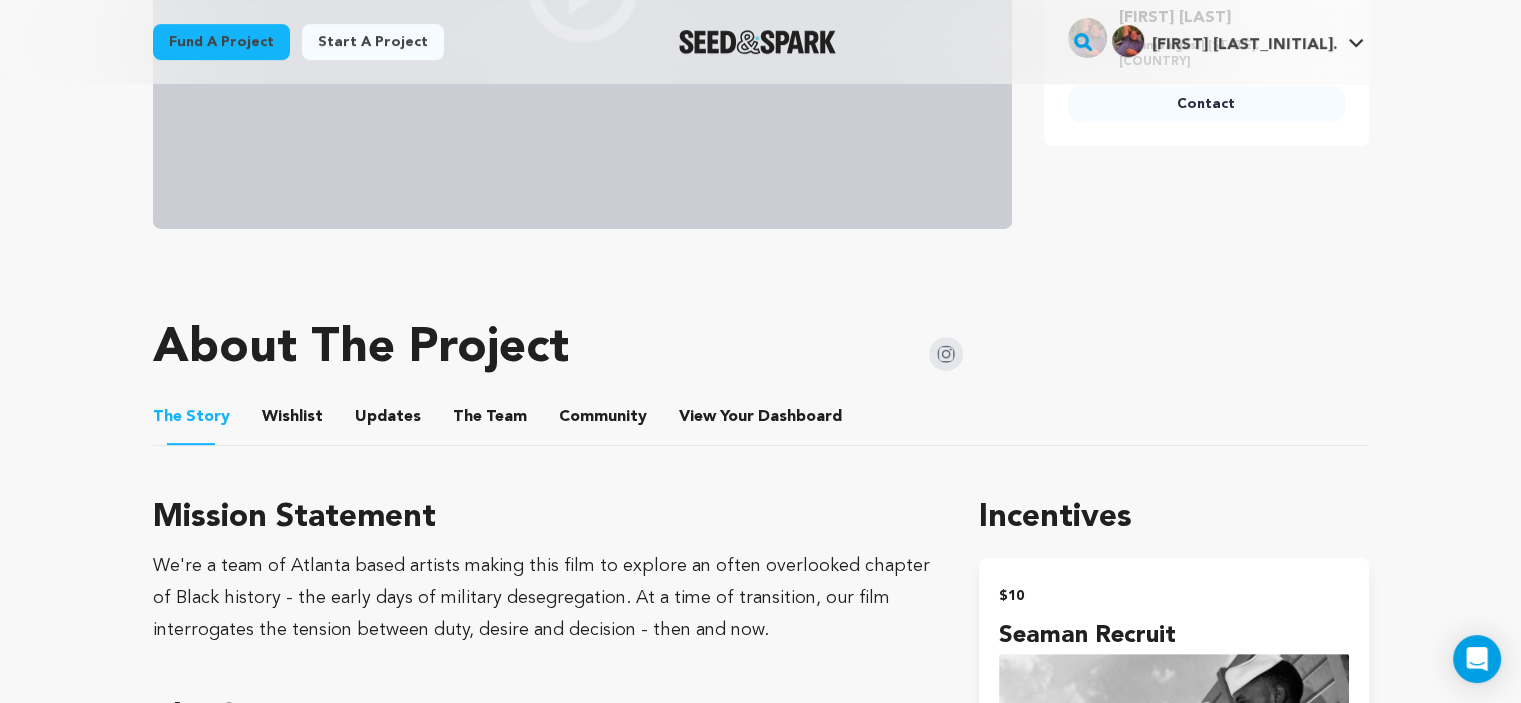 click on "The Team" at bounding box center (490, 421) 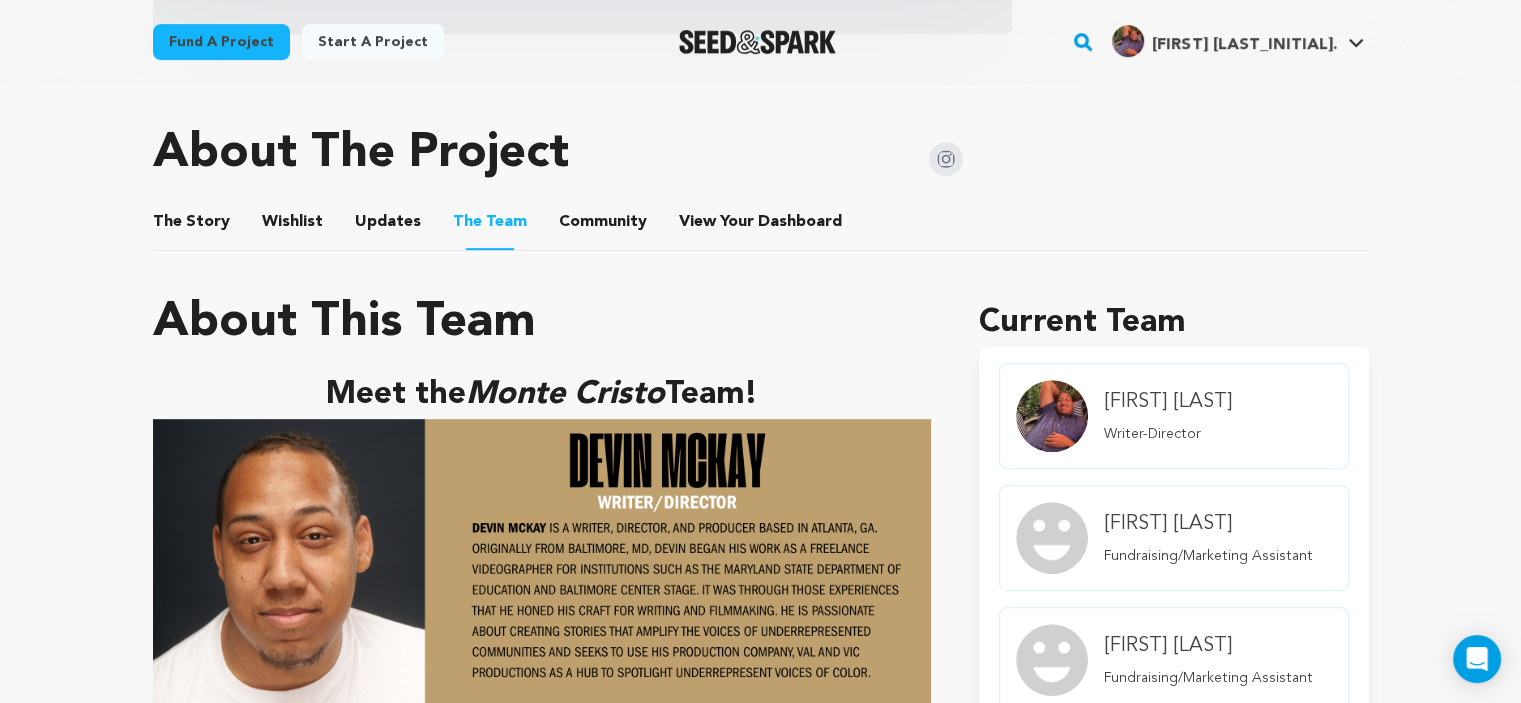 scroll, scrollTop: 759, scrollLeft: 0, axis: vertical 